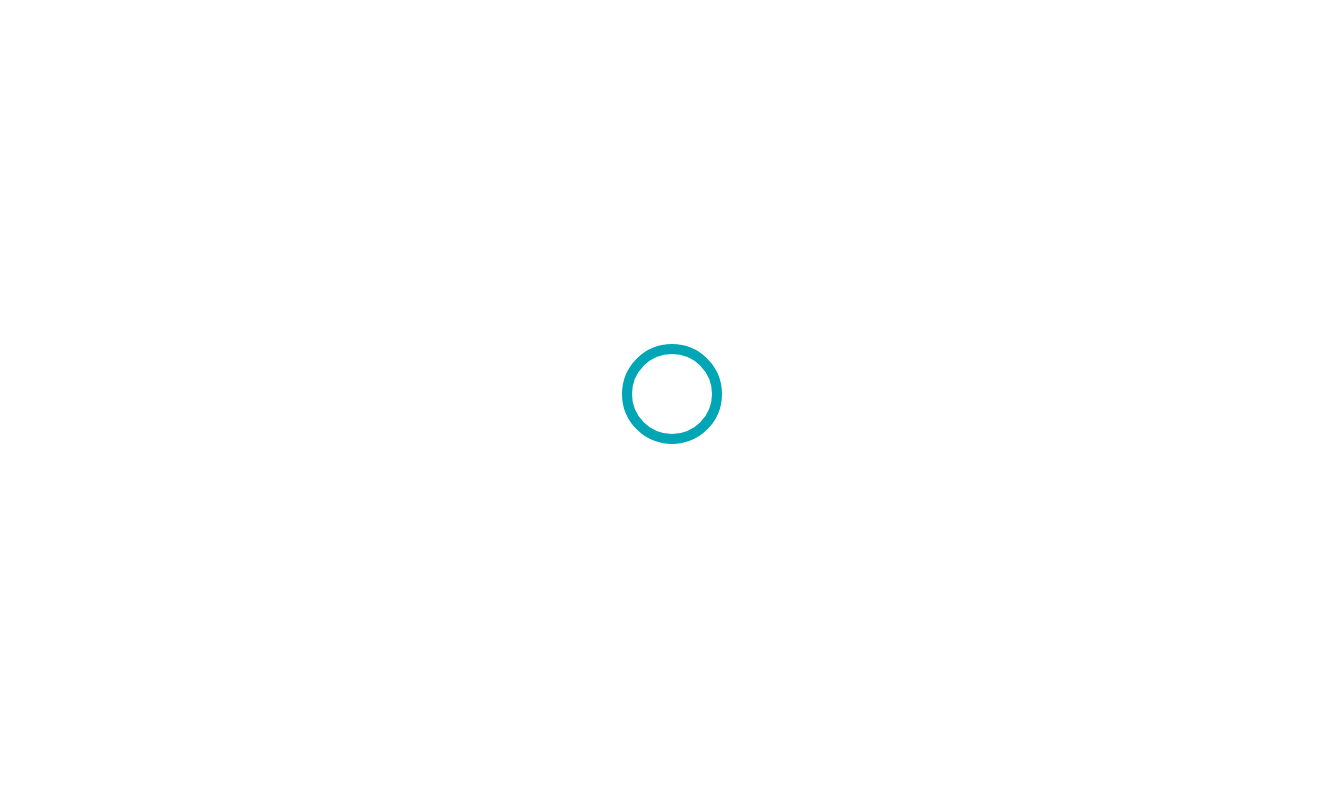 scroll, scrollTop: 0, scrollLeft: 0, axis: both 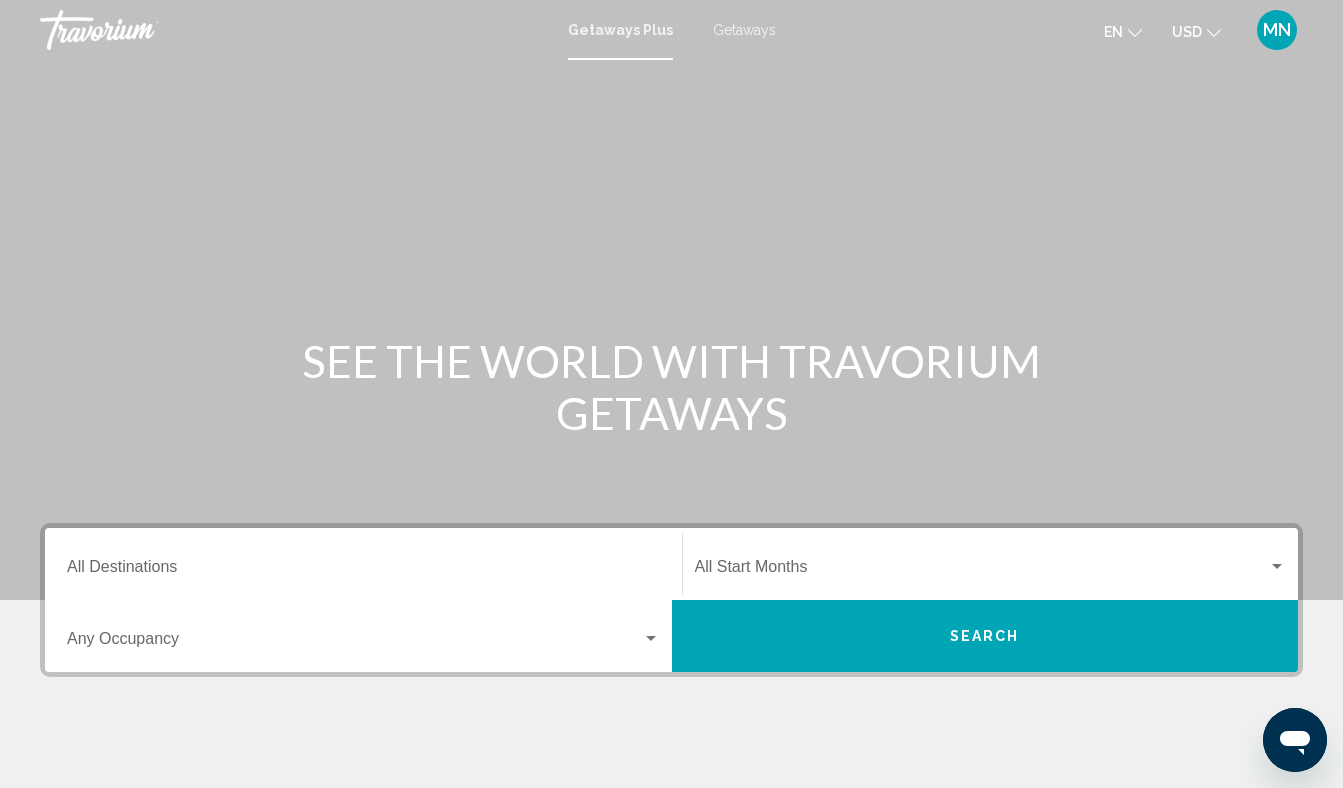 click on "Getaways" at bounding box center (744, 30) 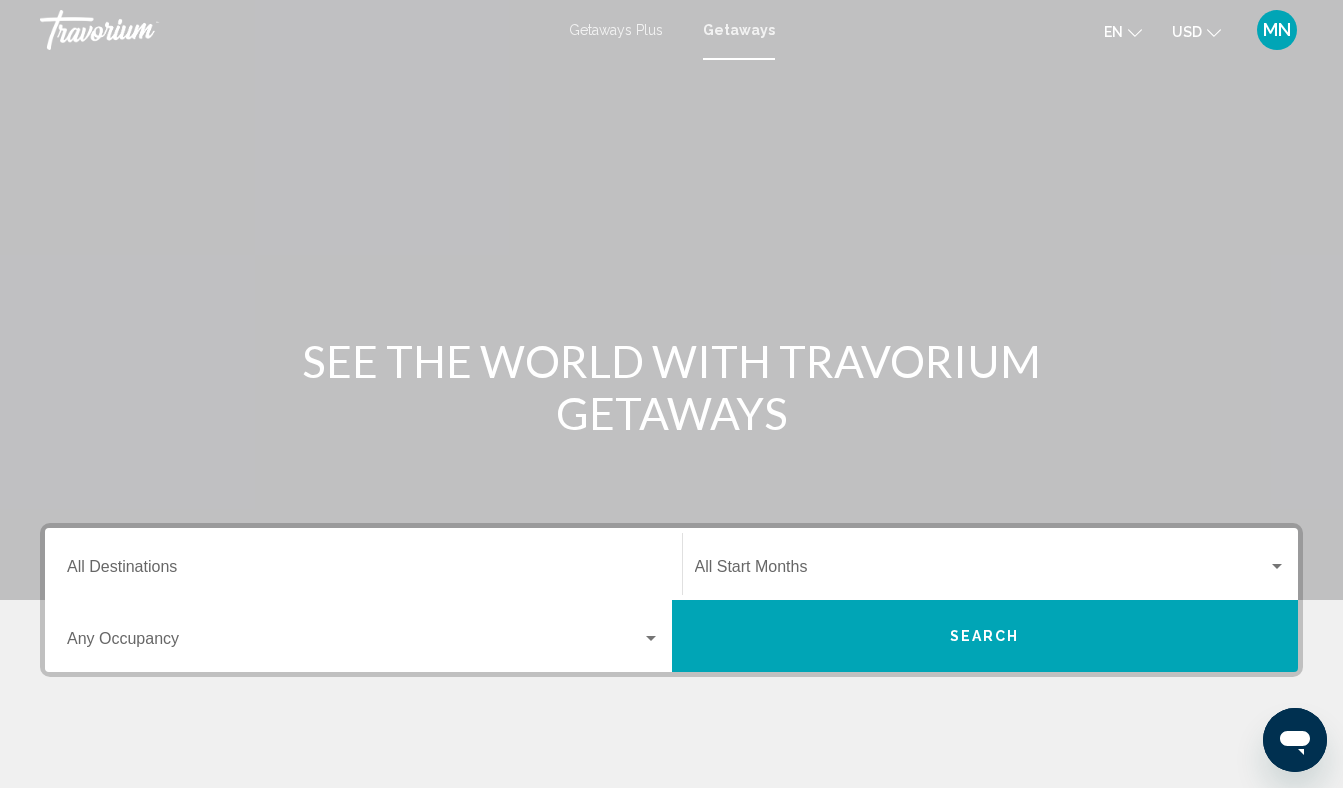 click on "MN" at bounding box center (1277, 30) 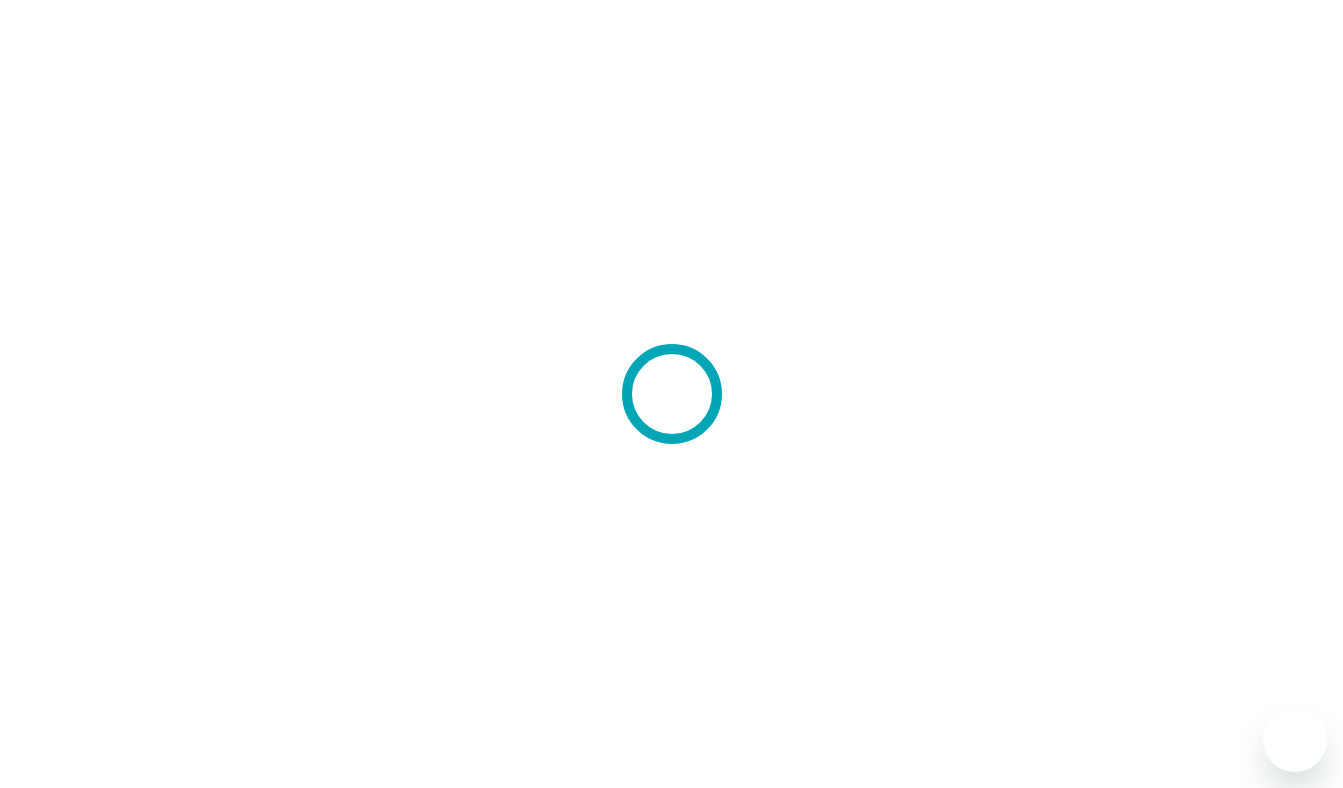 scroll, scrollTop: 0, scrollLeft: 0, axis: both 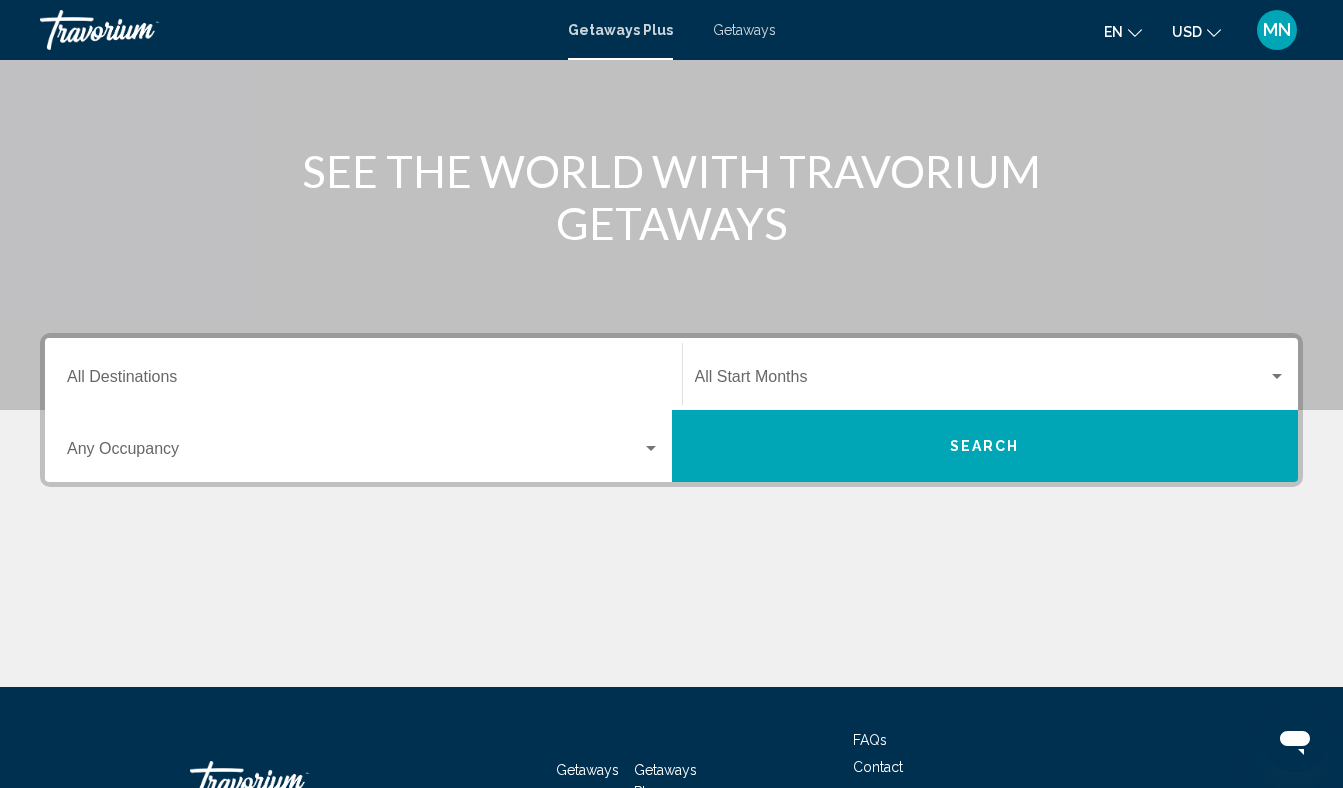 click on "Search" at bounding box center (985, 446) 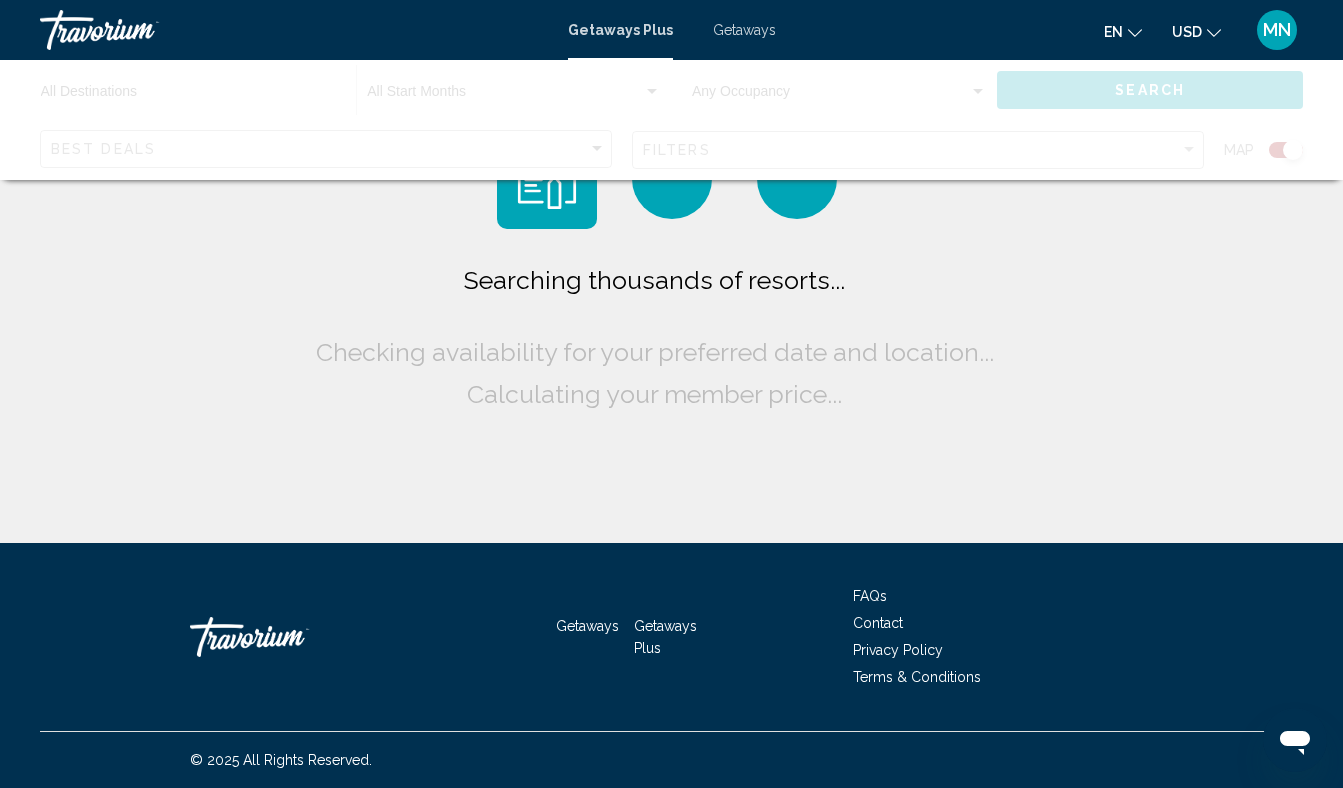 scroll, scrollTop: 0, scrollLeft: 0, axis: both 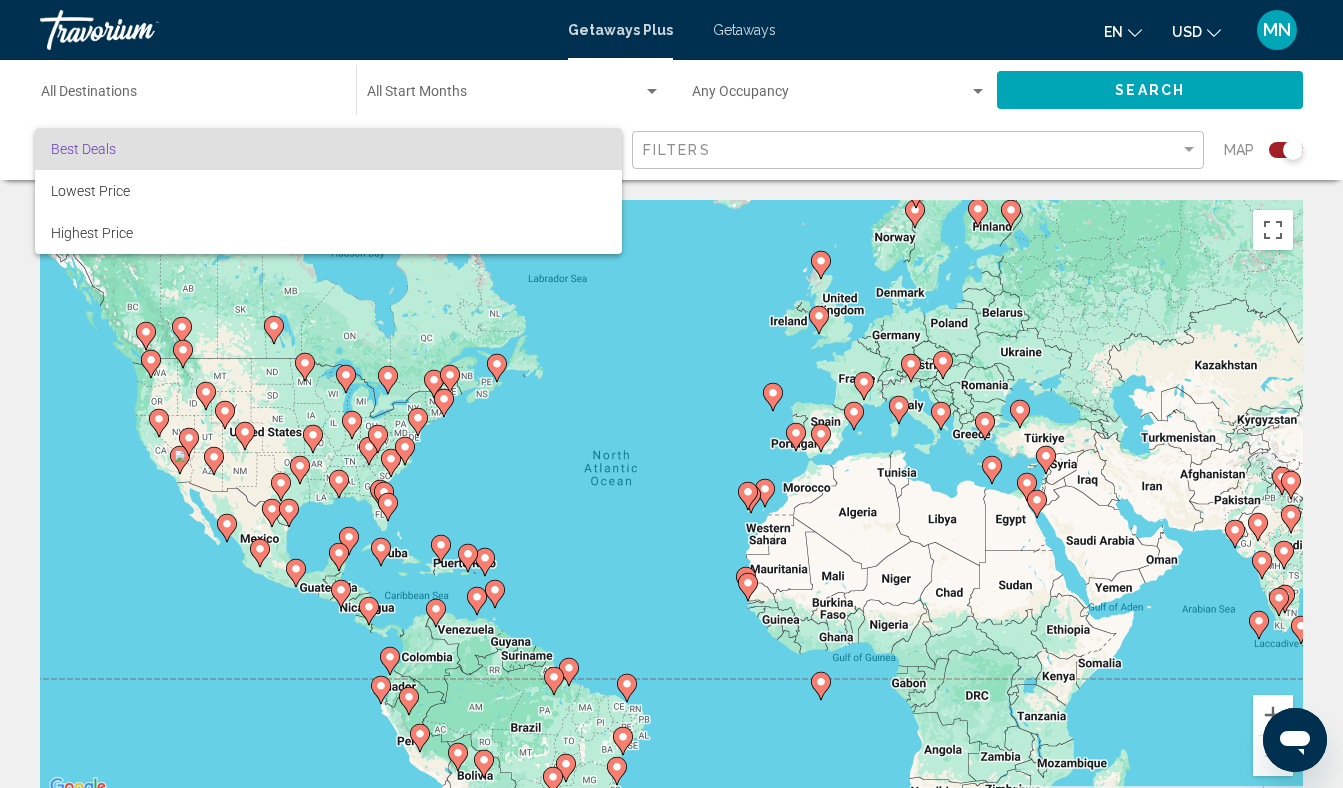 click at bounding box center [671, 394] 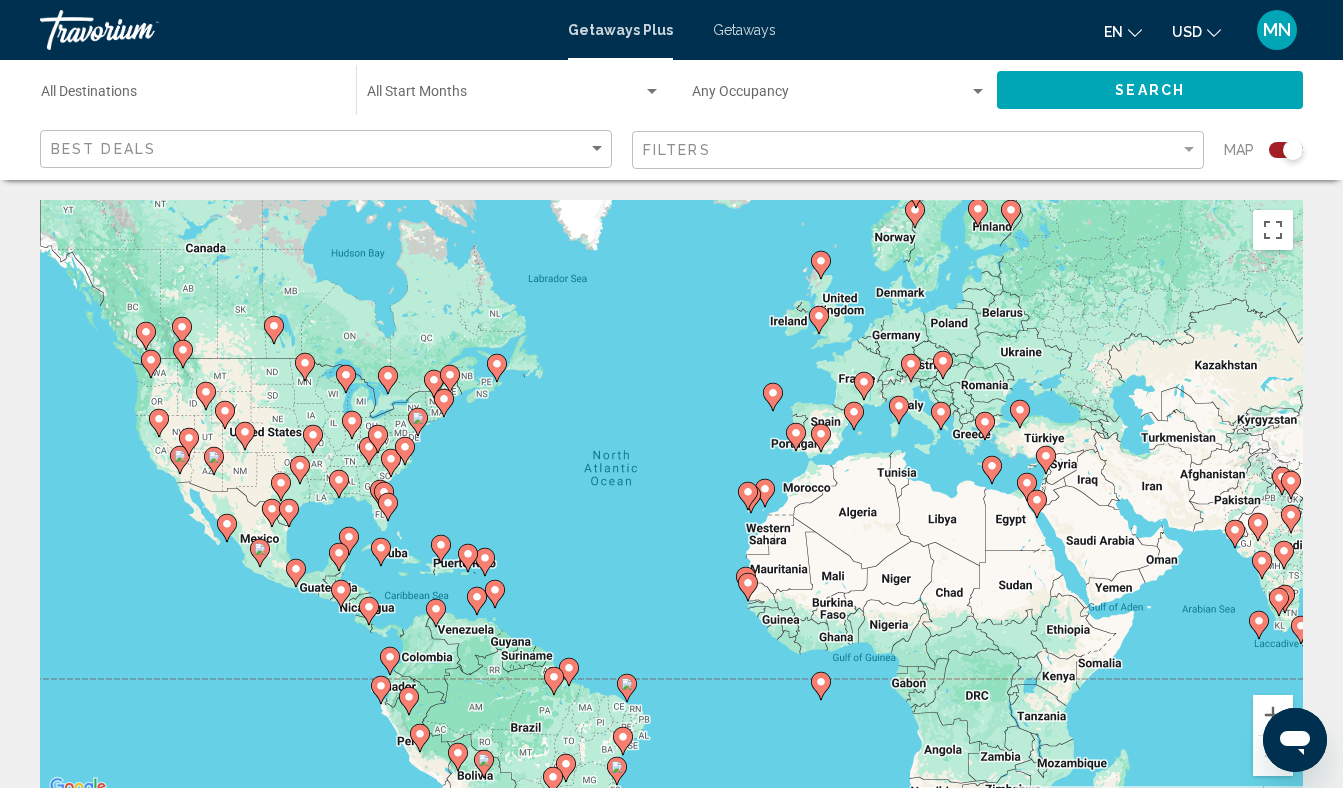 click at bounding box center (505, 96) 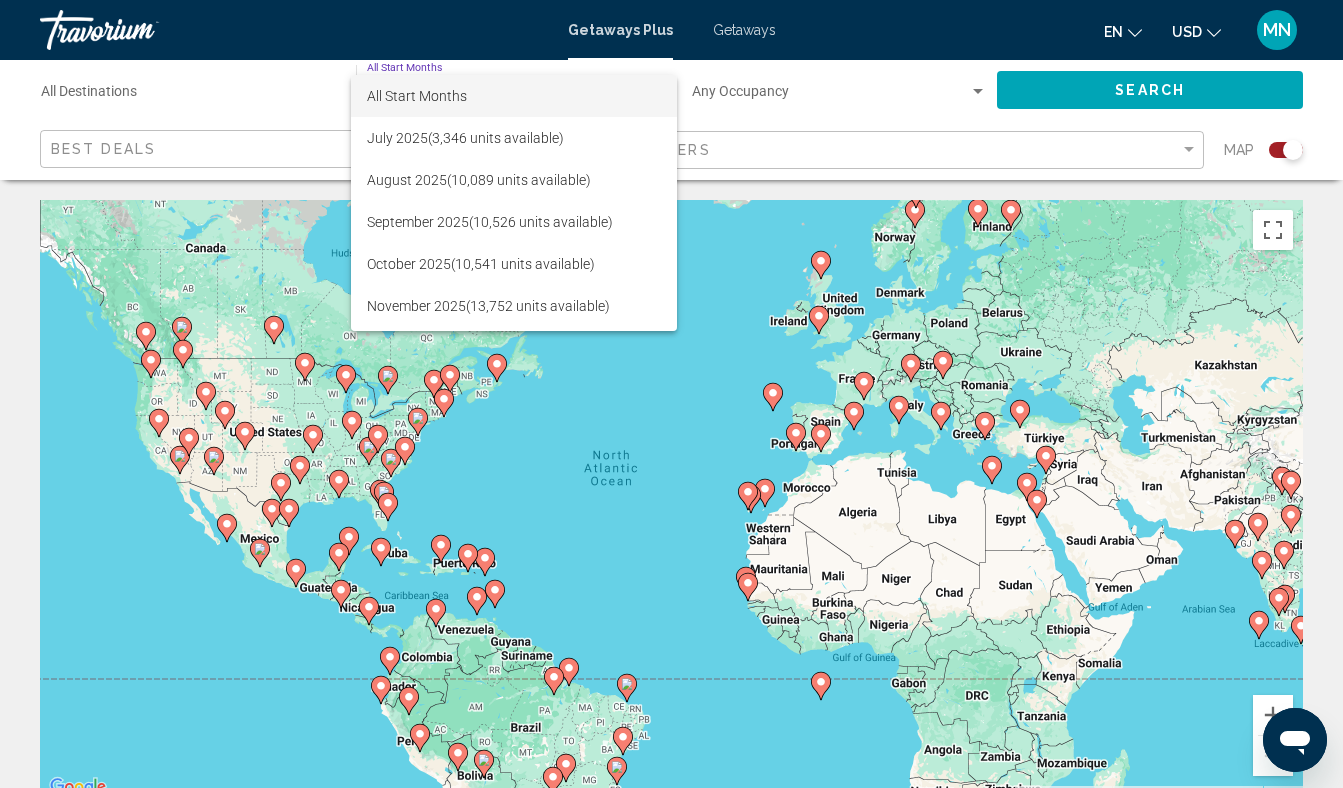 click at bounding box center [671, 394] 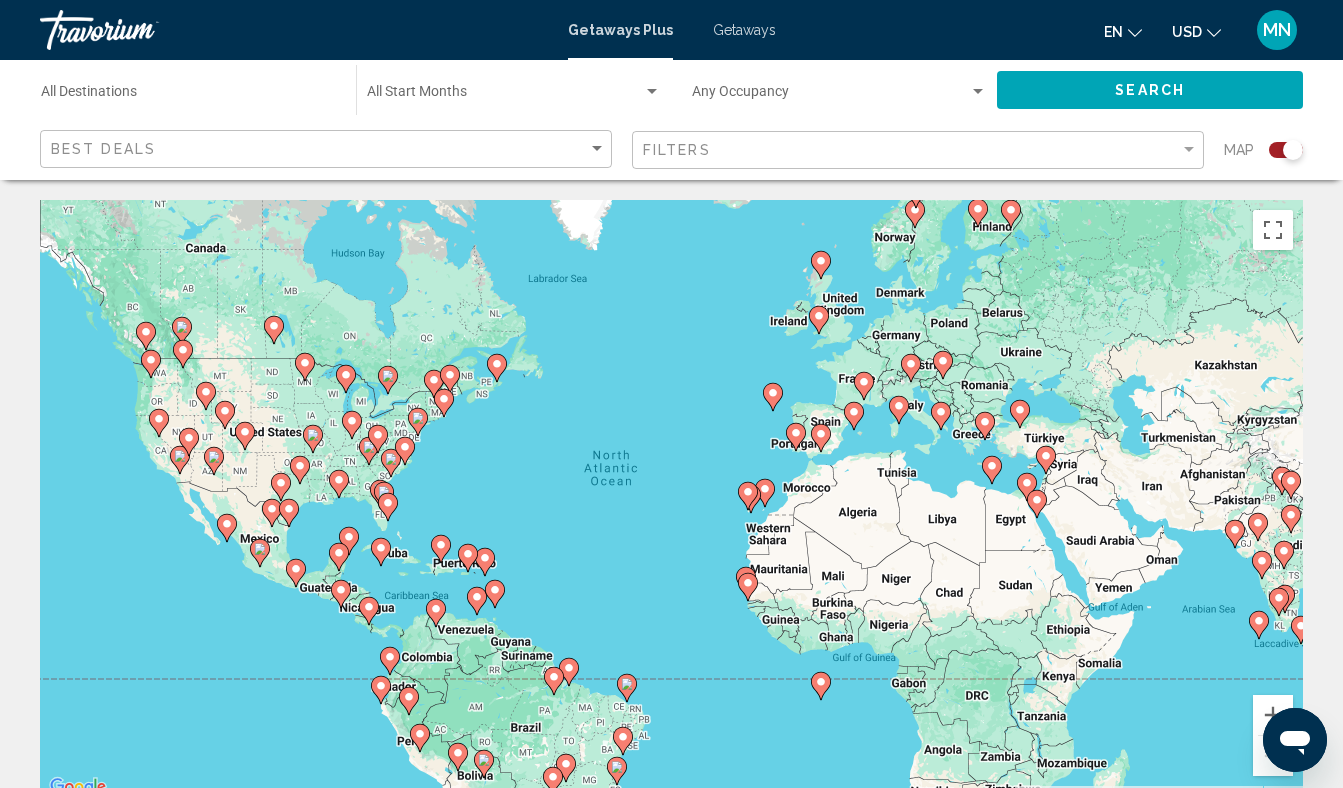 click at bounding box center (505, 96) 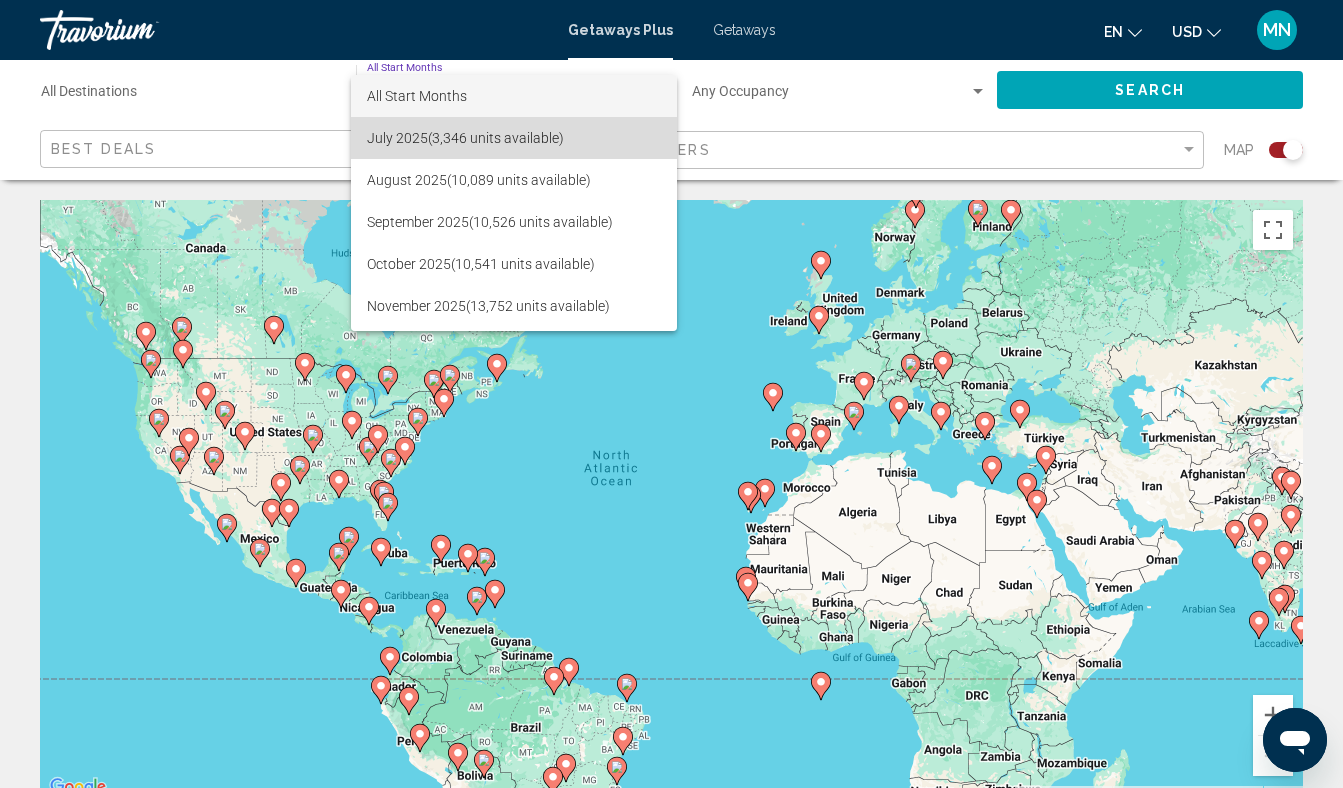 click on "[MONTH] [YEAR] ([NUMBER] units available)" at bounding box center [514, 138] 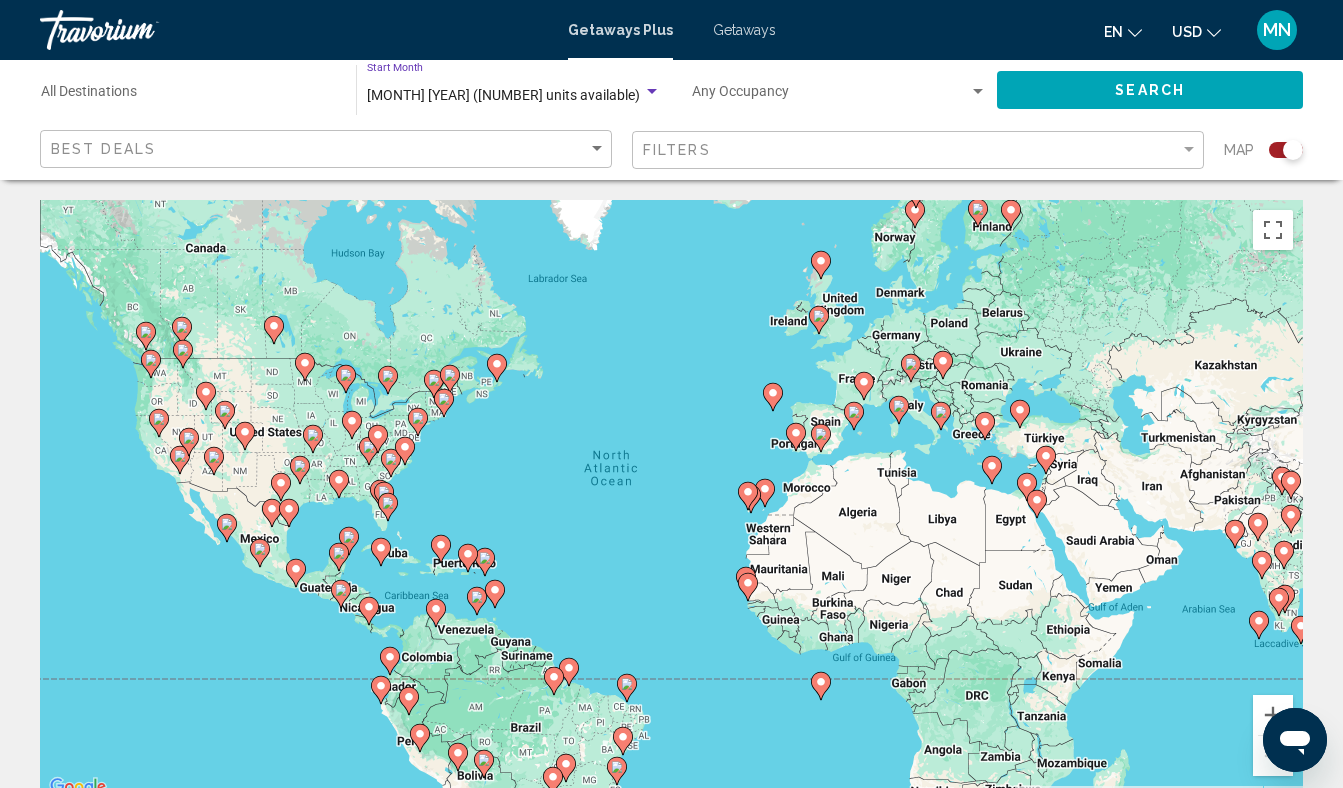 click at bounding box center (566, 764) 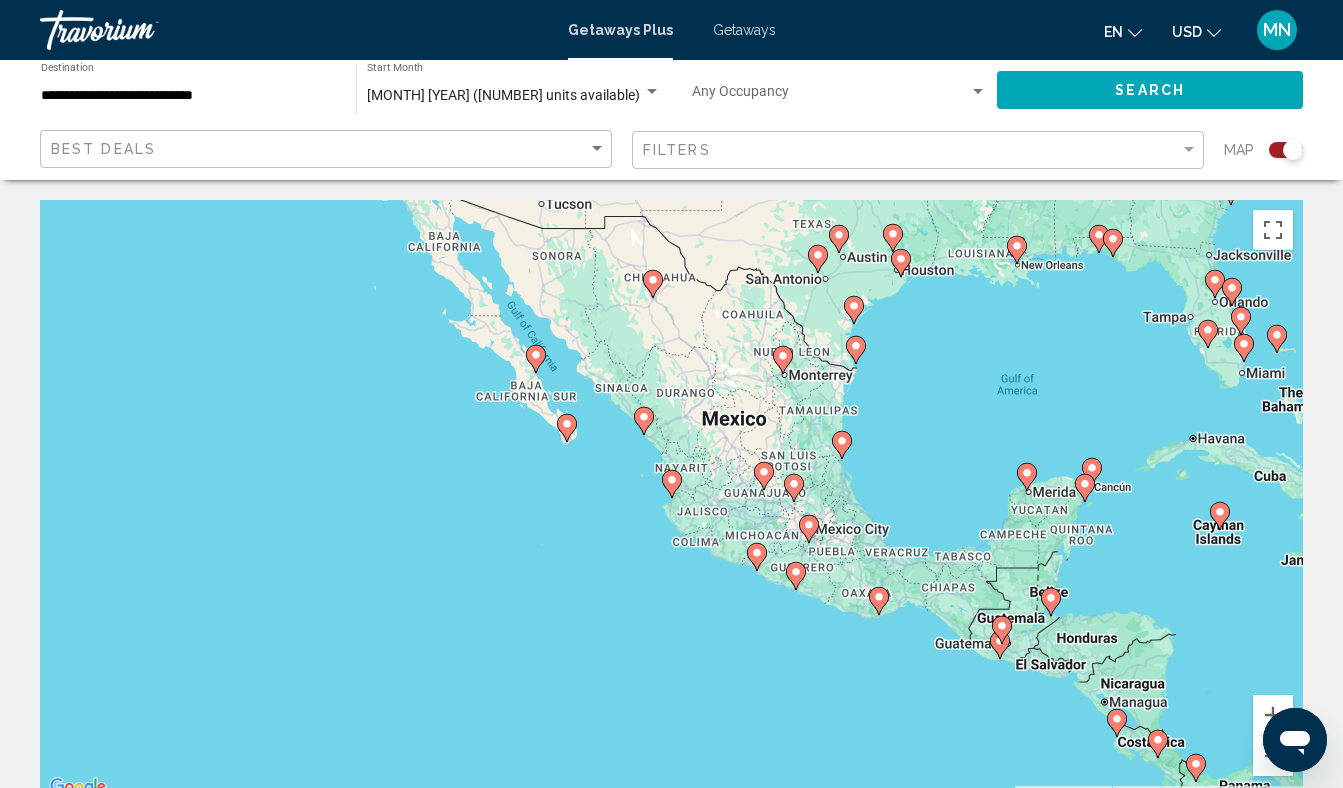 click at bounding box center (411, 146) 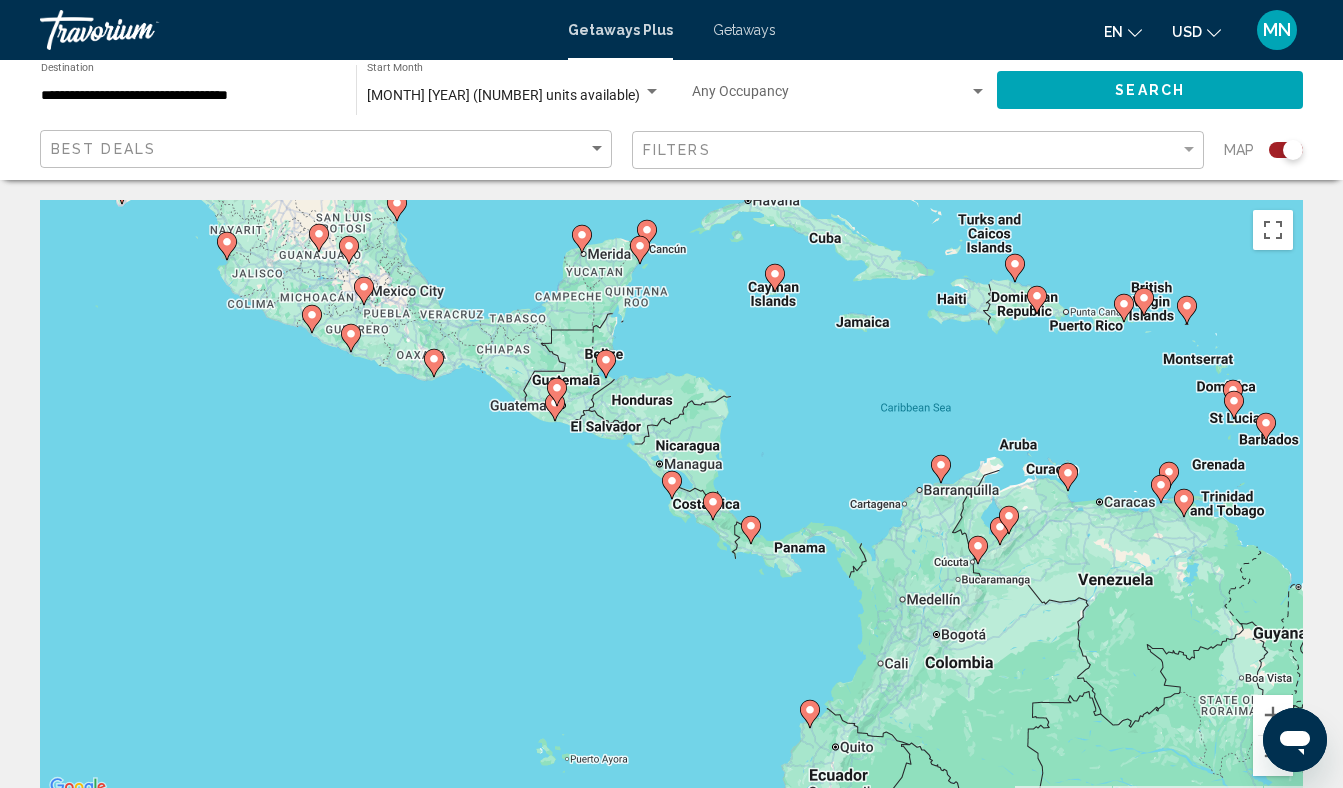 click at bounding box center [227, 242] 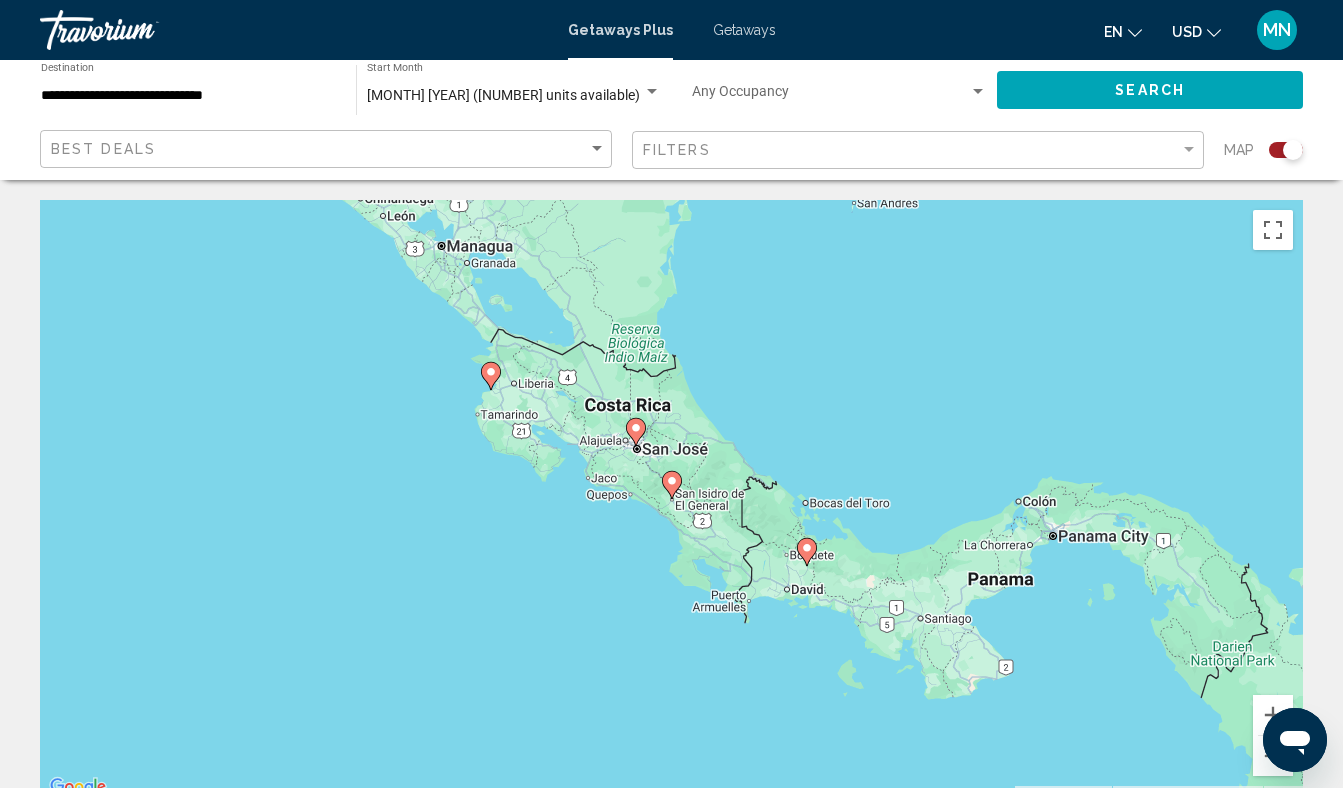 click at bounding box center [672, 481] 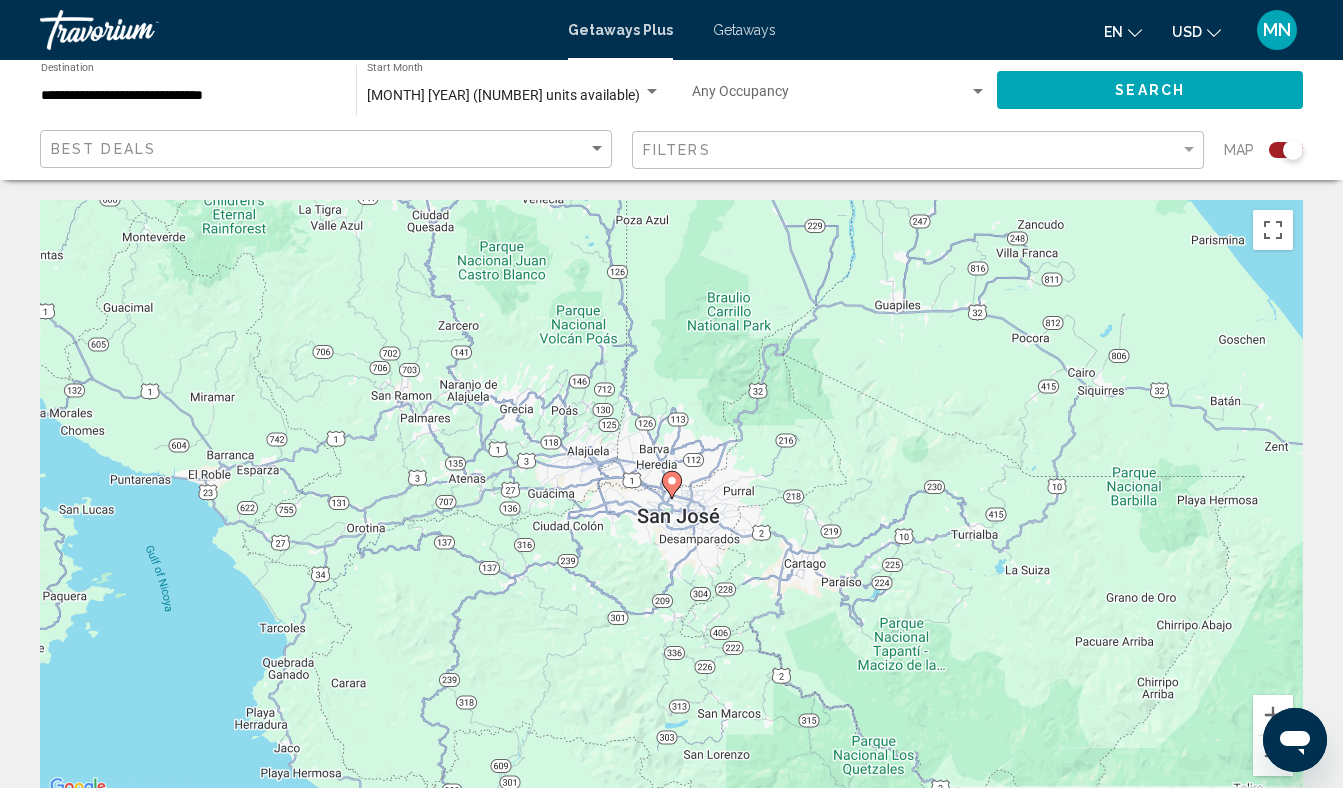 click at bounding box center [672, 481] 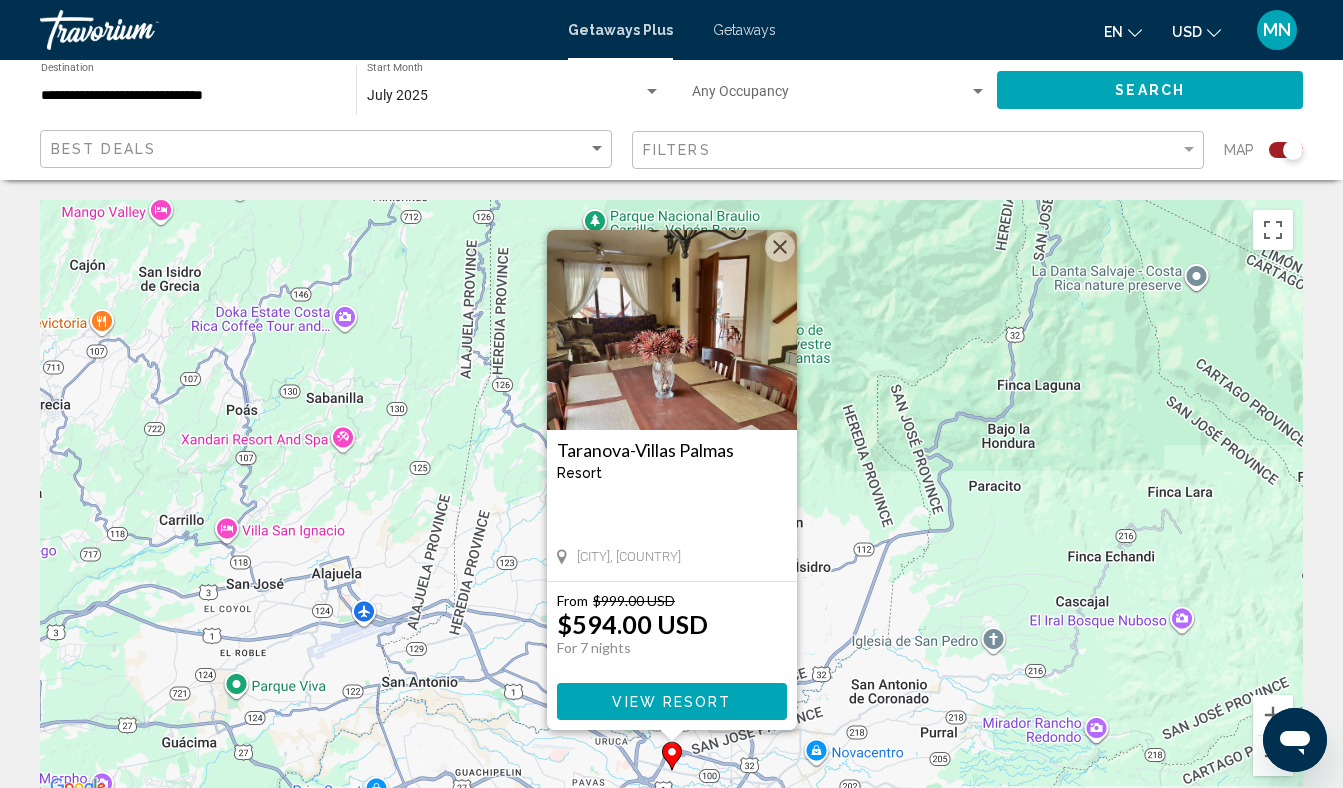 click on "View Resort" at bounding box center (671, 702) 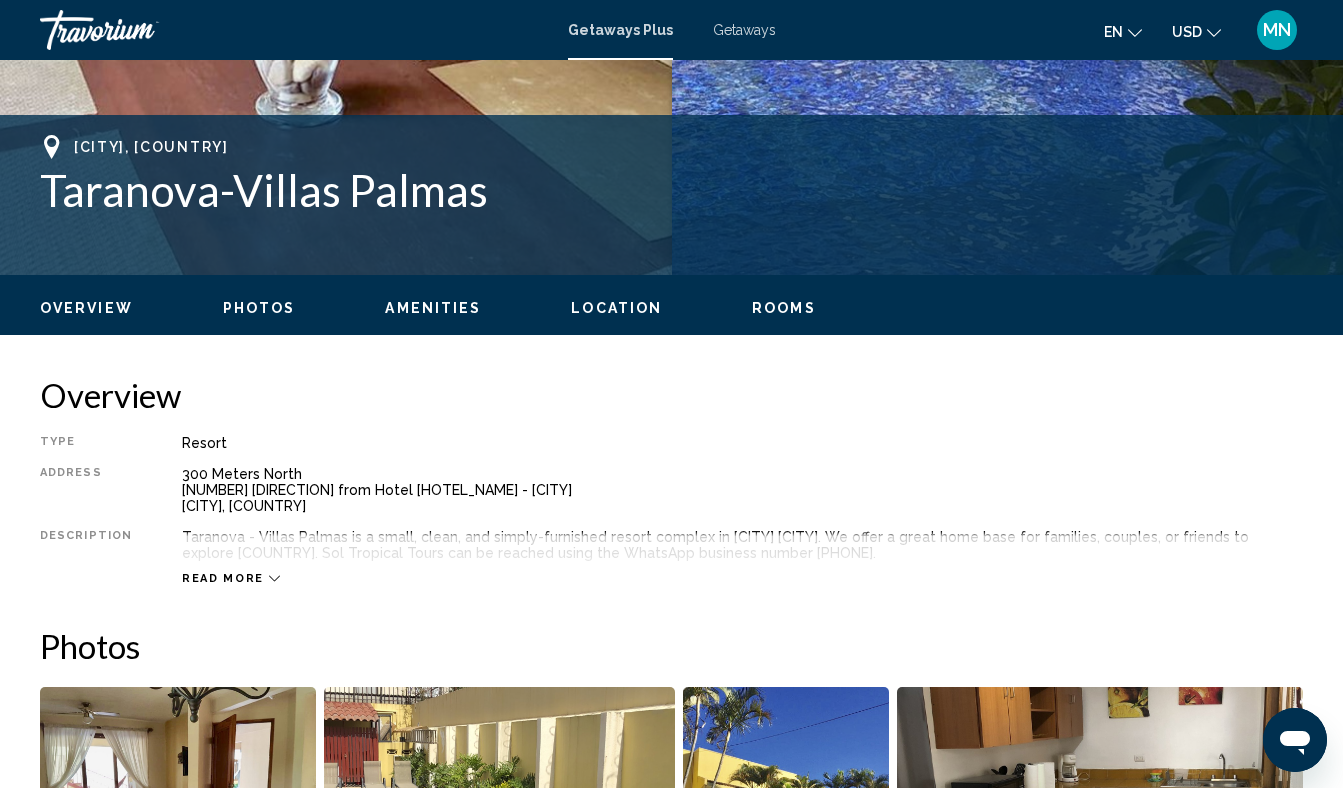 scroll, scrollTop: 746, scrollLeft: 0, axis: vertical 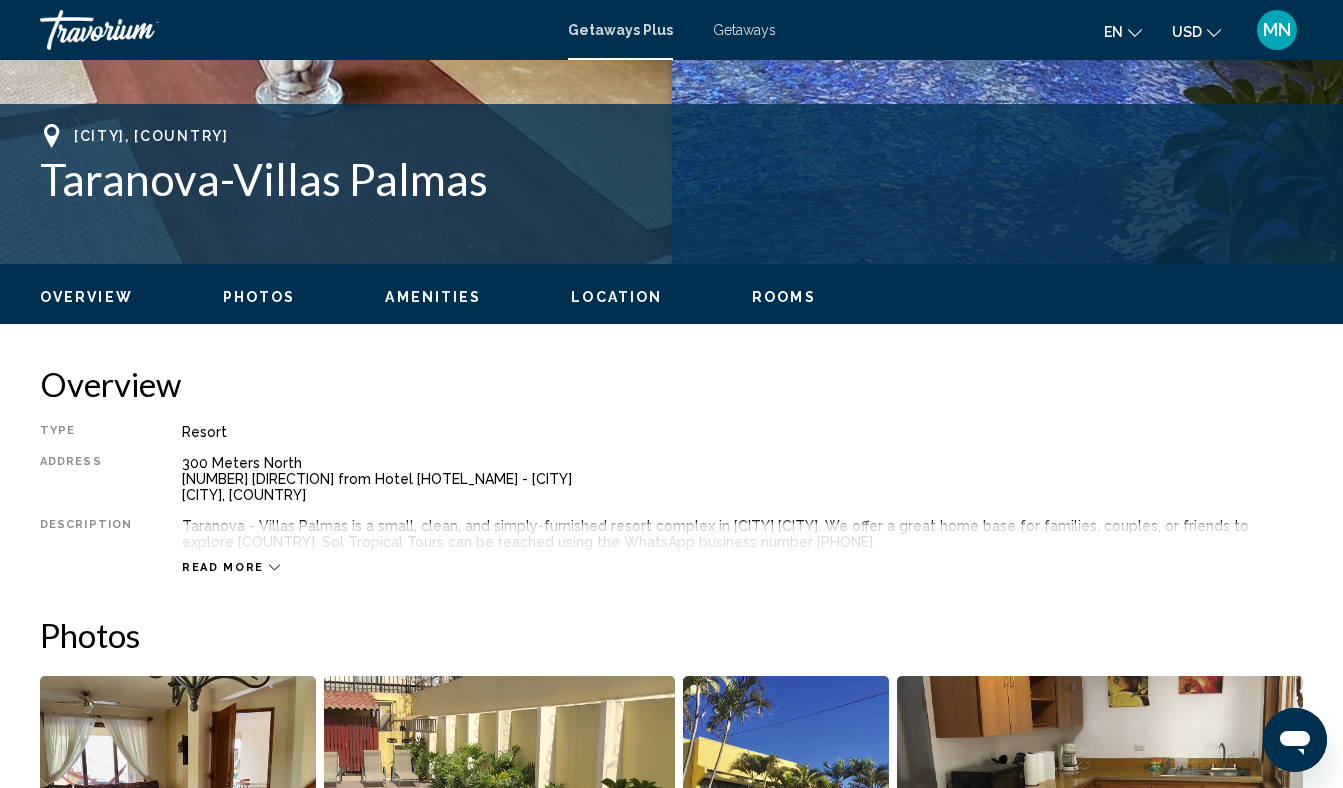 click at bounding box center (274, 567) 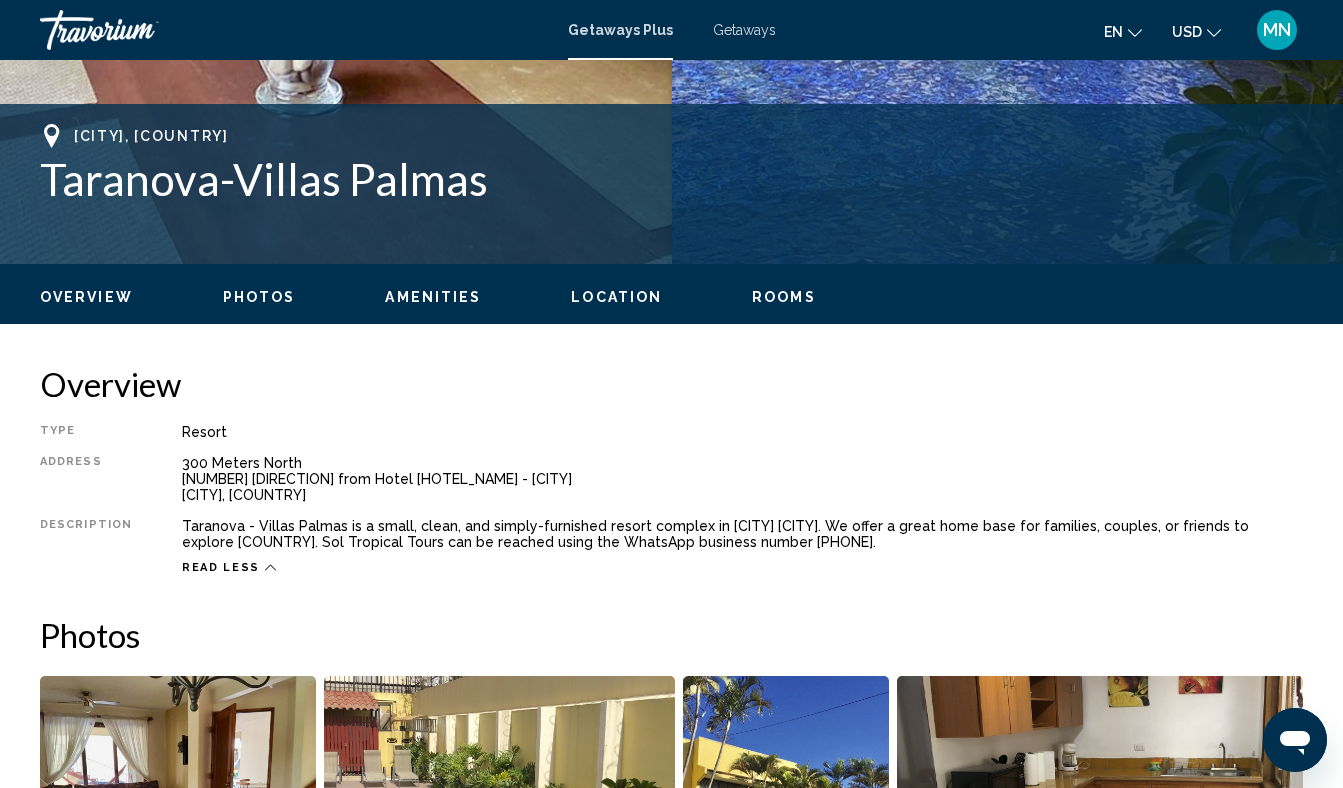click on "Amenities" at bounding box center (433, 297) 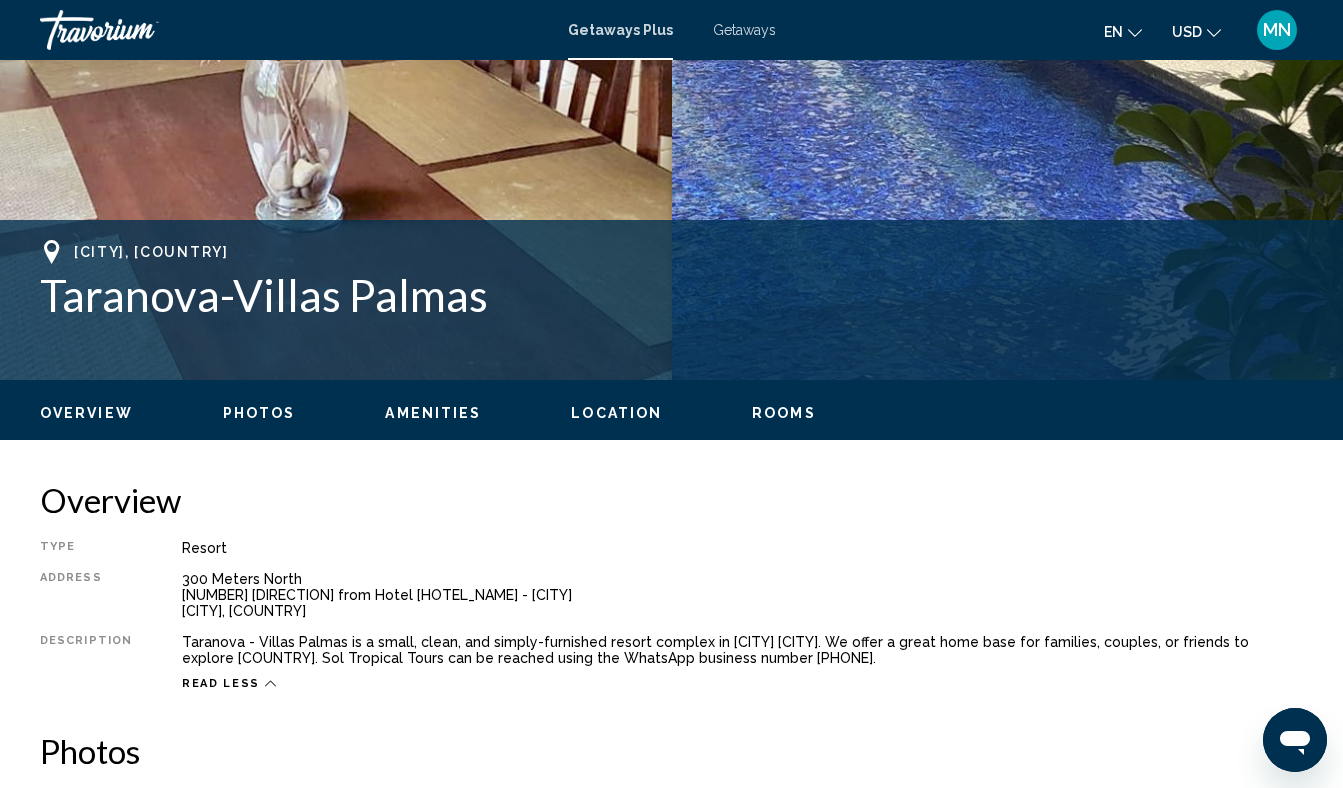 scroll, scrollTop: 665, scrollLeft: 0, axis: vertical 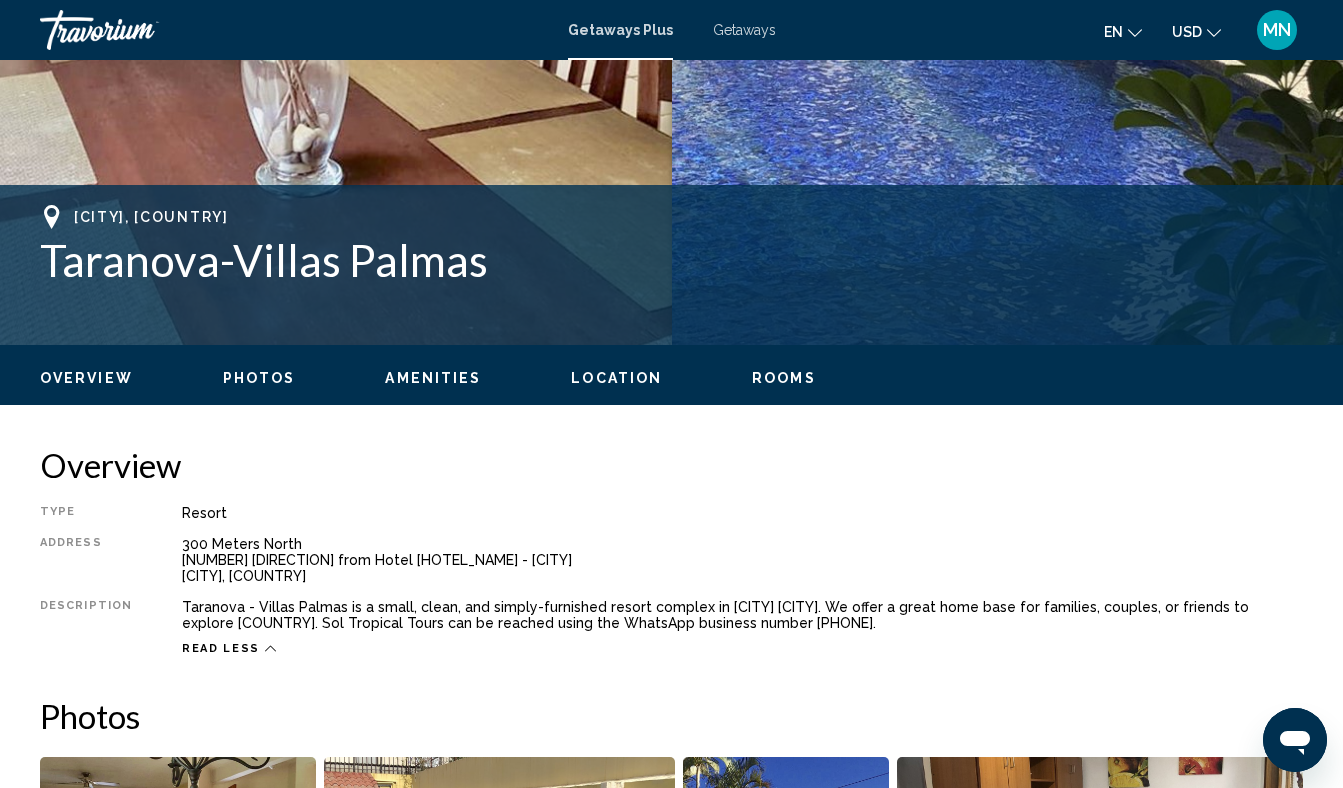 click on "Photos" at bounding box center (259, 378) 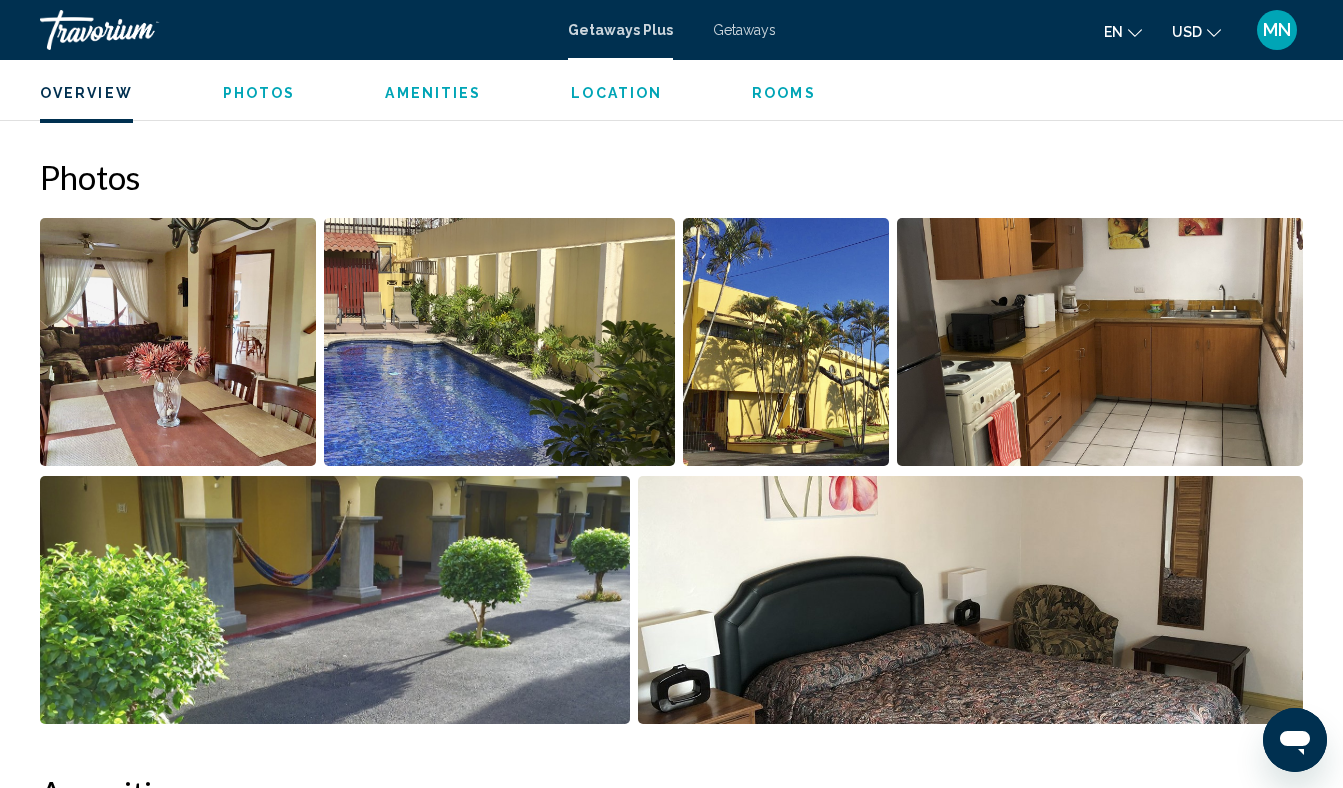 scroll, scrollTop: 1241, scrollLeft: 0, axis: vertical 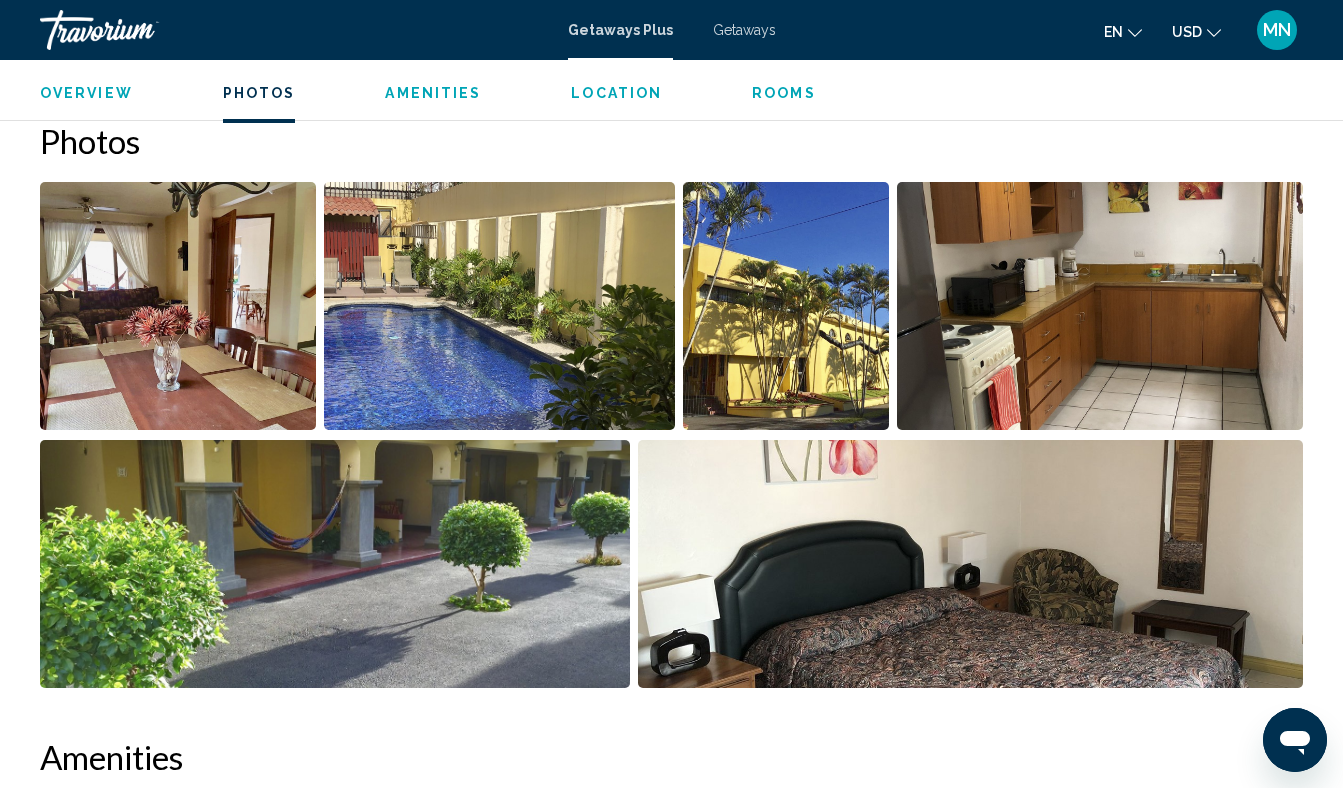 click at bounding box center [178, 306] 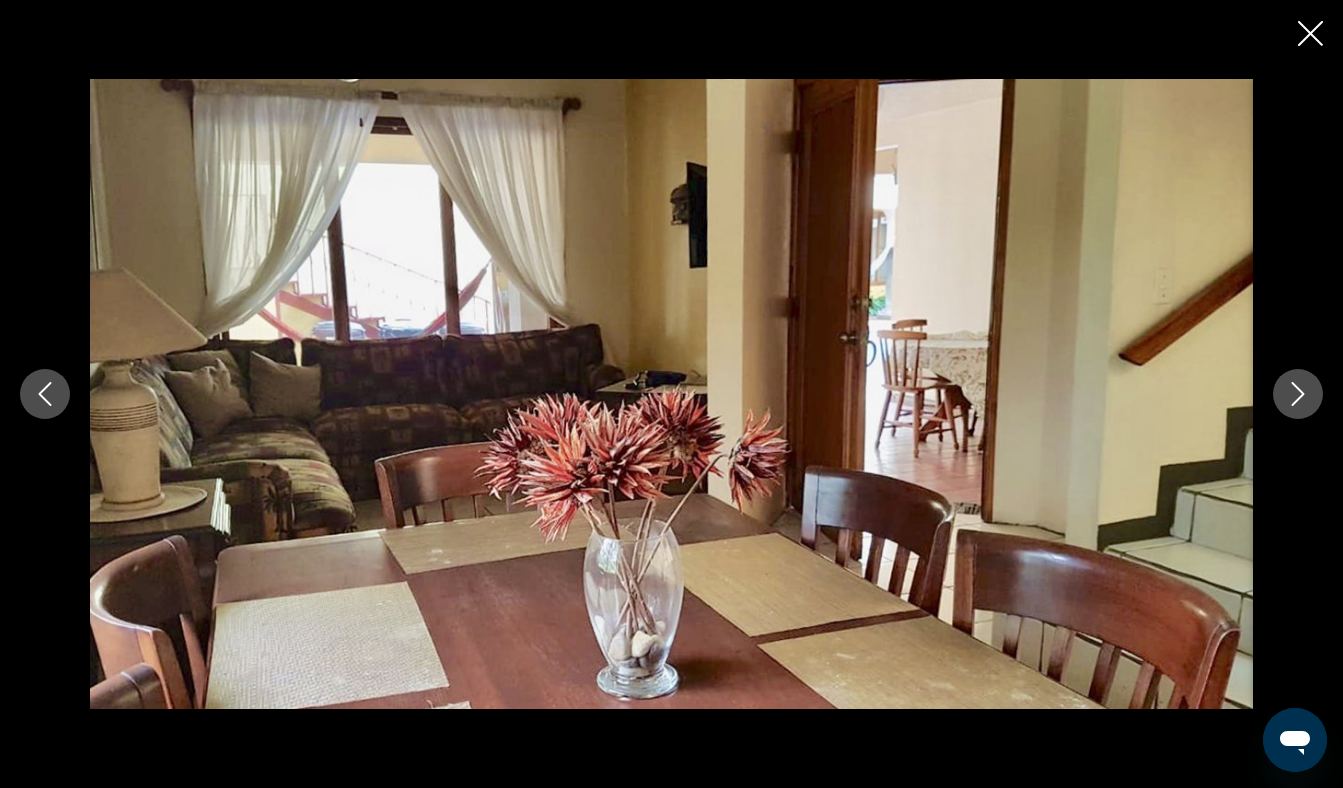 click at bounding box center [1298, 394] 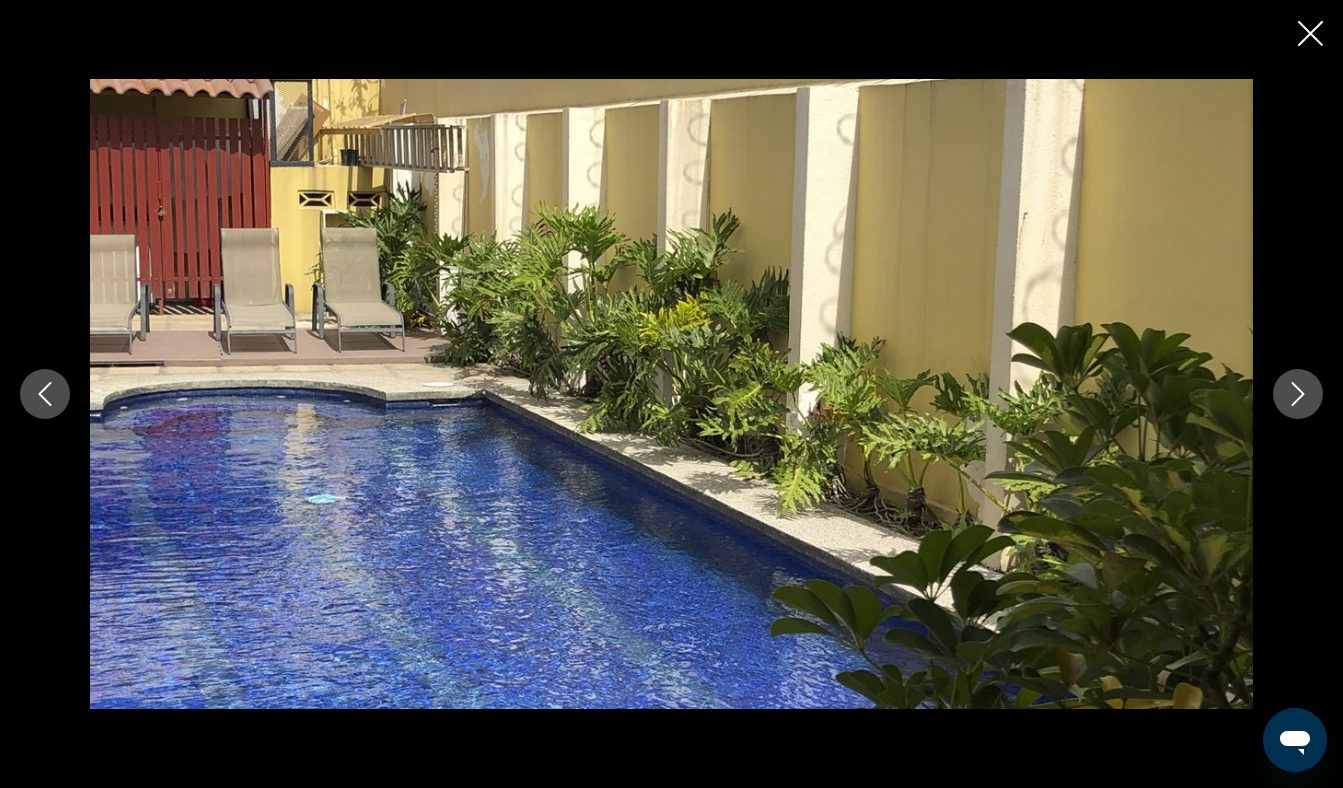 click at bounding box center (1298, 394) 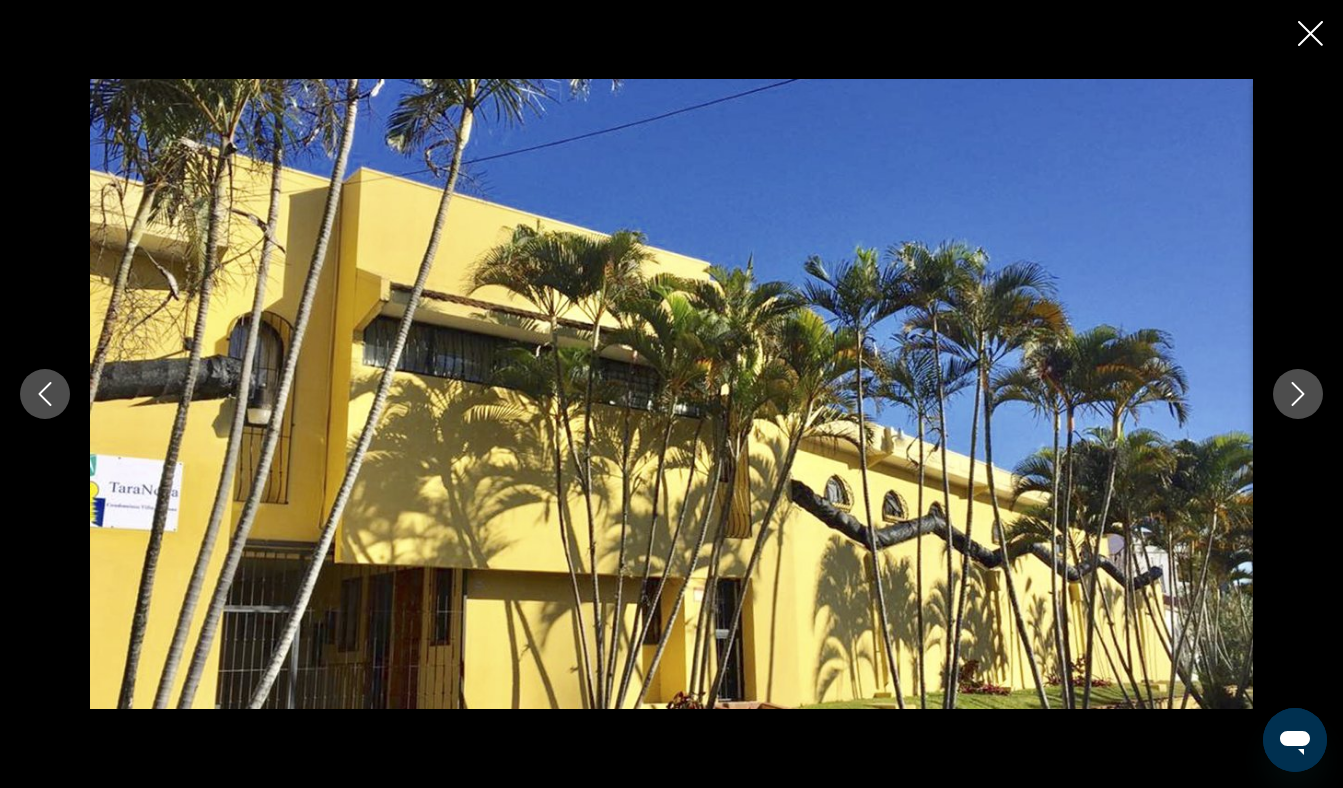 click at bounding box center [1298, 394] 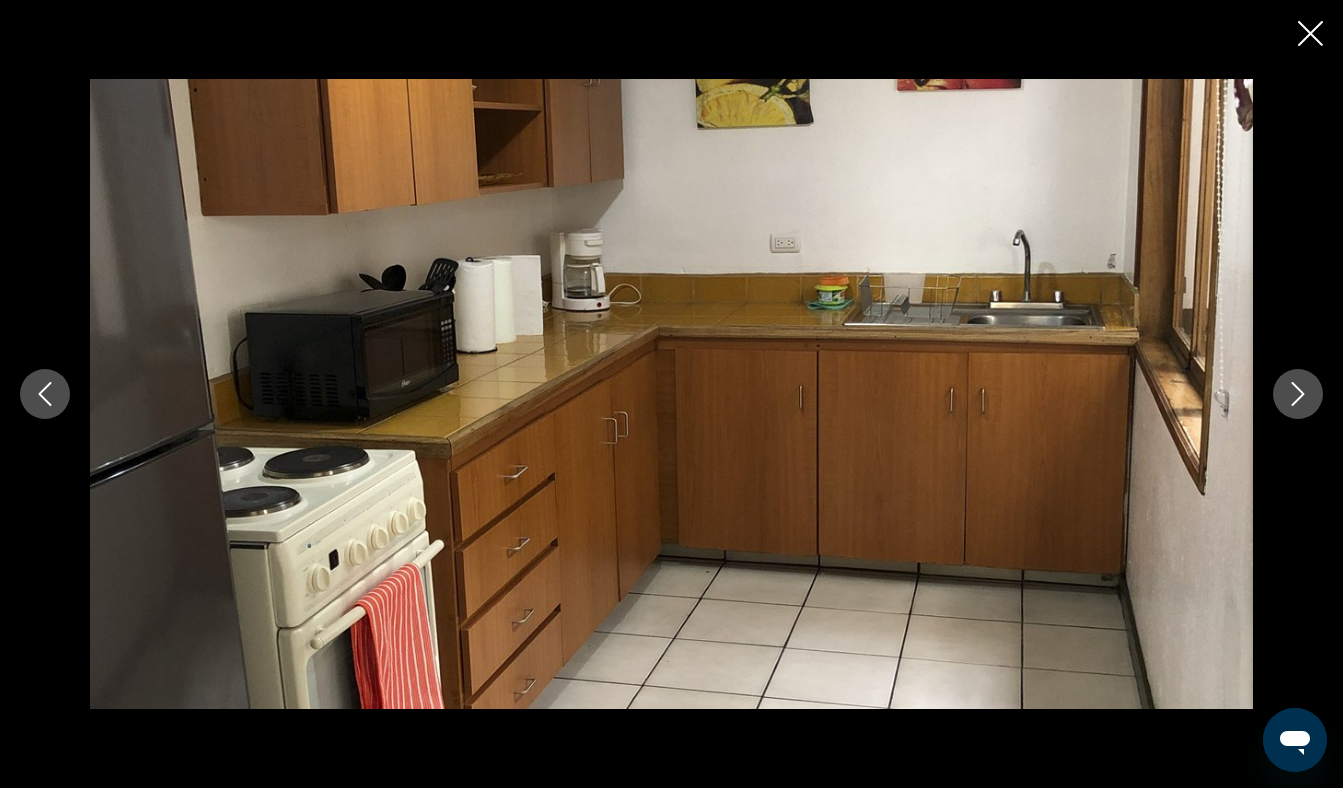 click at bounding box center [1298, 394] 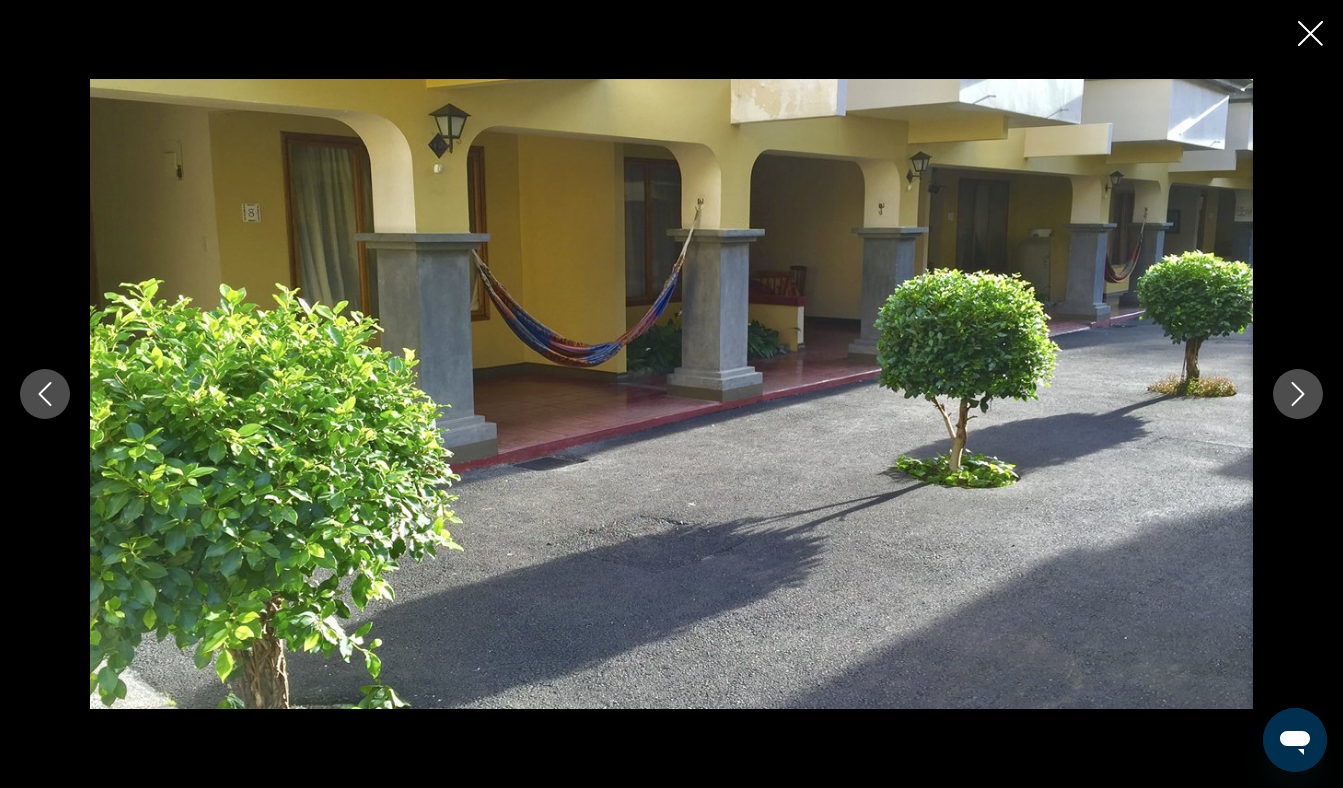 click at bounding box center [1298, 394] 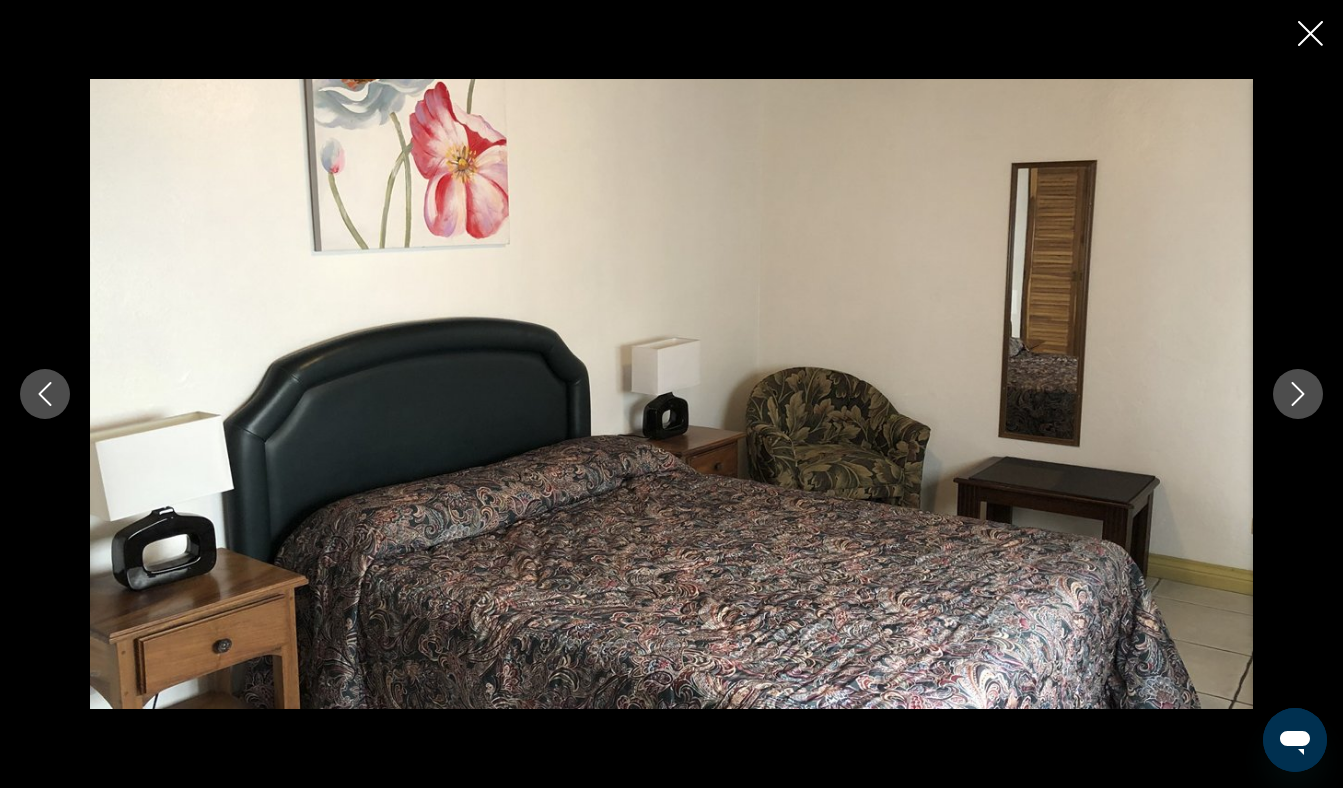 click at bounding box center (1298, 394) 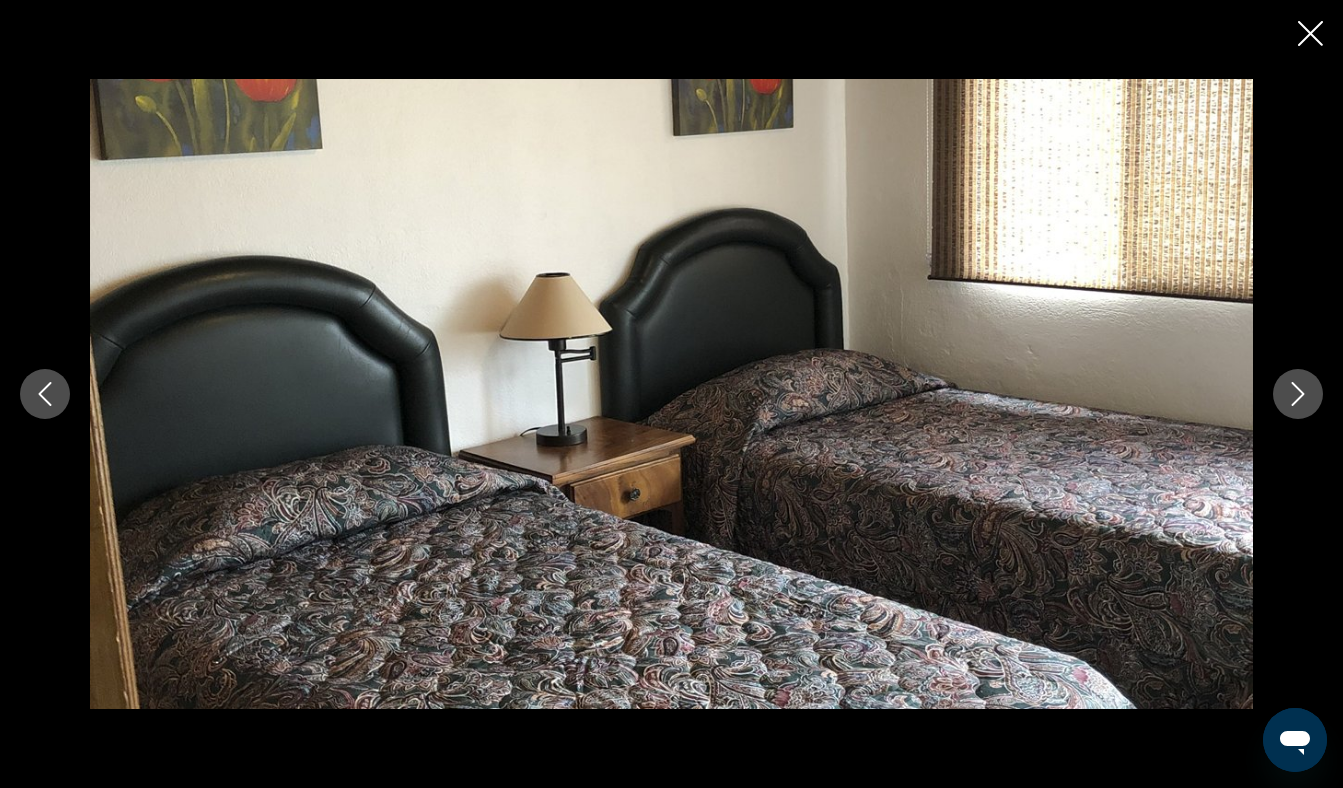 click at bounding box center [1298, 394] 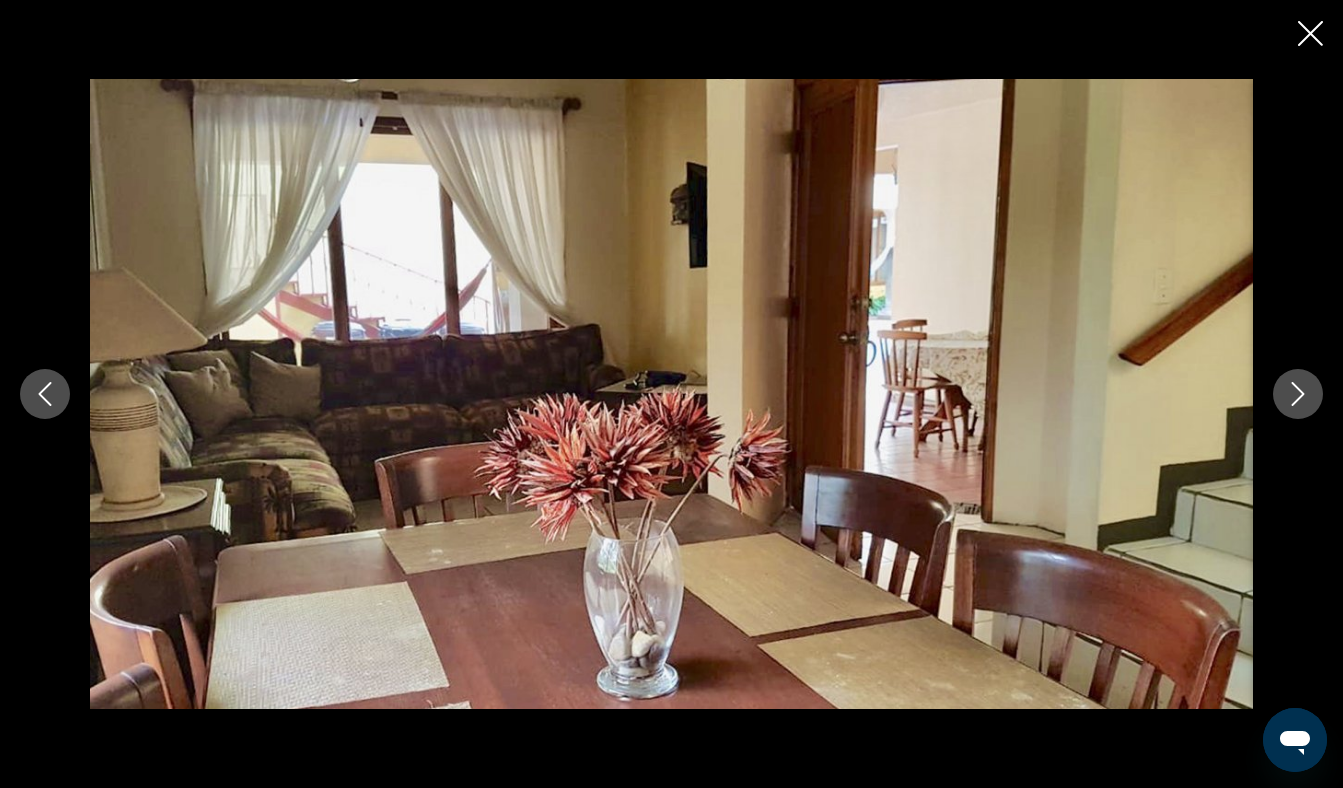click at bounding box center [1310, 33] 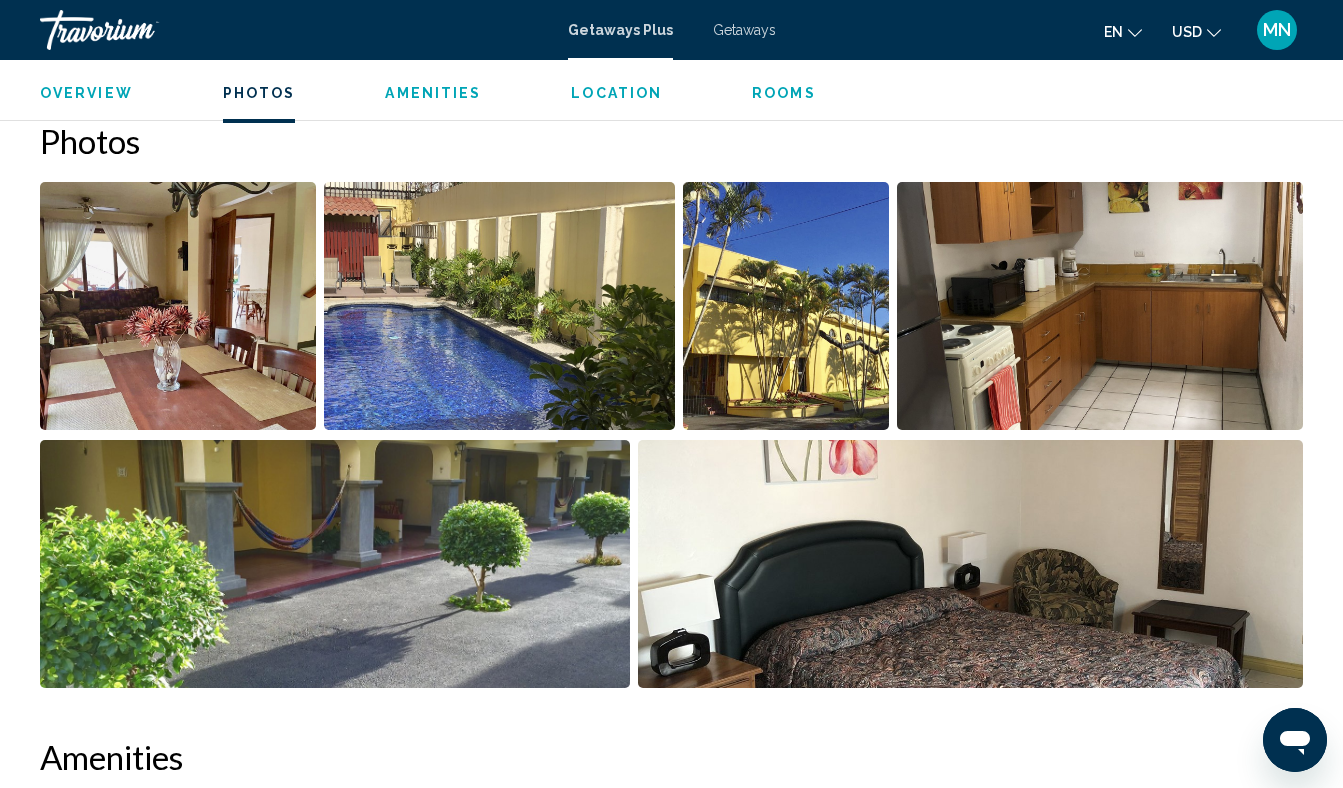 scroll, scrollTop: 0, scrollLeft: 0, axis: both 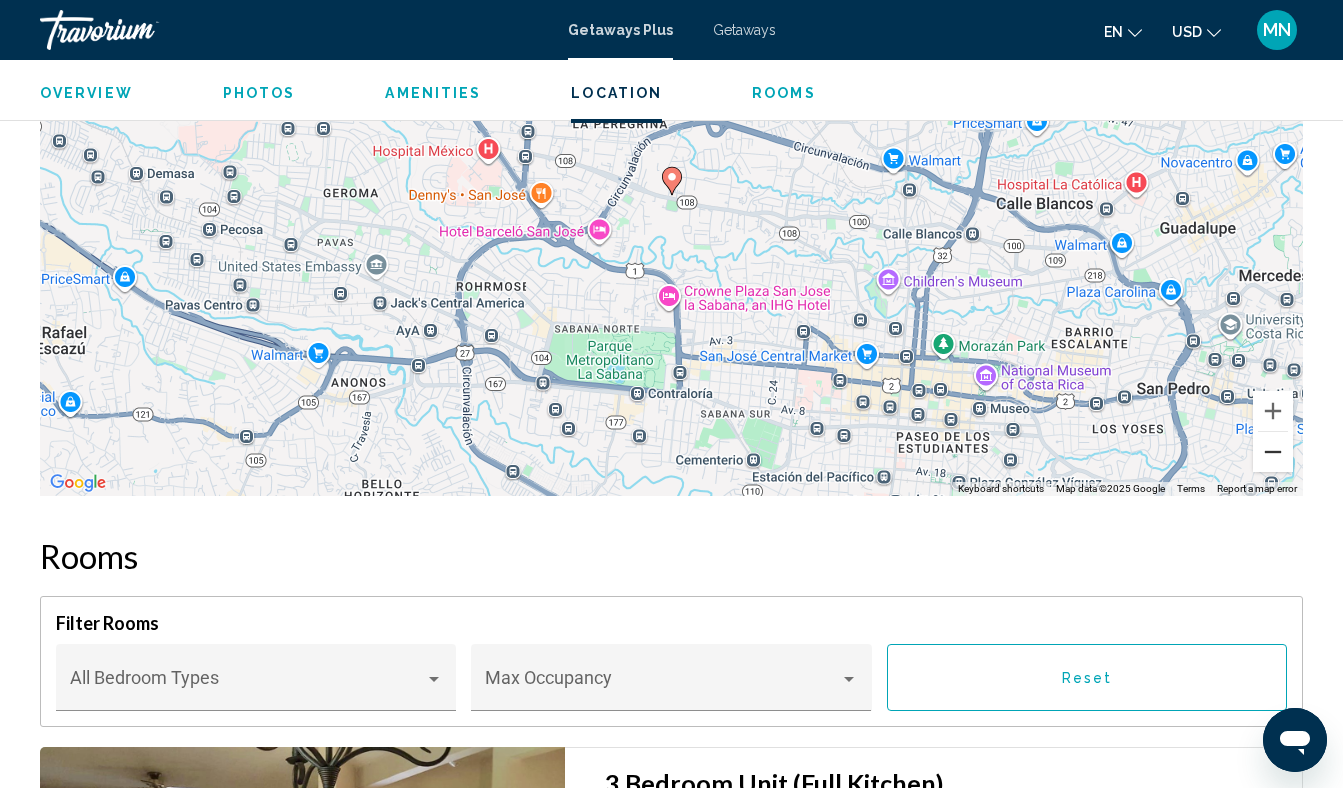 click at bounding box center (1273, 452) 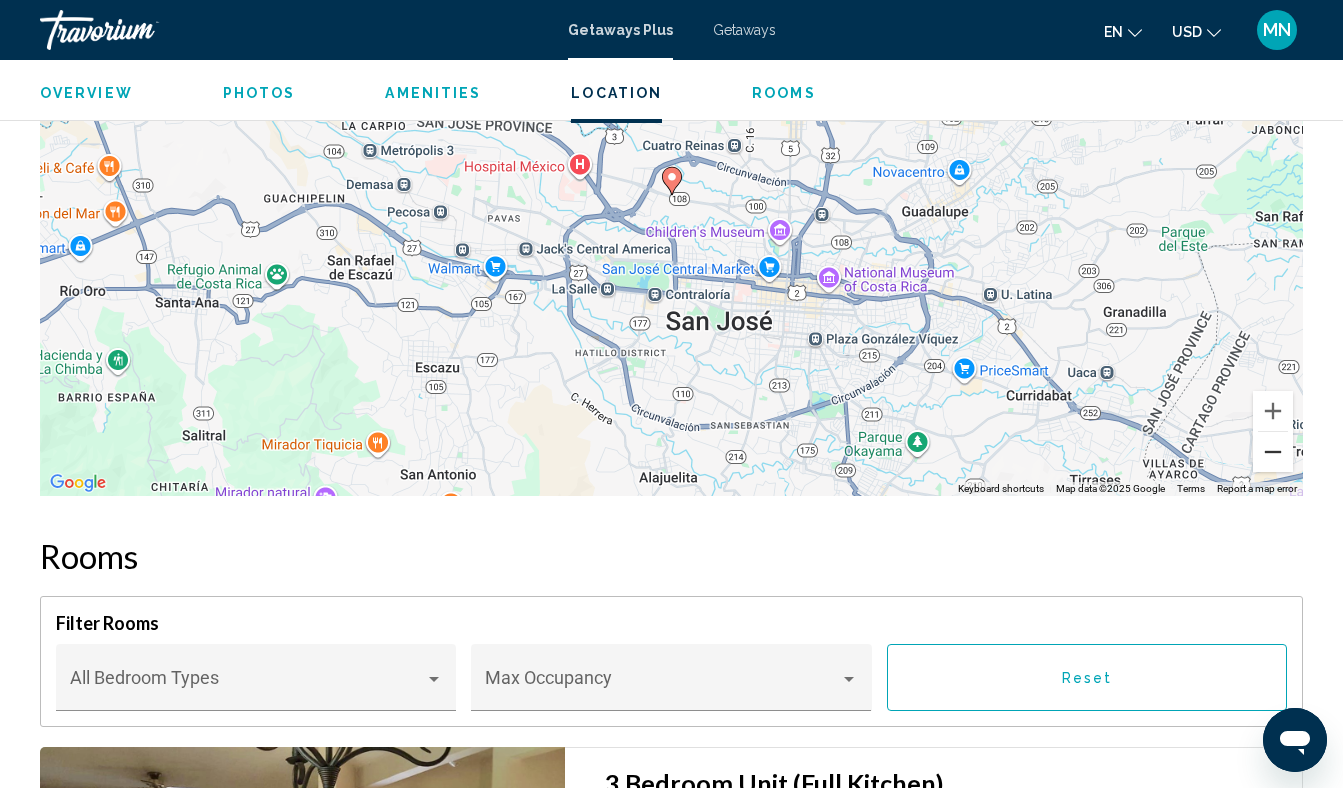 click at bounding box center [1273, 452] 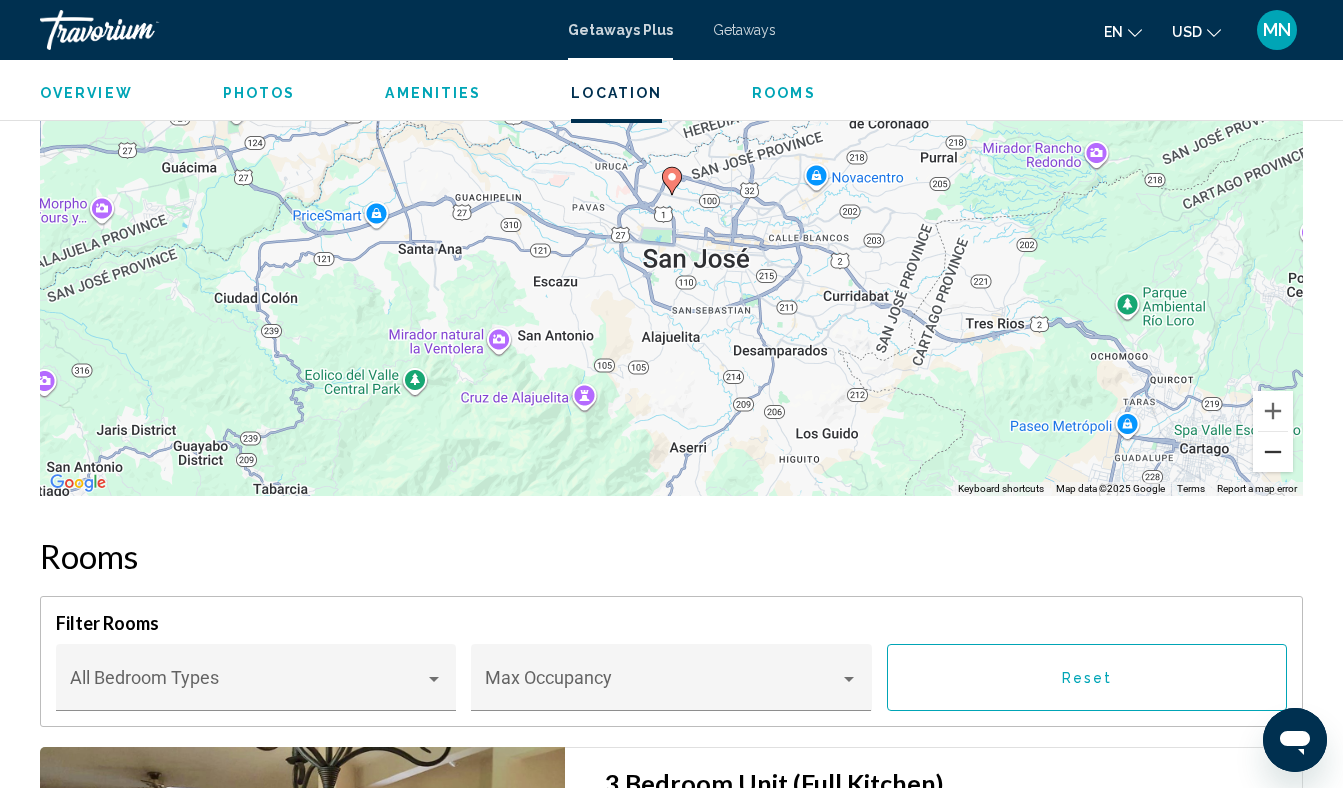 click at bounding box center (1273, 452) 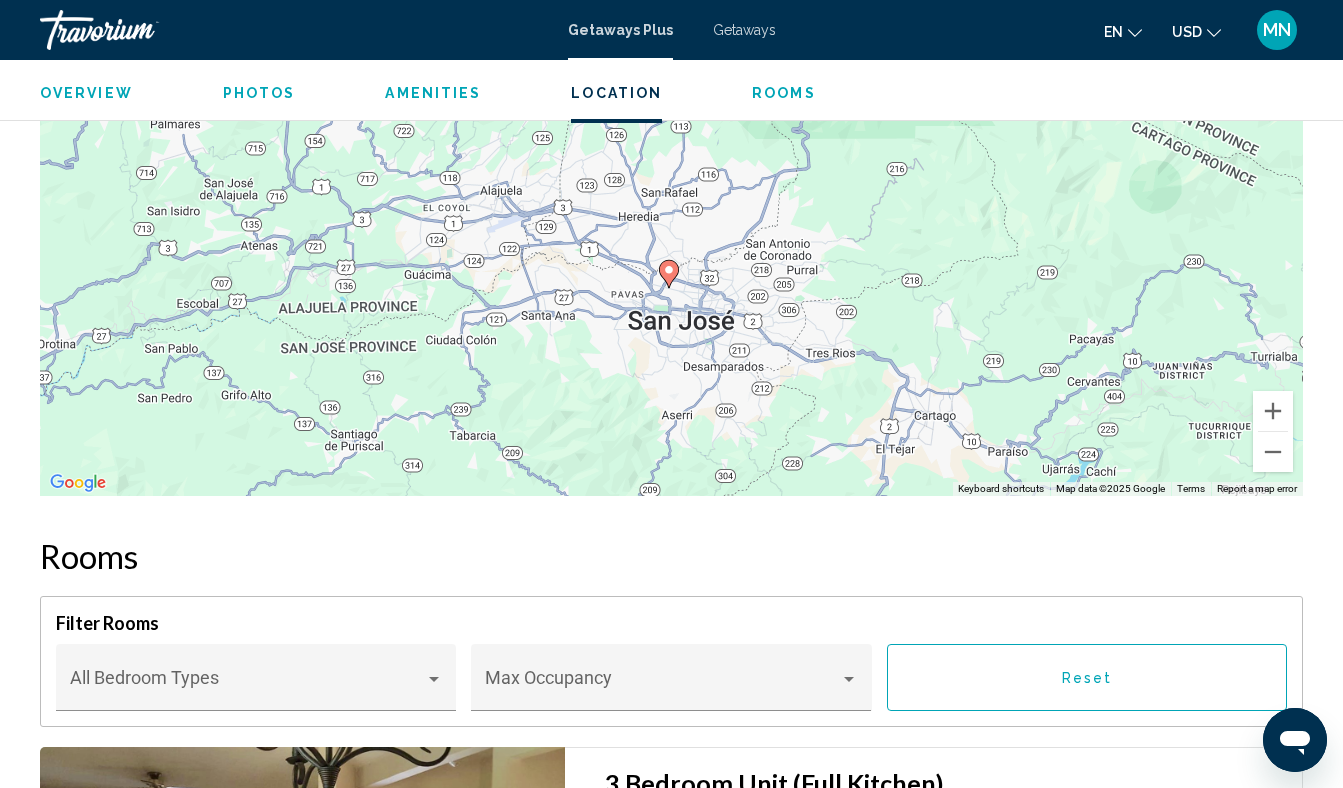 drag, startPoint x: 944, startPoint y: 282, endPoint x: 941, endPoint y: 402, distance: 120.03749 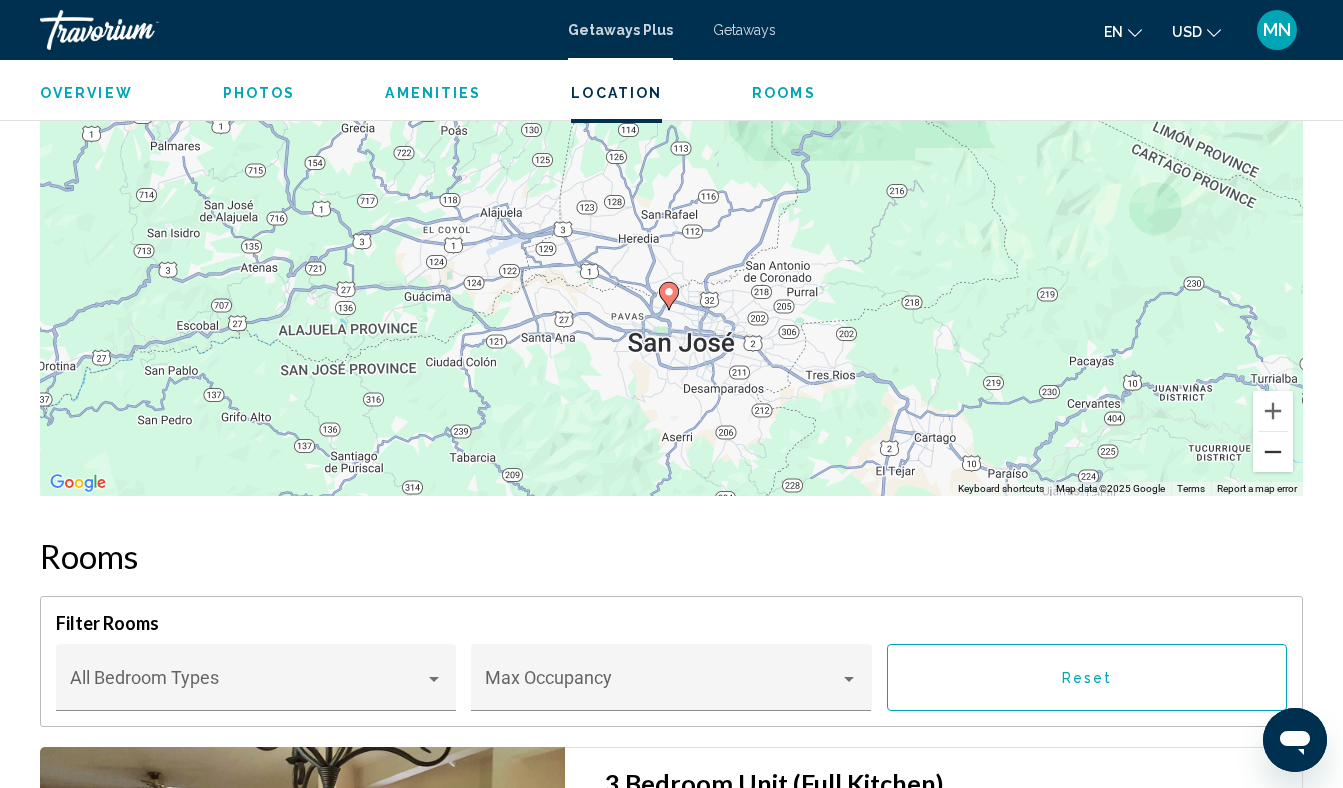 click at bounding box center (1273, 452) 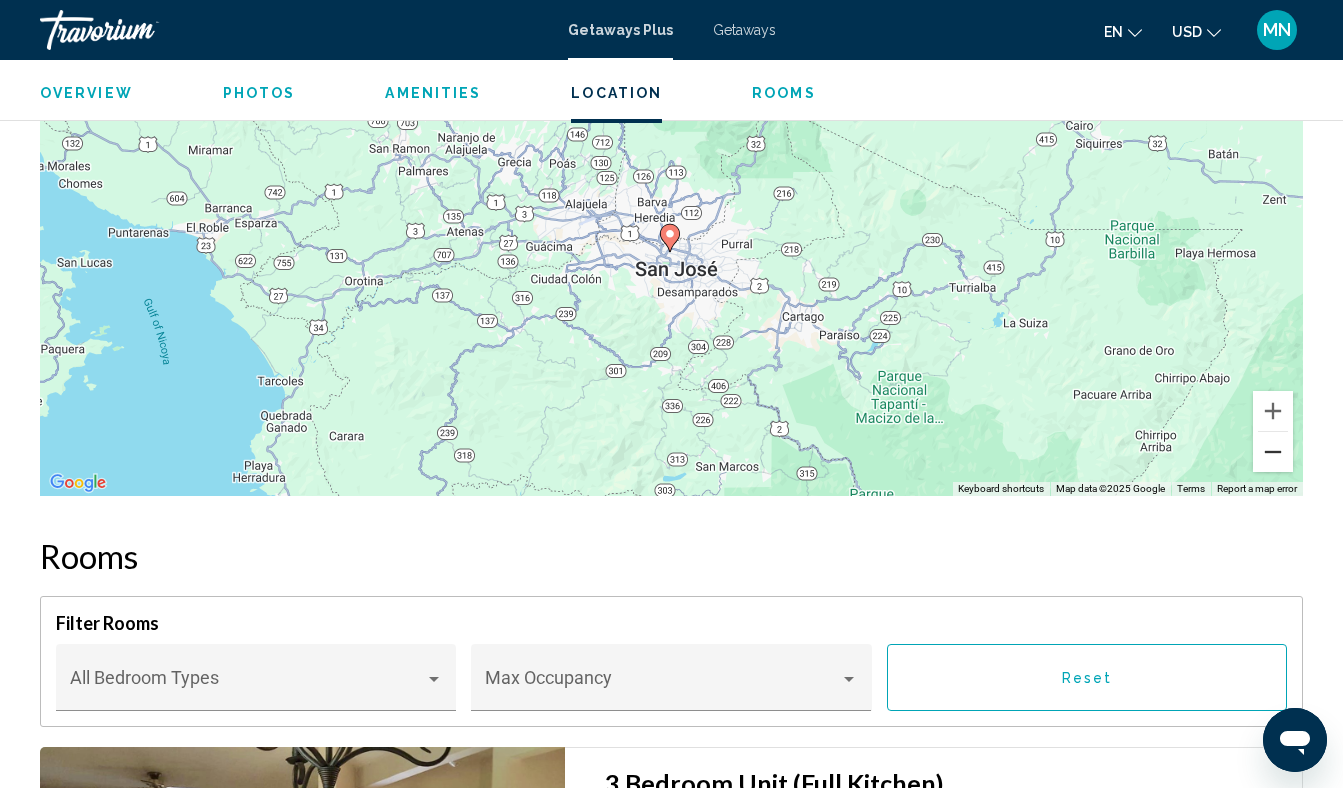 click at bounding box center (1273, 452) 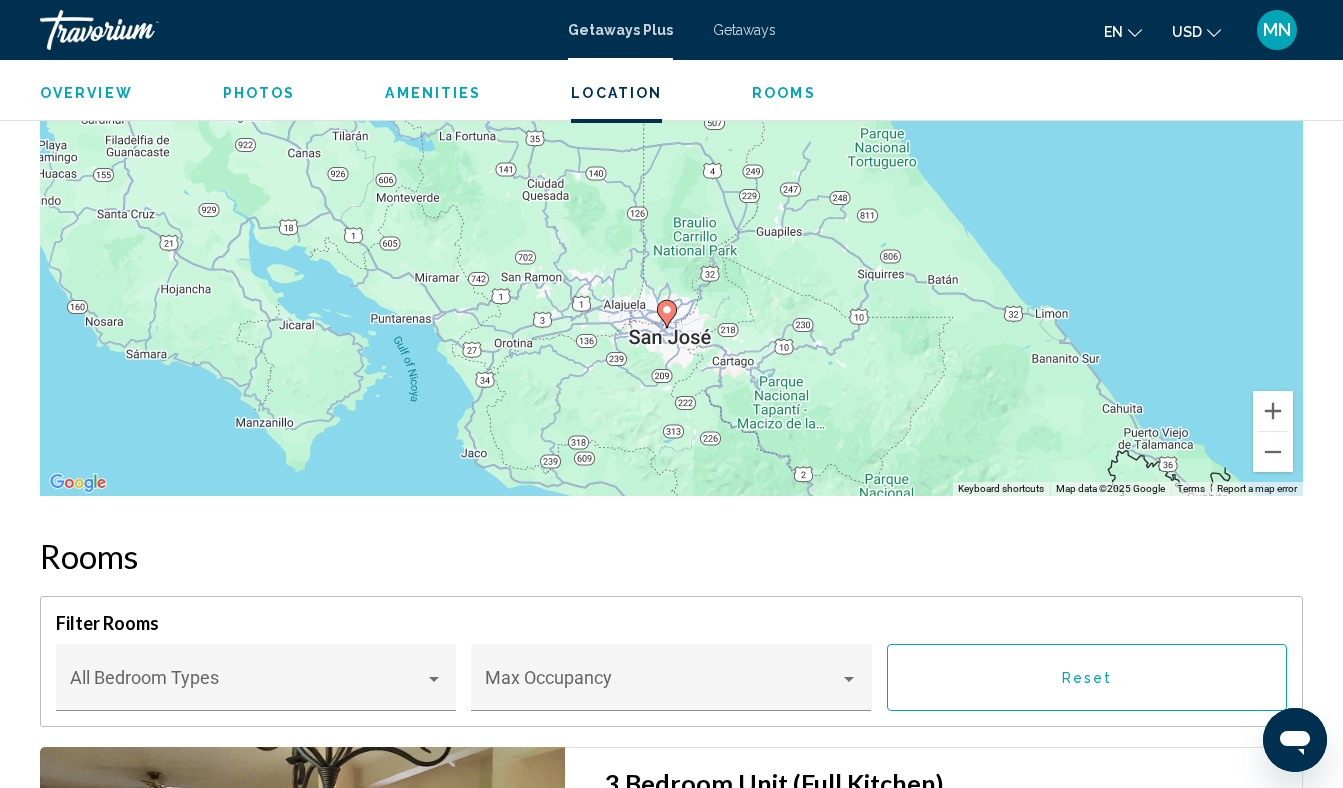 drag, startPoint x: 895, startPoint y: 356, endPoint x: 892, endPoint y: 482, distance: 126.035706 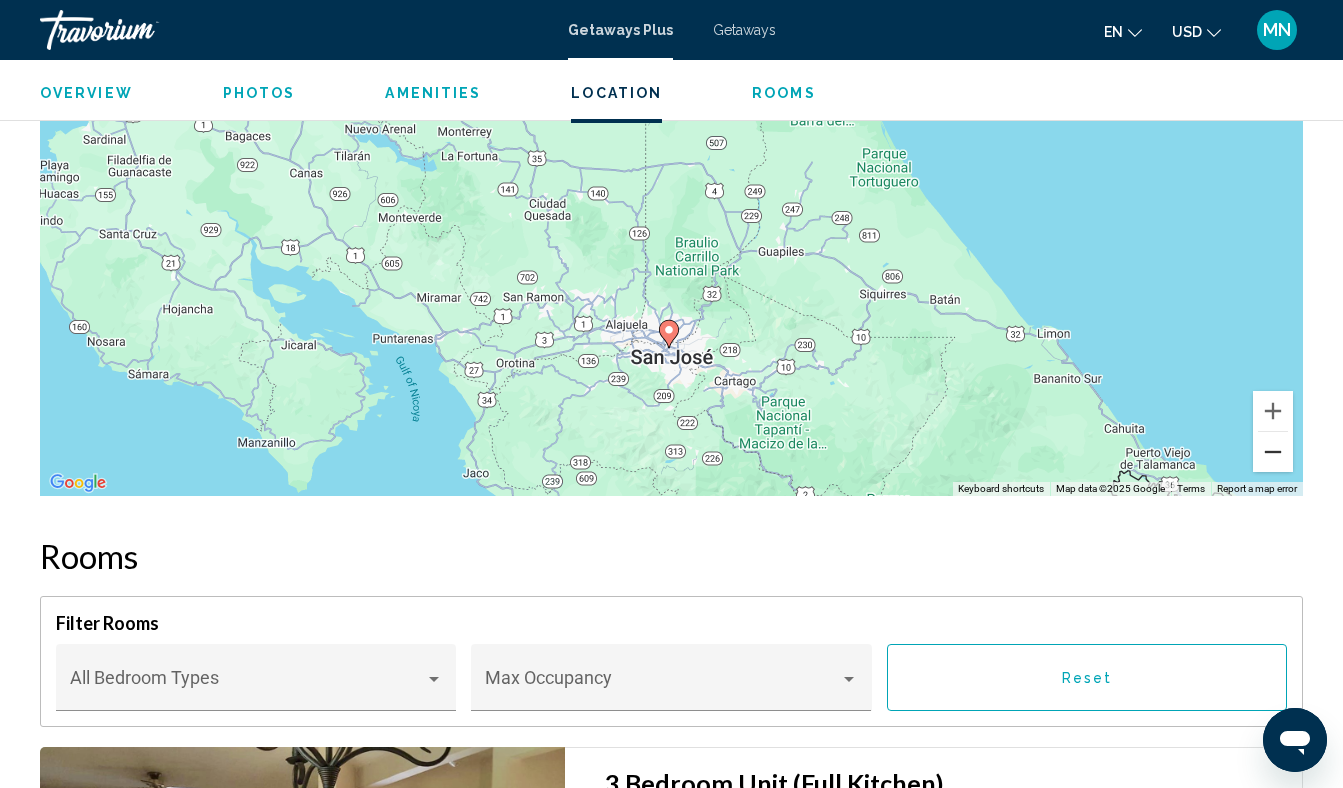 click at bounding box center (1273, 452) 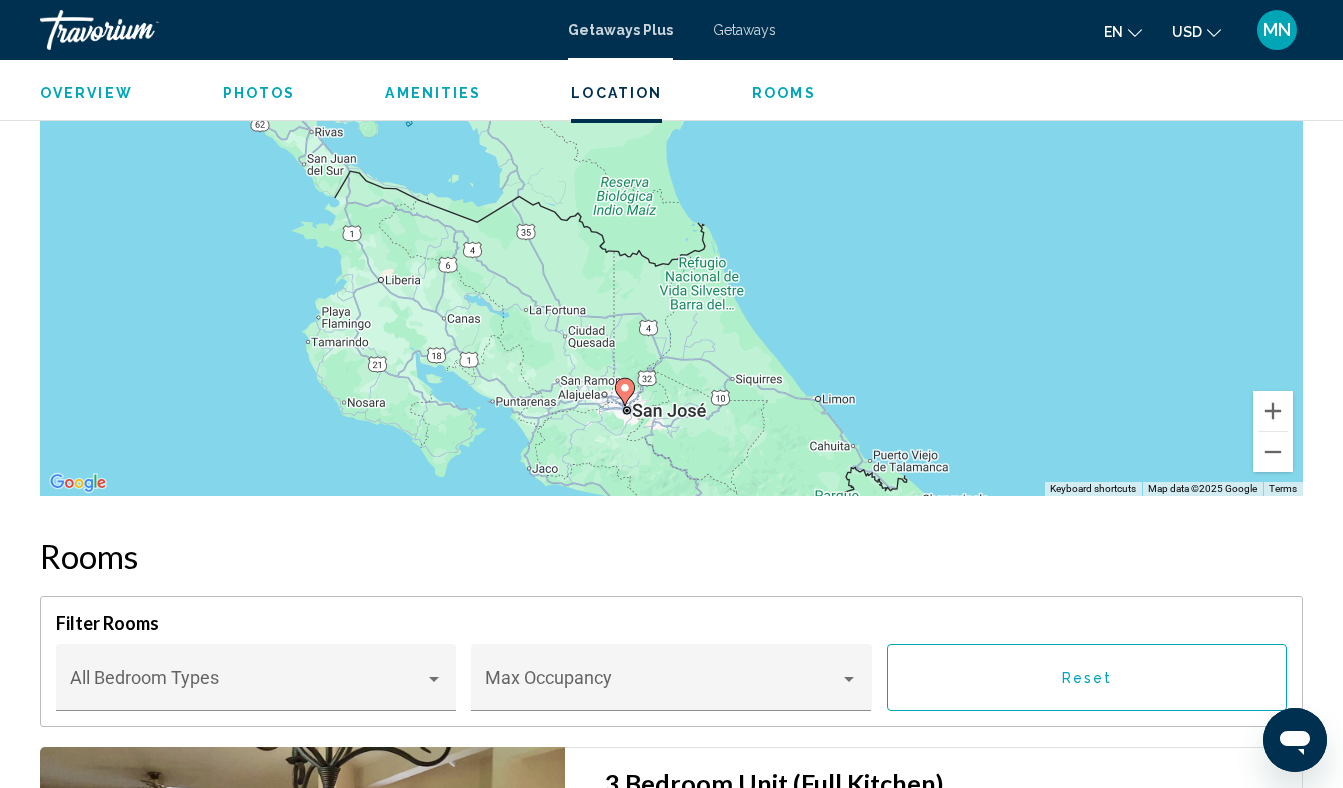 drag, startPoint x: 828, startPoint y: 296, endPoint x: 773, endPoint y: 438, distance: 152.27934 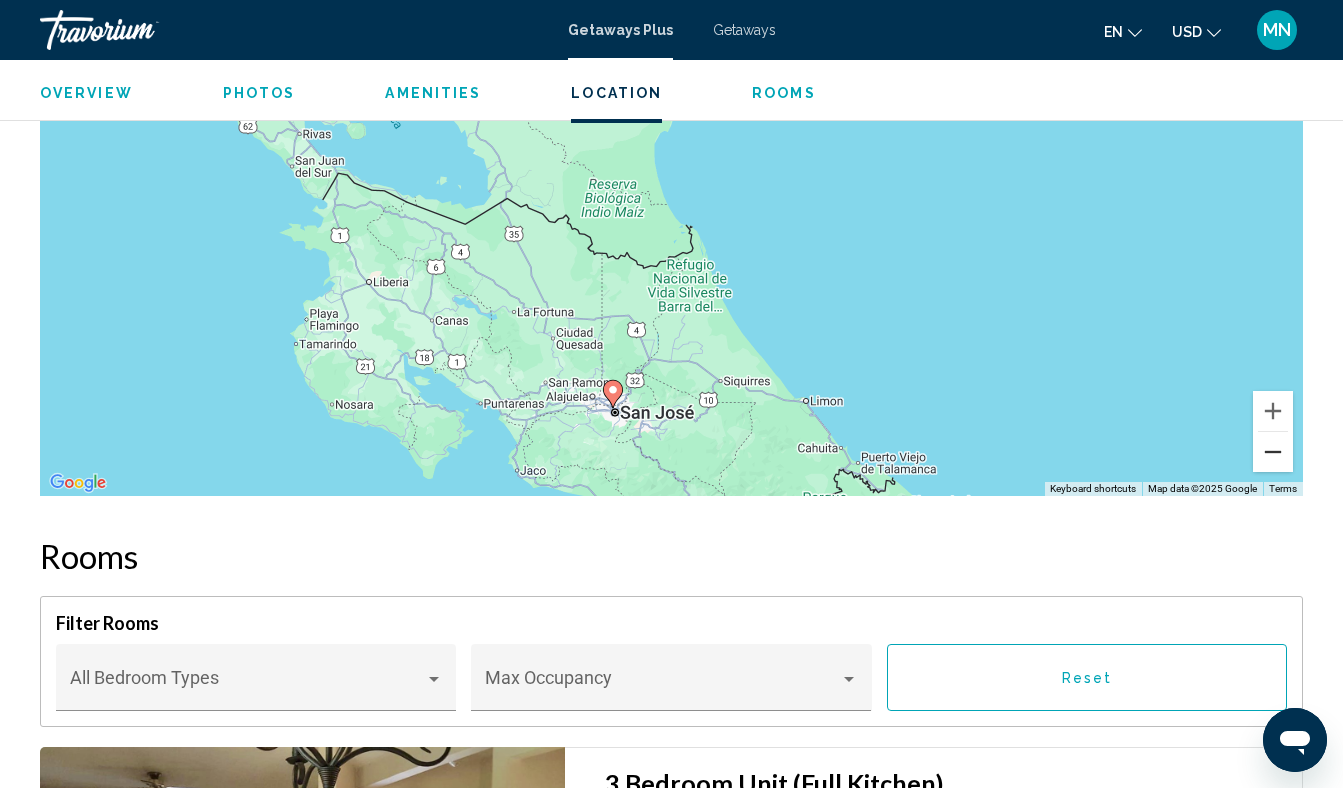 click at bounding box center [1273, 452] 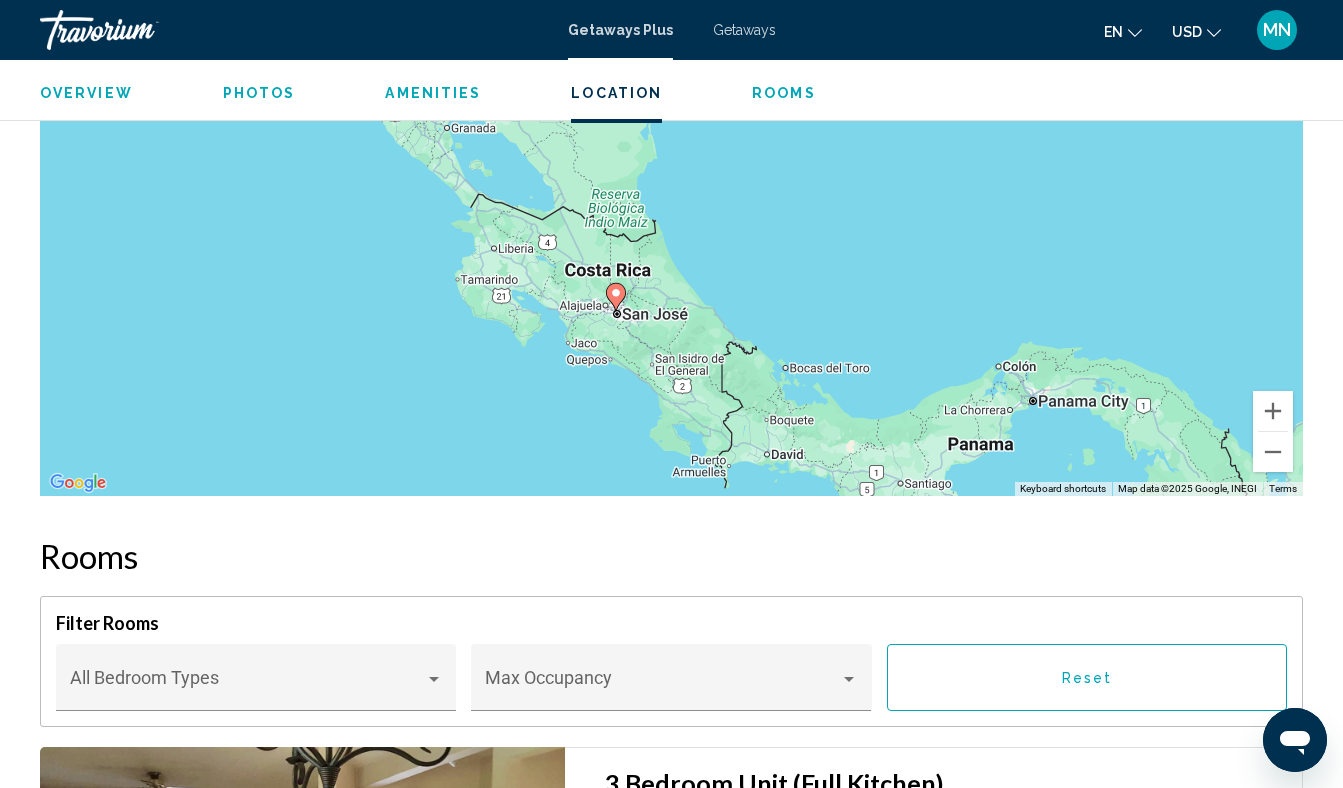 drag, startPoint x: 868, startPoint y: 331, endPoint x: 841, endPoint y: 342, distance: 29.15476 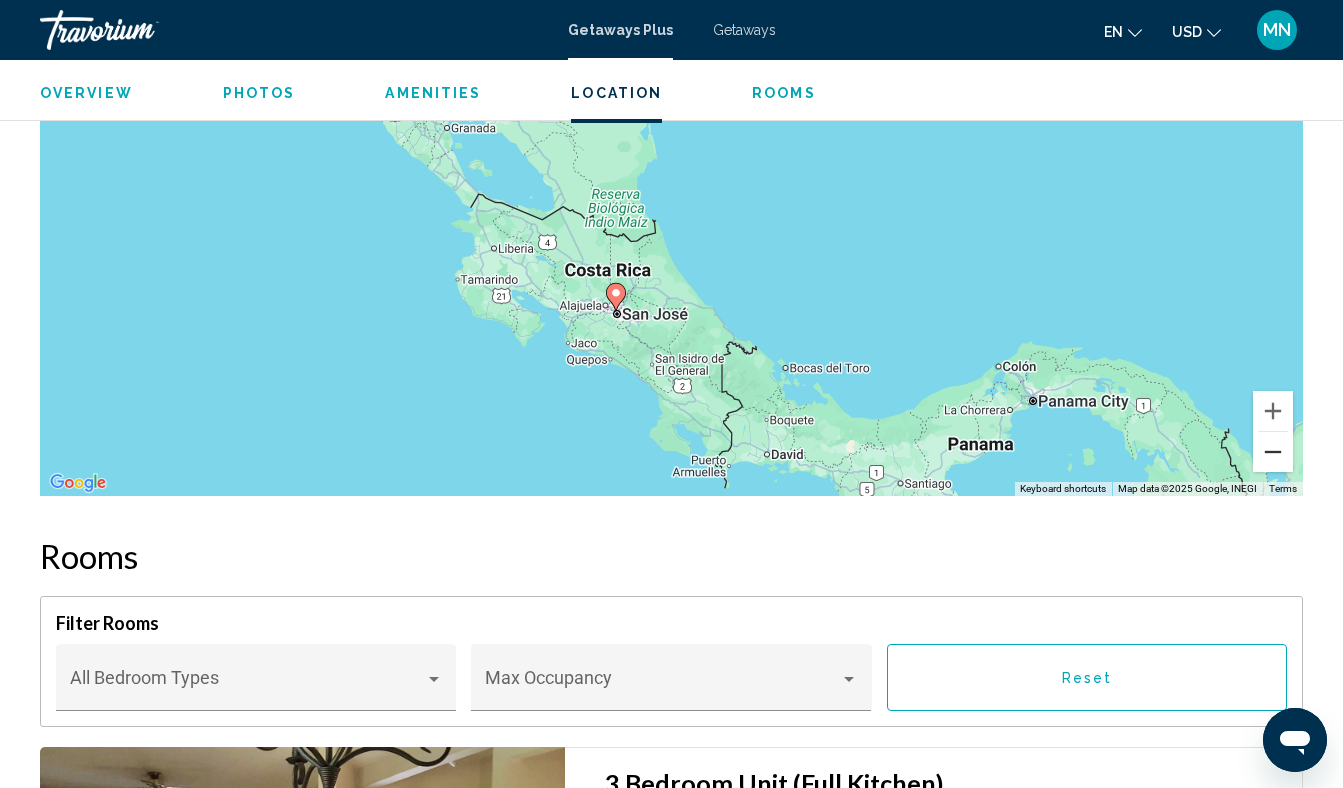 click at bounding box center [1273, 452] 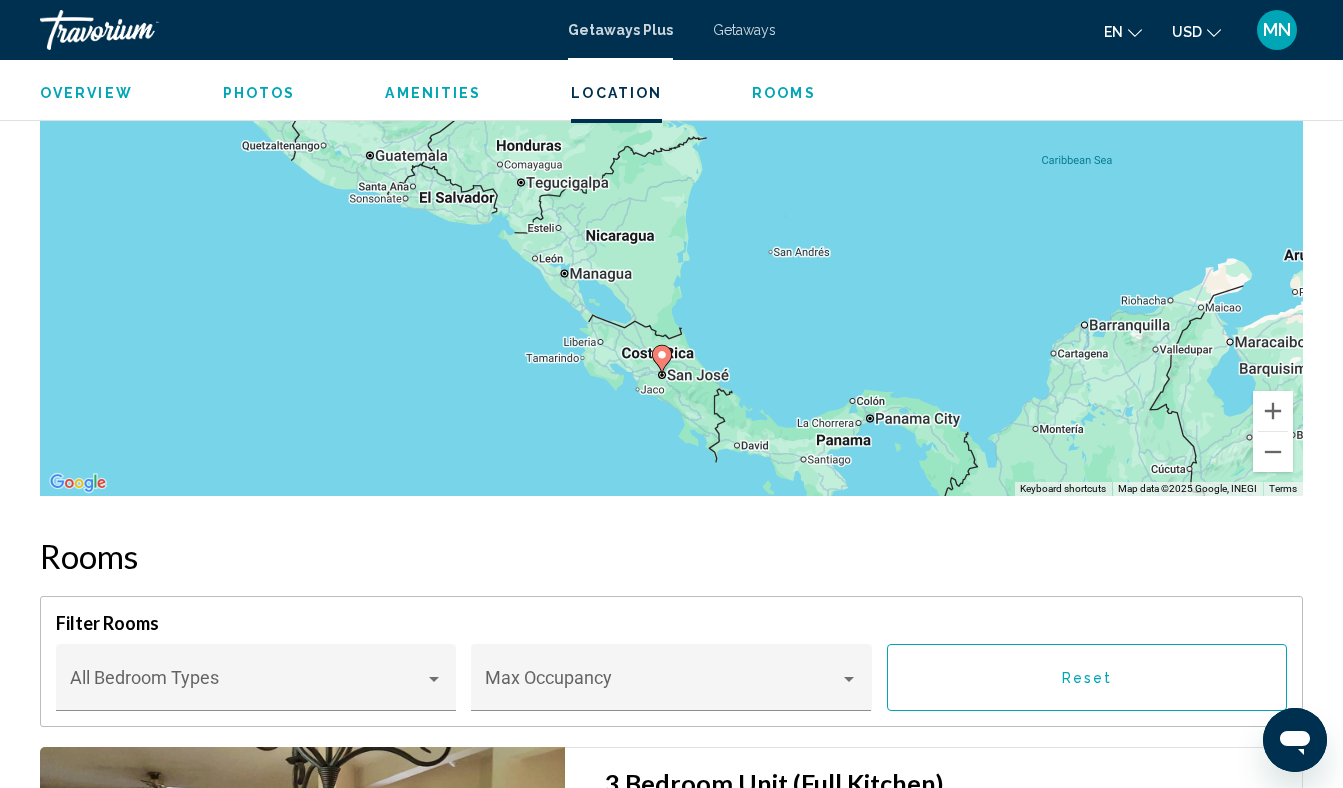 drag, startPoint x: 622, startPoint y: 226, endPoint x: 641, endPoint y: 349, distance: 124.45883 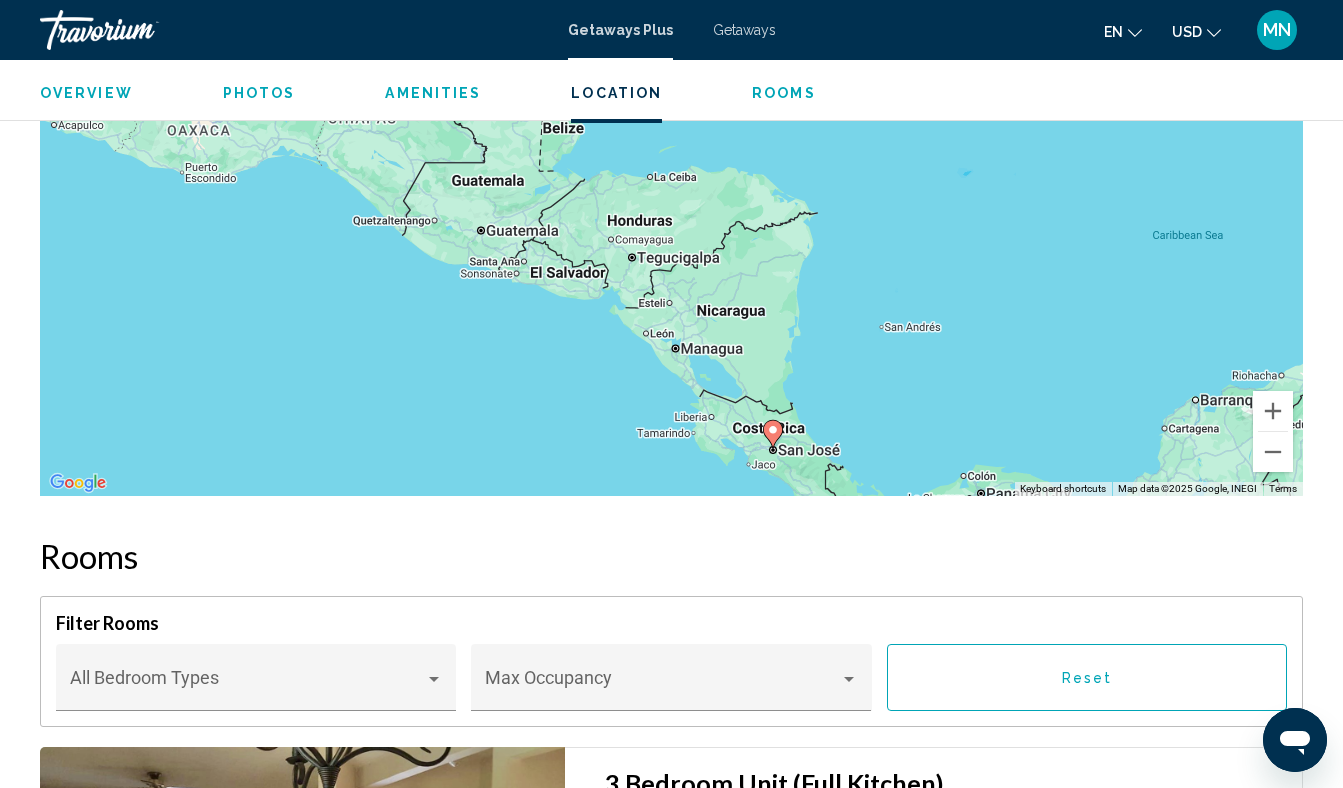 drag, startPoint x: 624, startPoint y: 317, endPoint x: 744, endPoint y: 396, distance: 143.66975 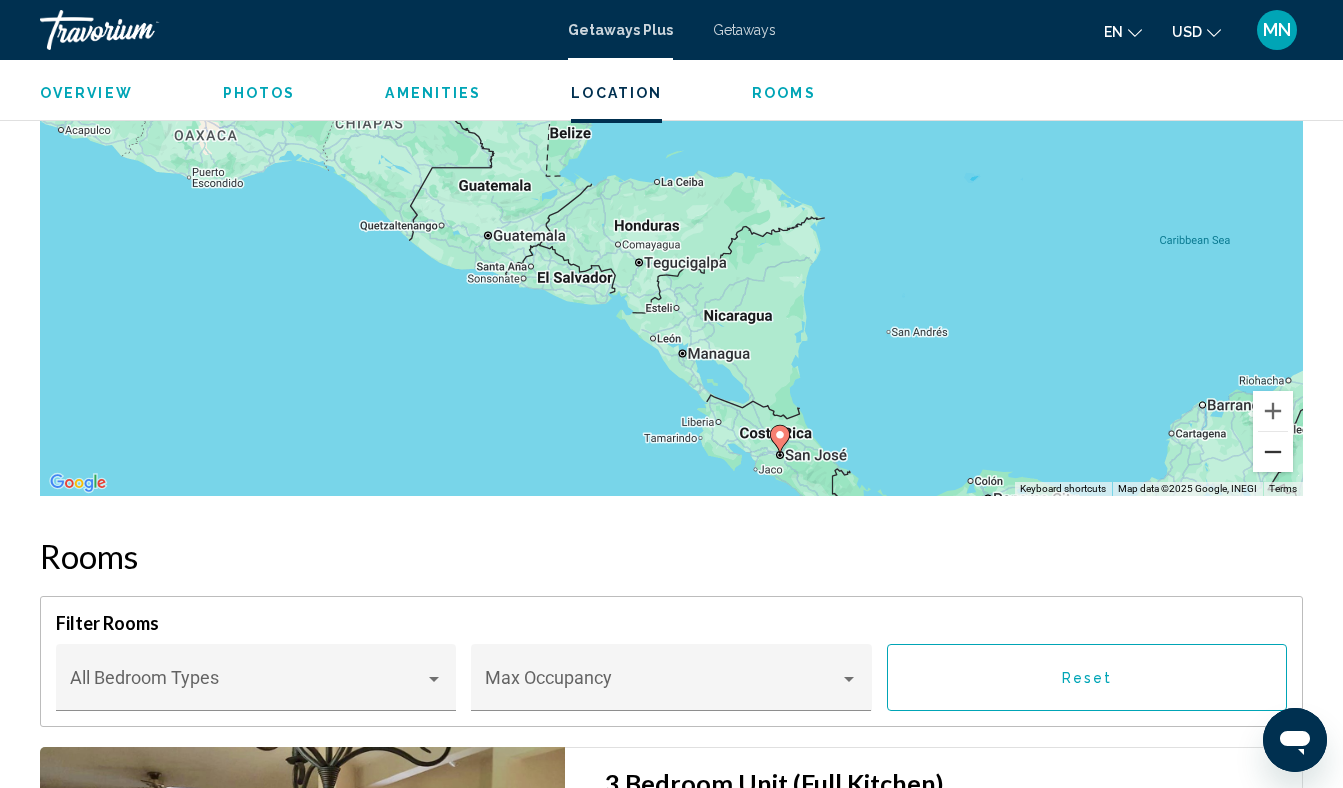 click at bounding box center (1273, 452) 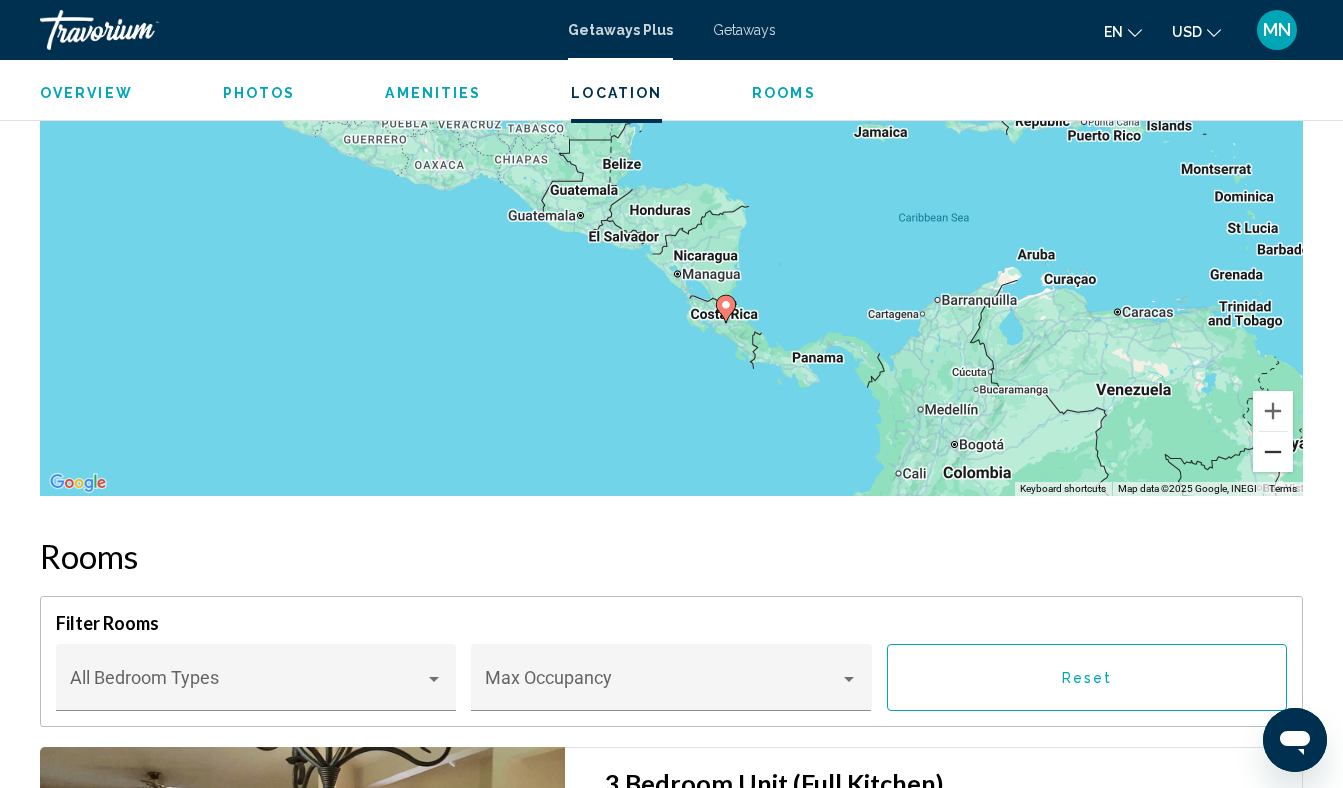 click at bounding box center [1273, 452] 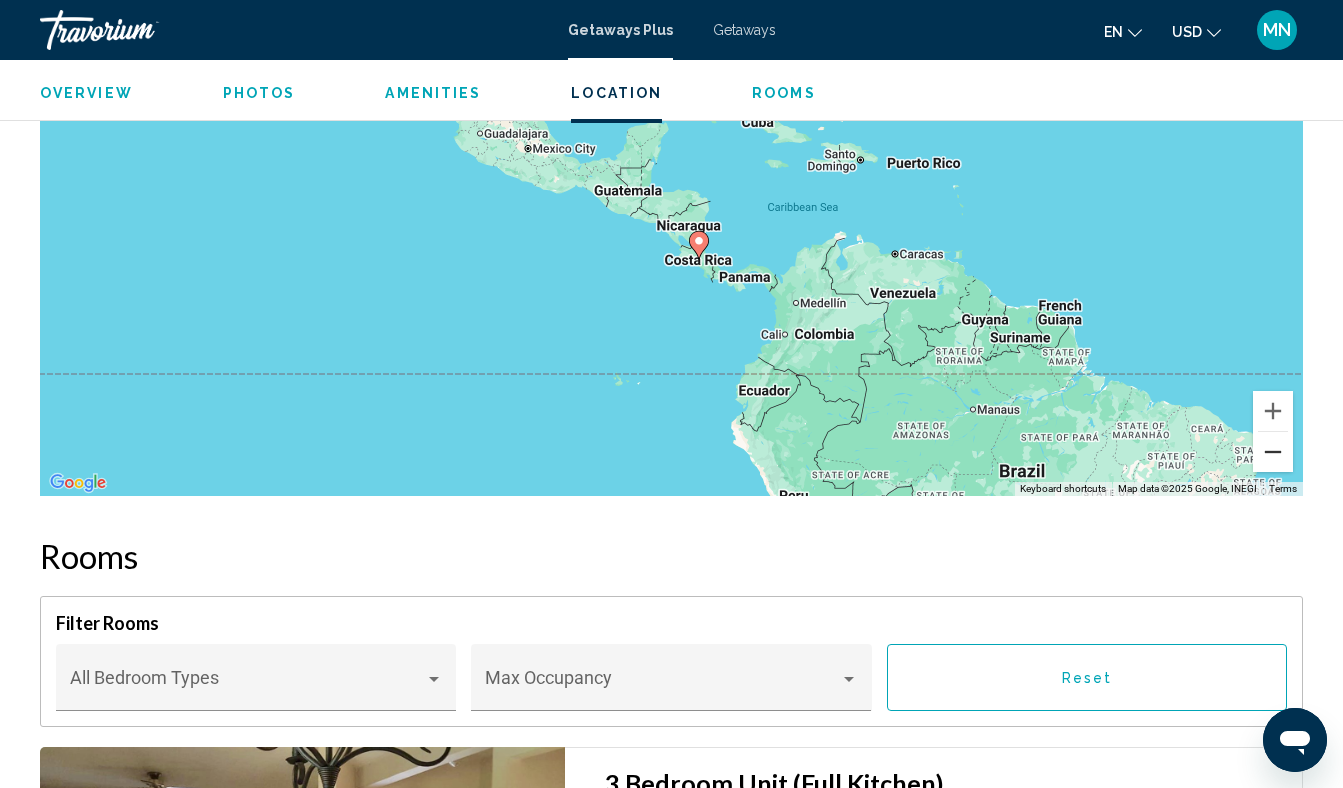 click at bounding box center (1273, 452) 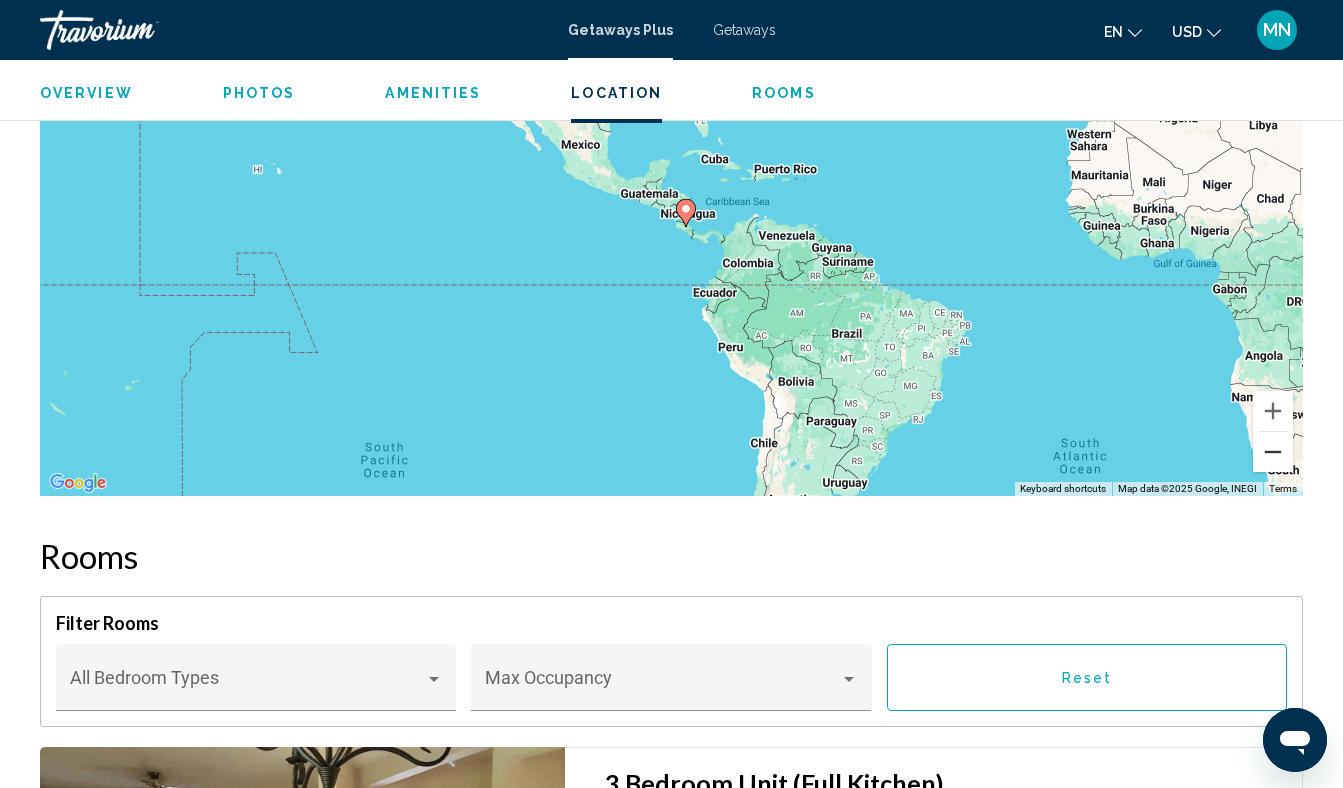 click at bounding box center (1273, 452) 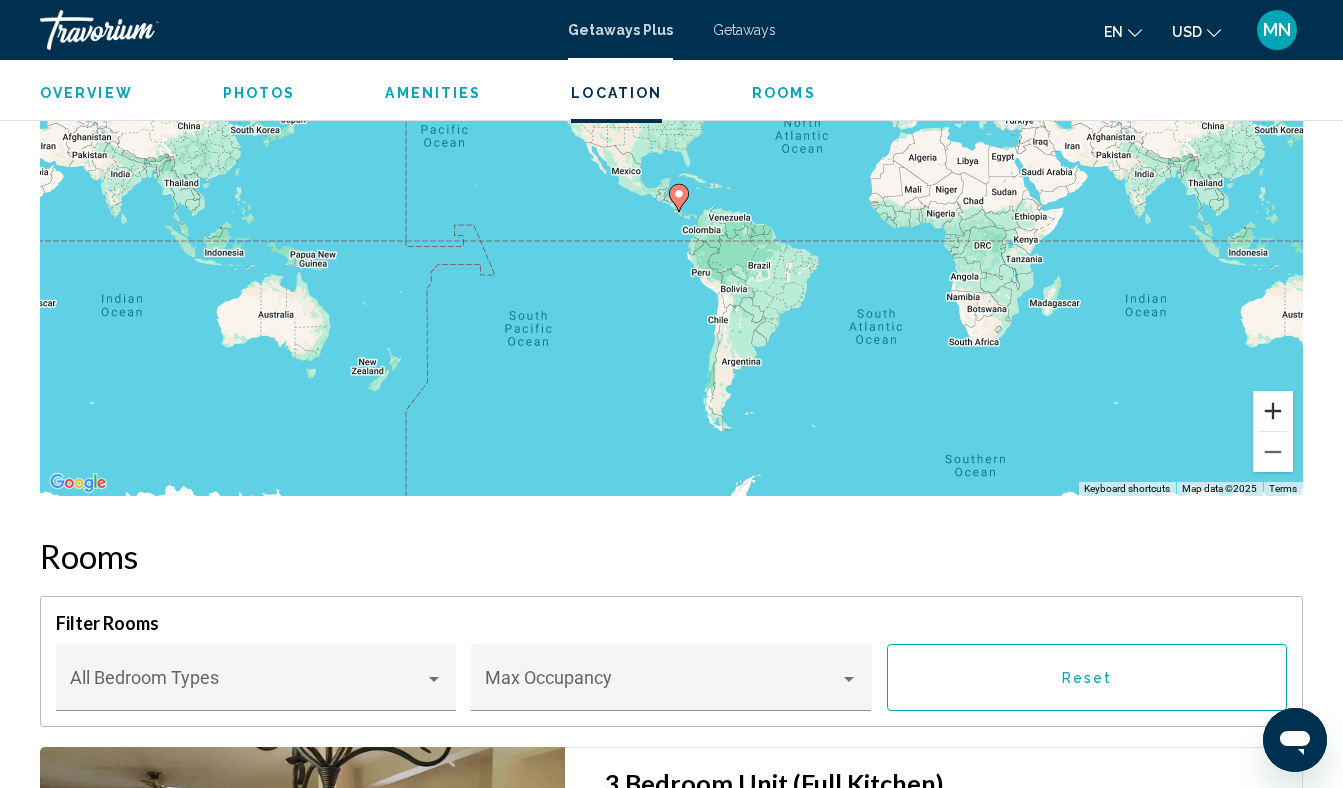 click at bounding box center (1273, 411) 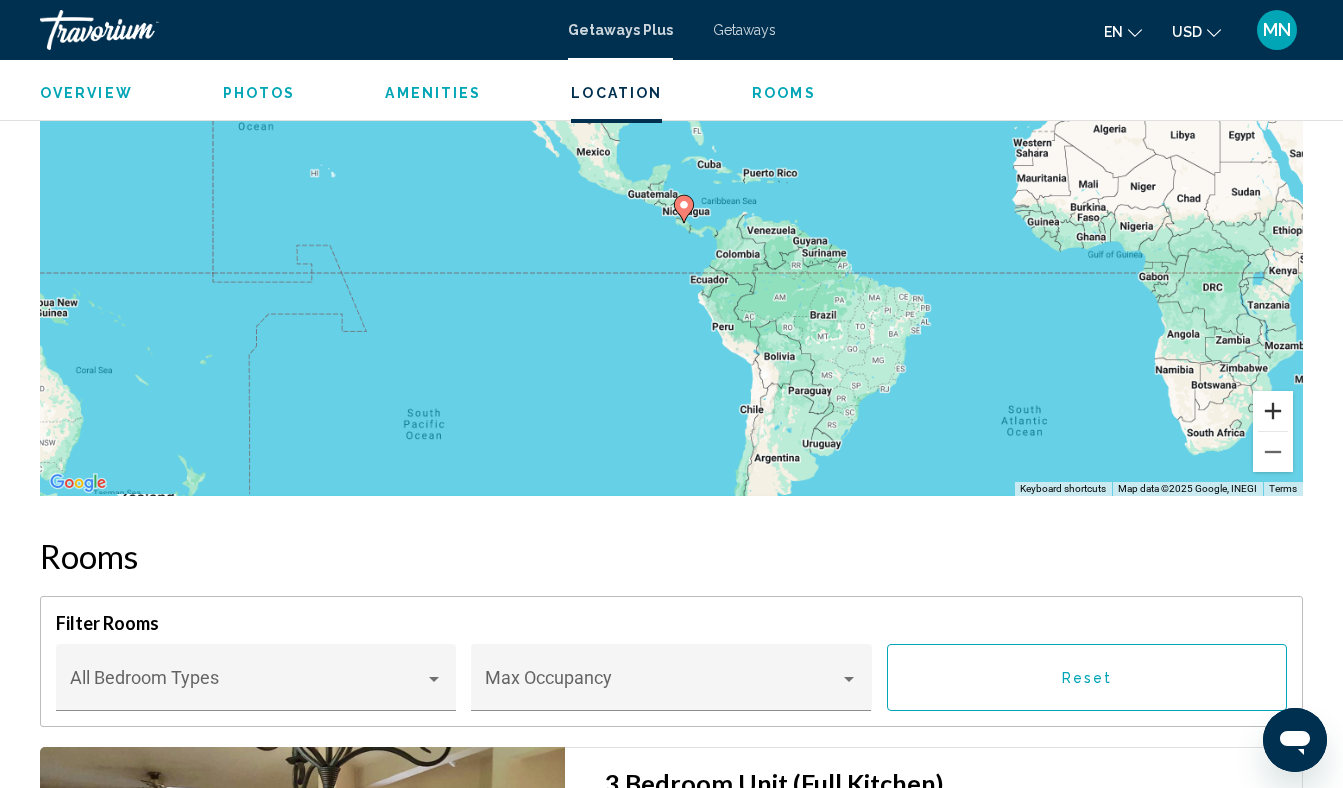 click at bounding box center [1273, 411] 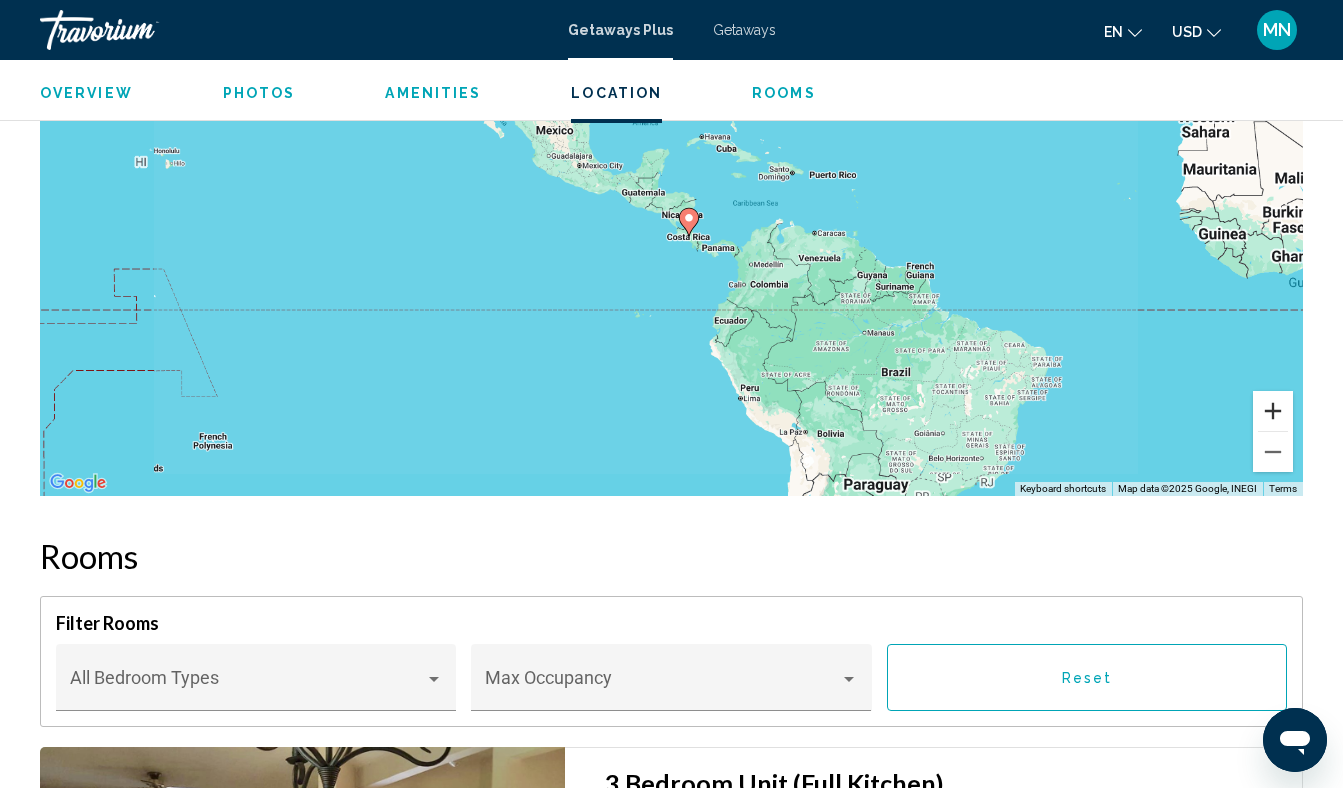 click at bounding box center [1273, 411] 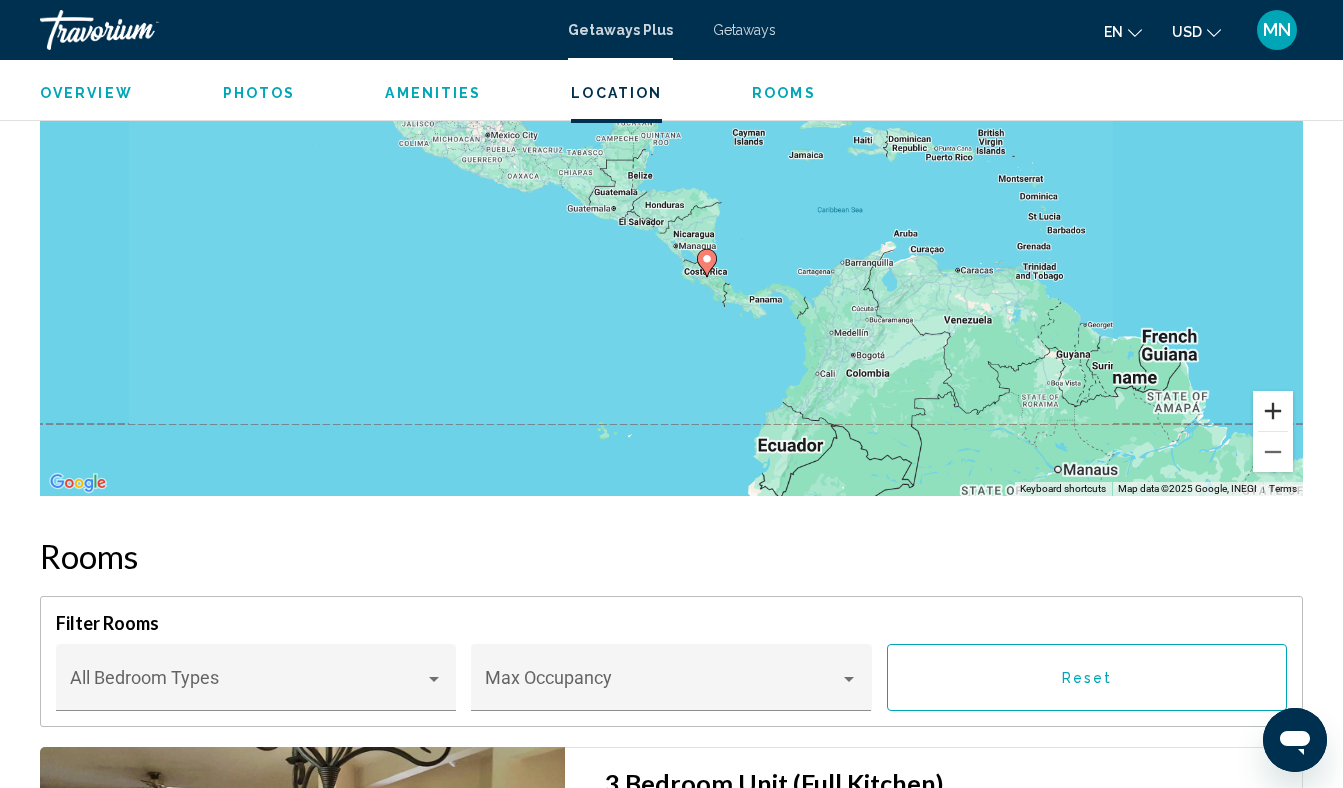 click at bounding box center [1273, 411] 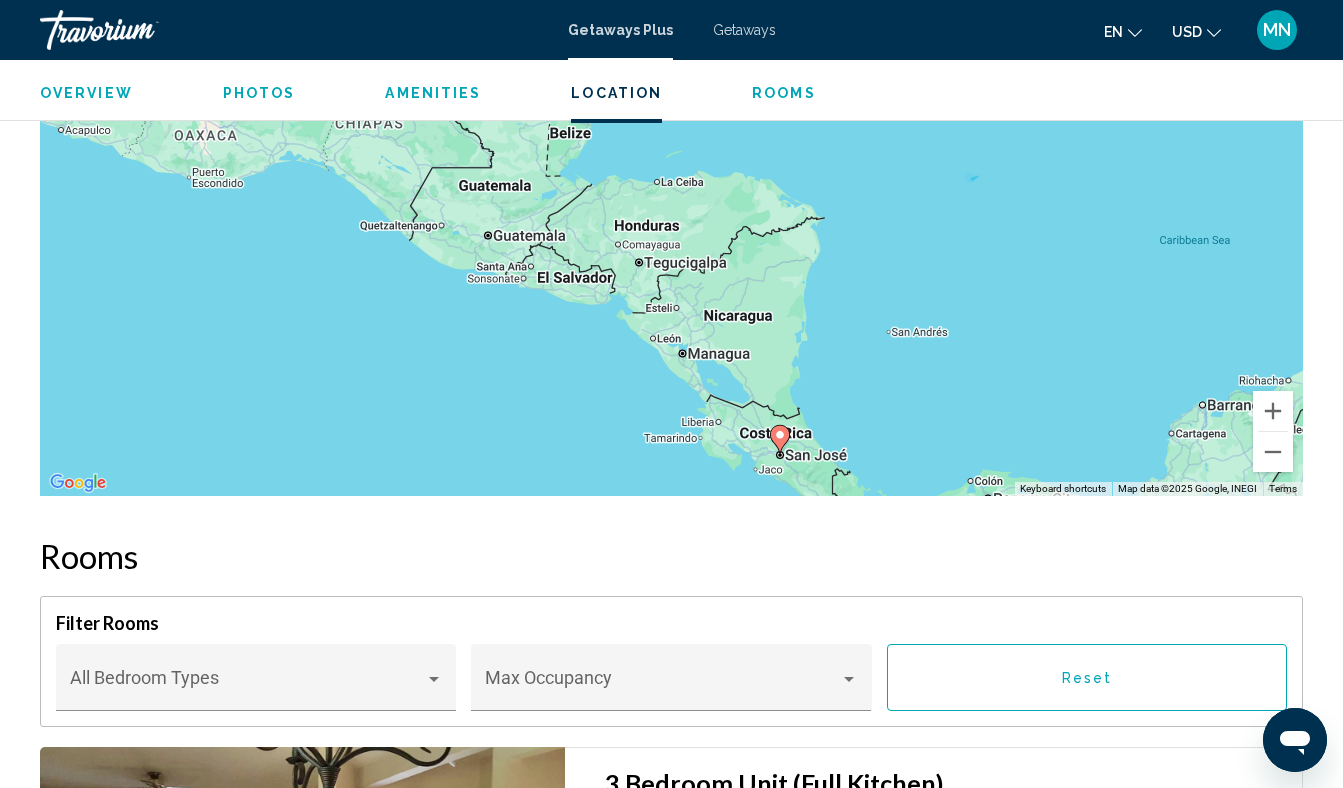 click on "Overview" at bounding box center (86, 93) 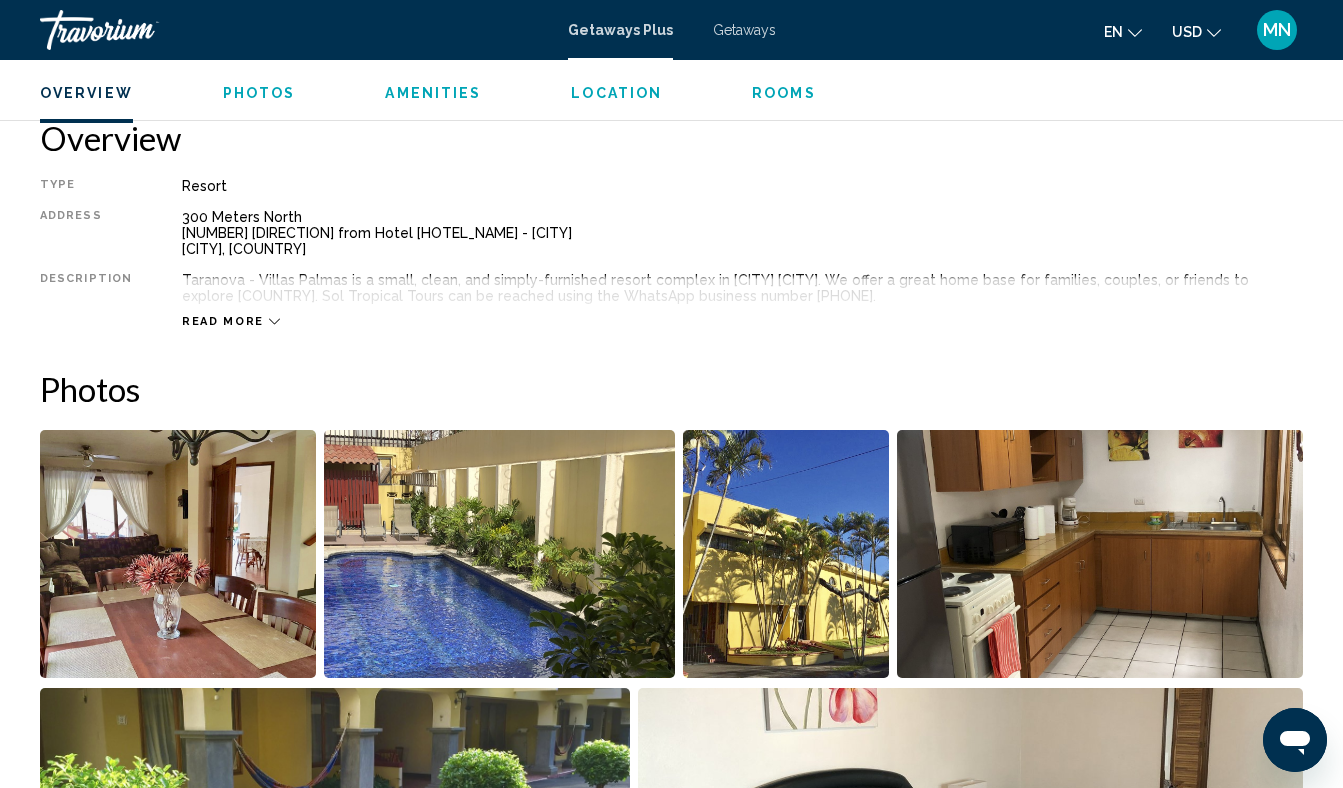scroll, scrollTop: 991, scrollLeft: 0, axis: vertical 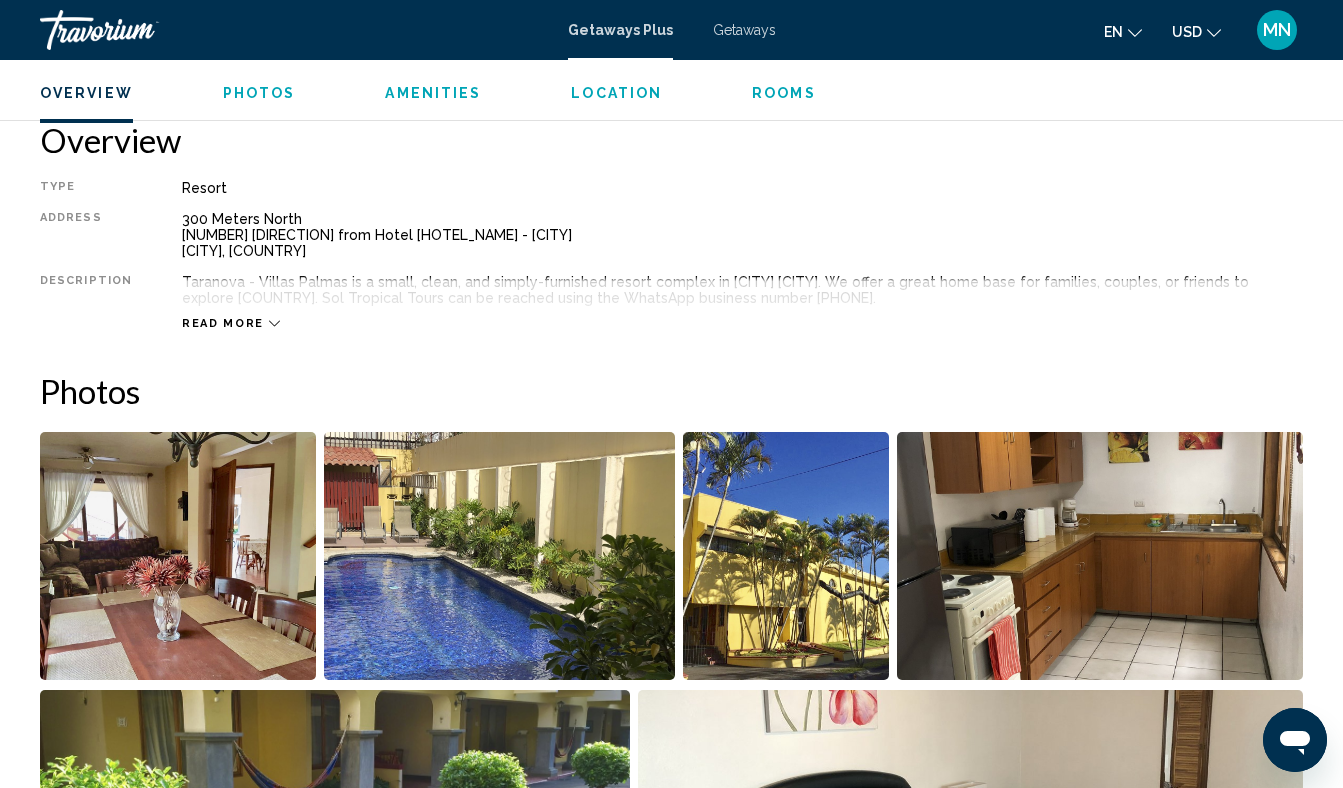 click on "Photos" at bounding box center (259, 93) 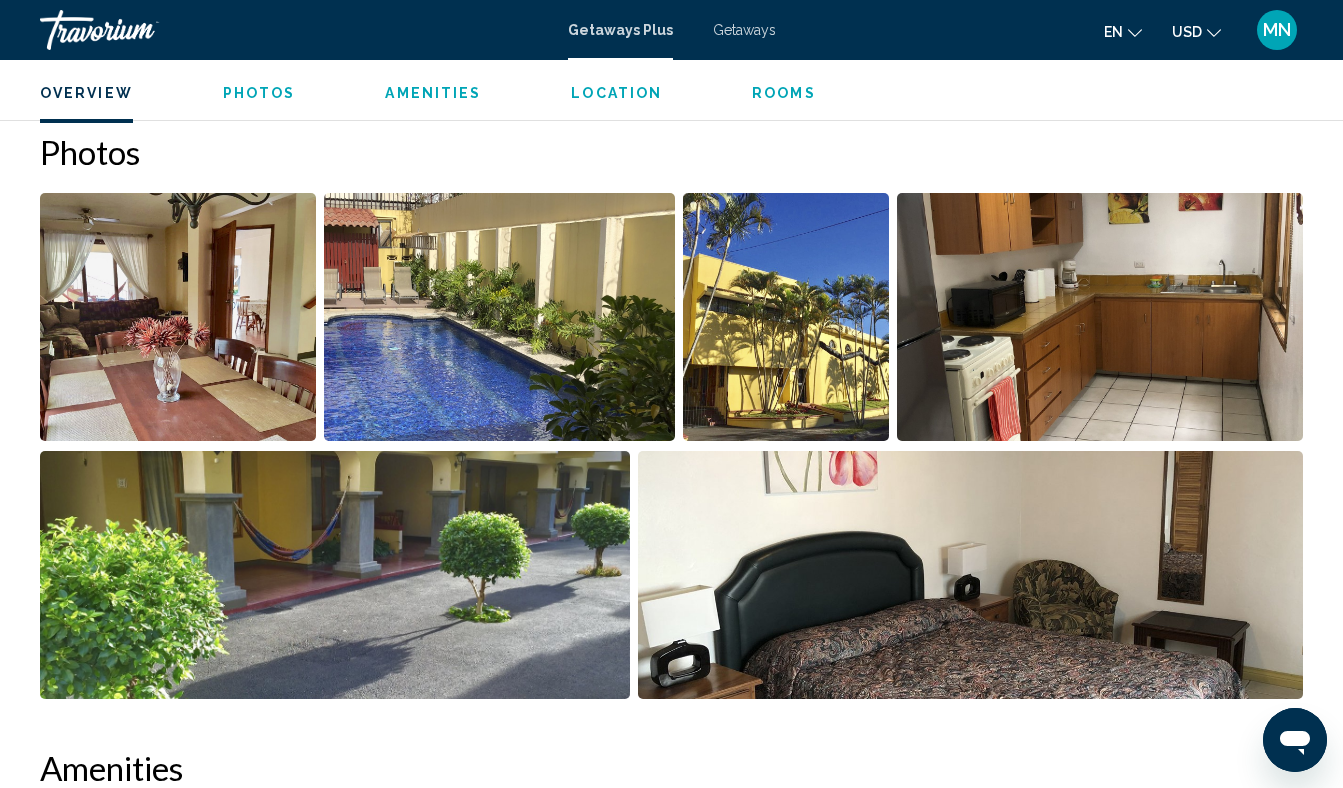 scroll, scrollTop: 1242, scrollLeft: 0, axis: vertical 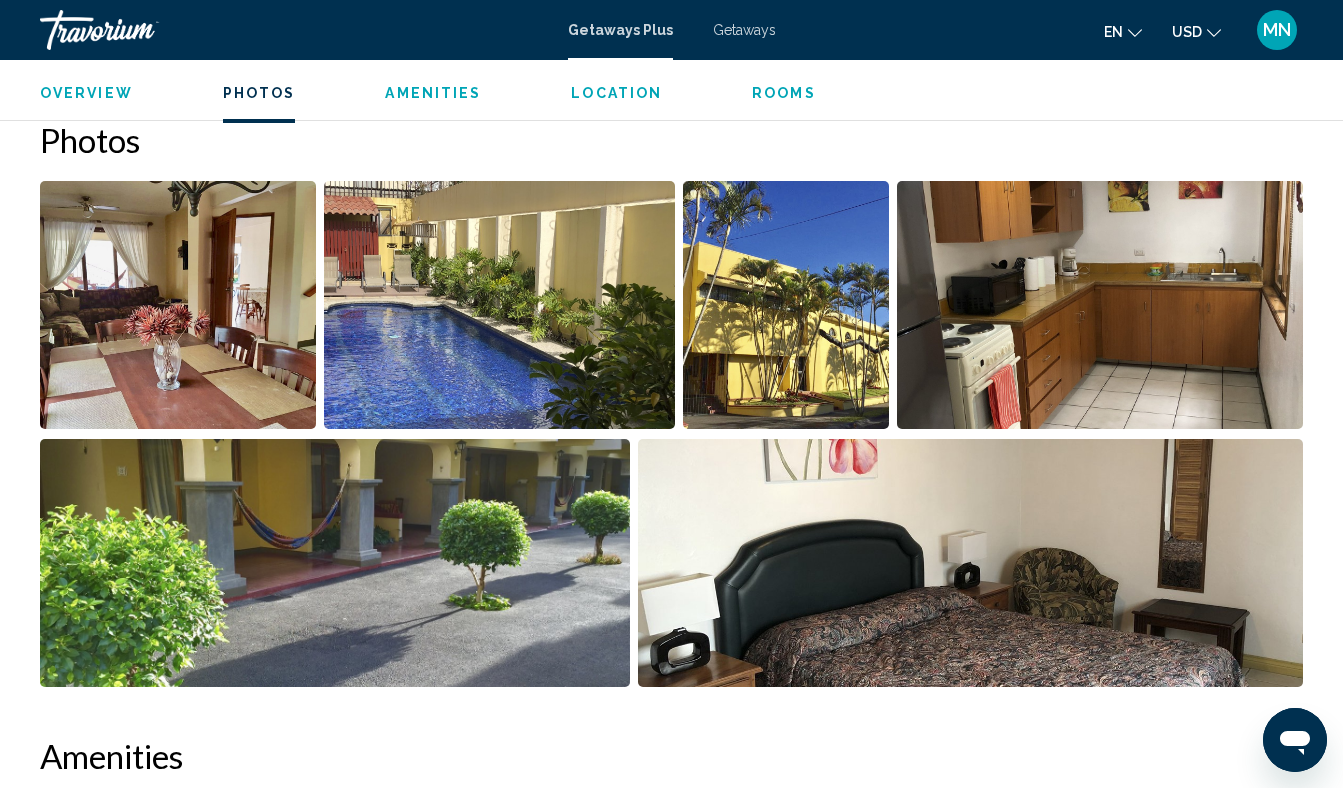 click on "Location" at bounding box center [616, 93] 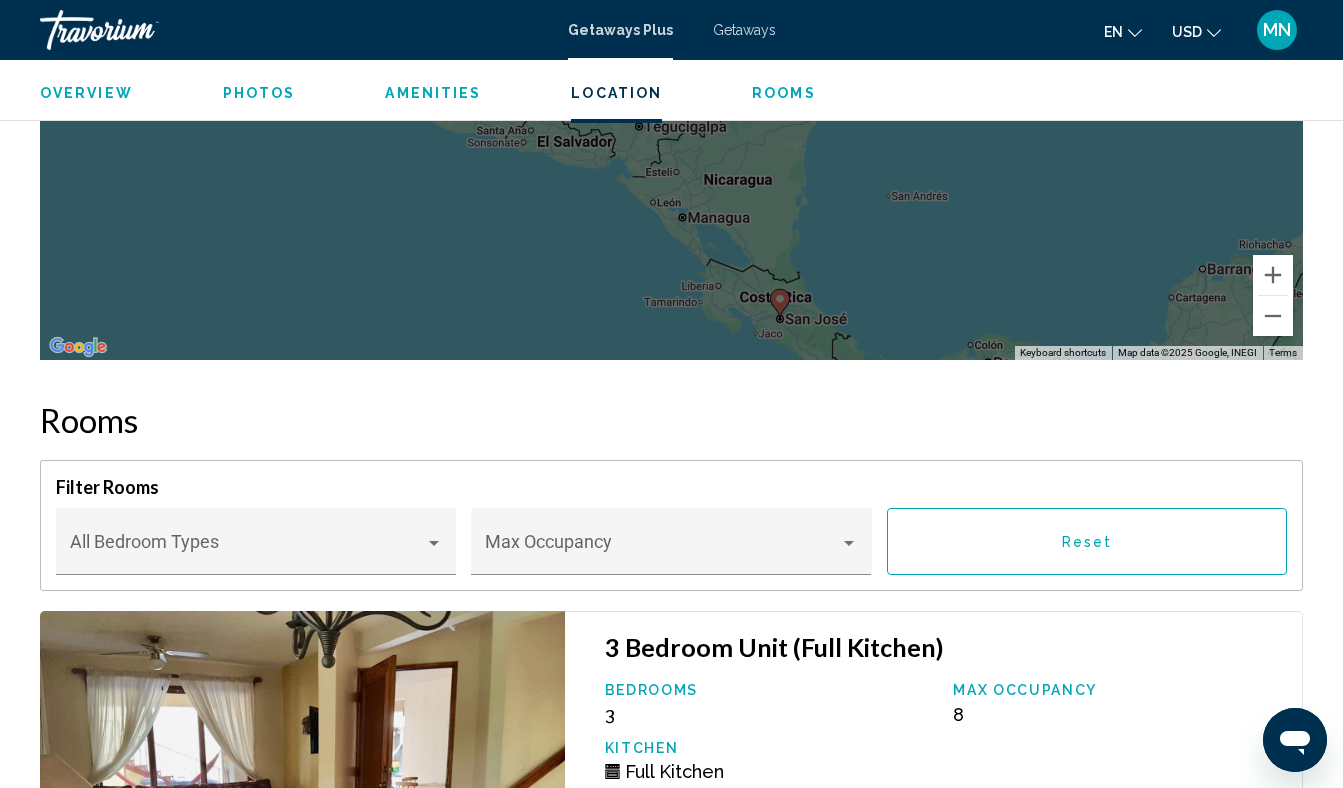 scroll, scrollTop: 3060, scrollLeft: 0, axis: vertical 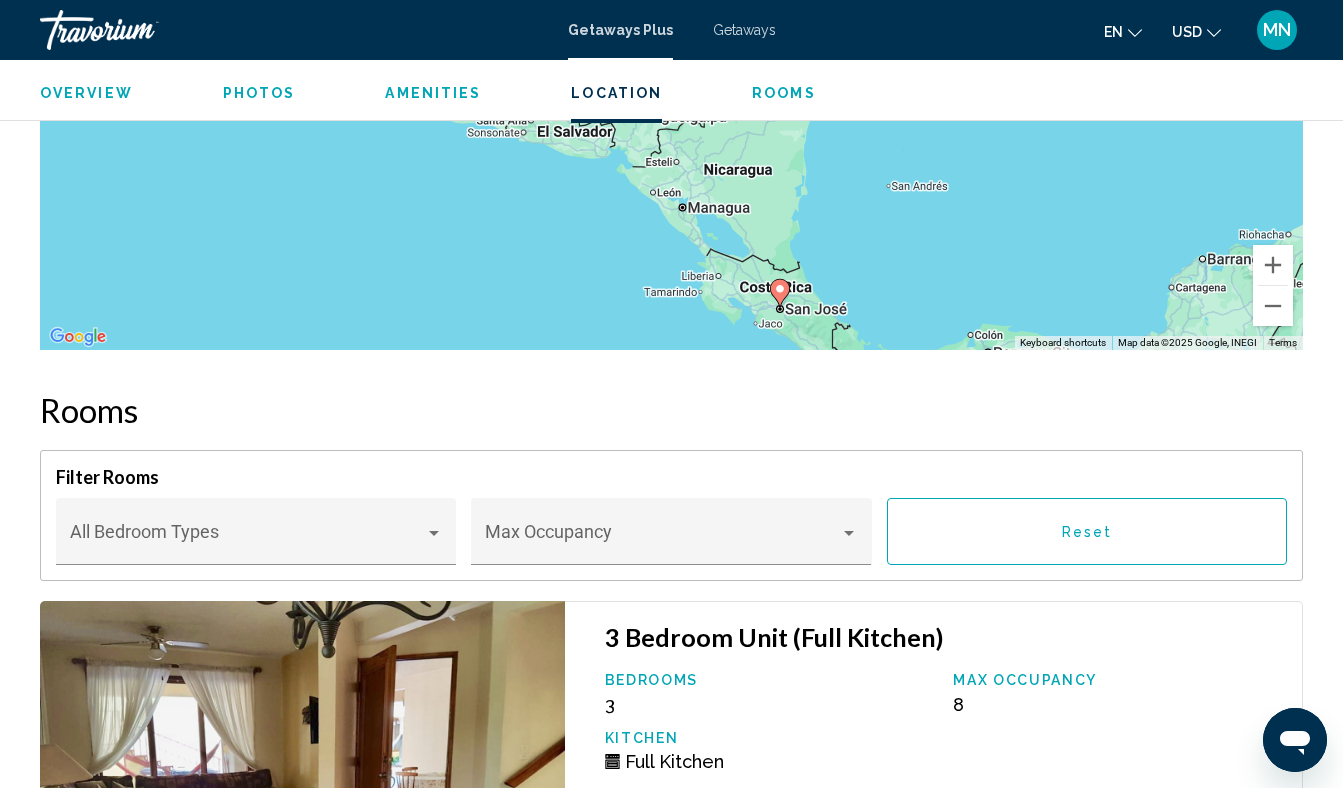 click on "Reset" at bounding box center [1087, 531] 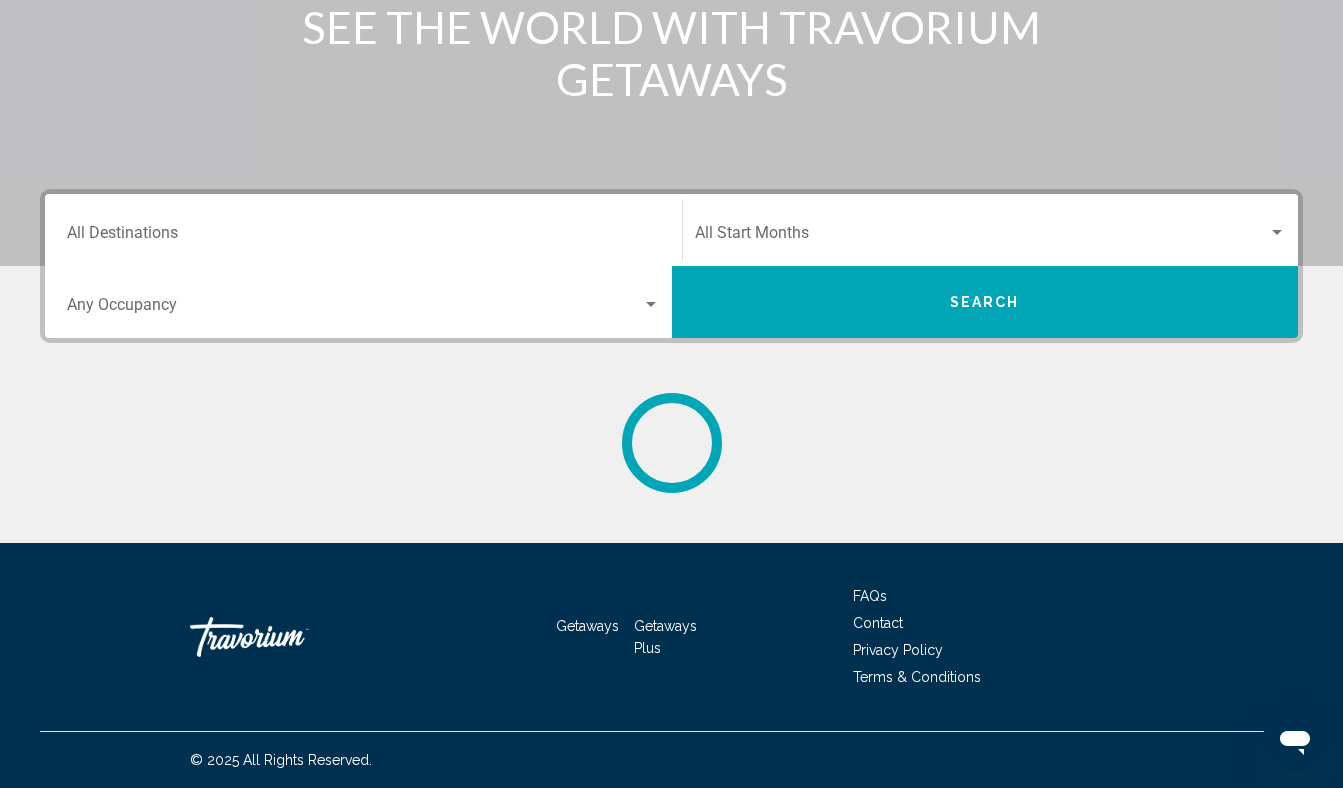 scroll, scrollTop: 0, scrollLeft: 0, axis: both 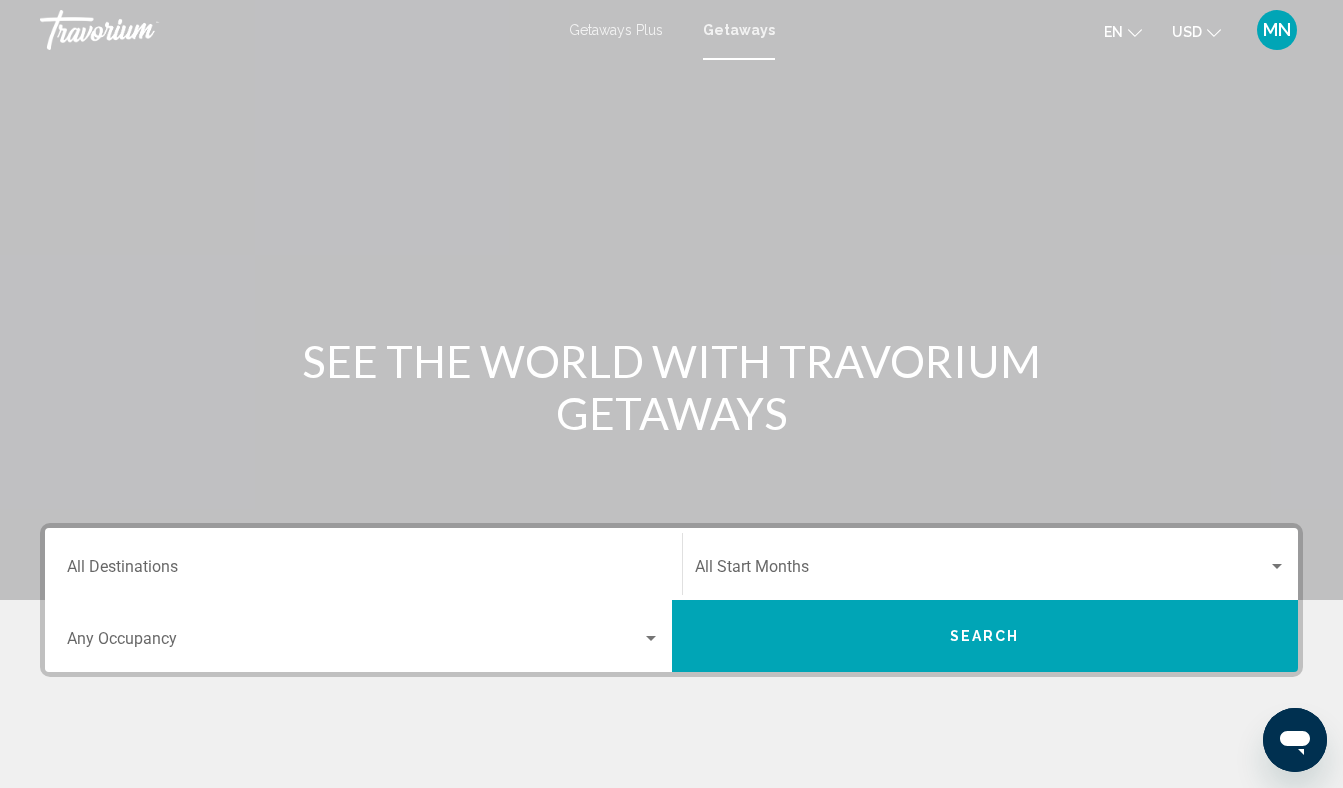 click on "Getaways Plus" at bounding box center (616, 30) 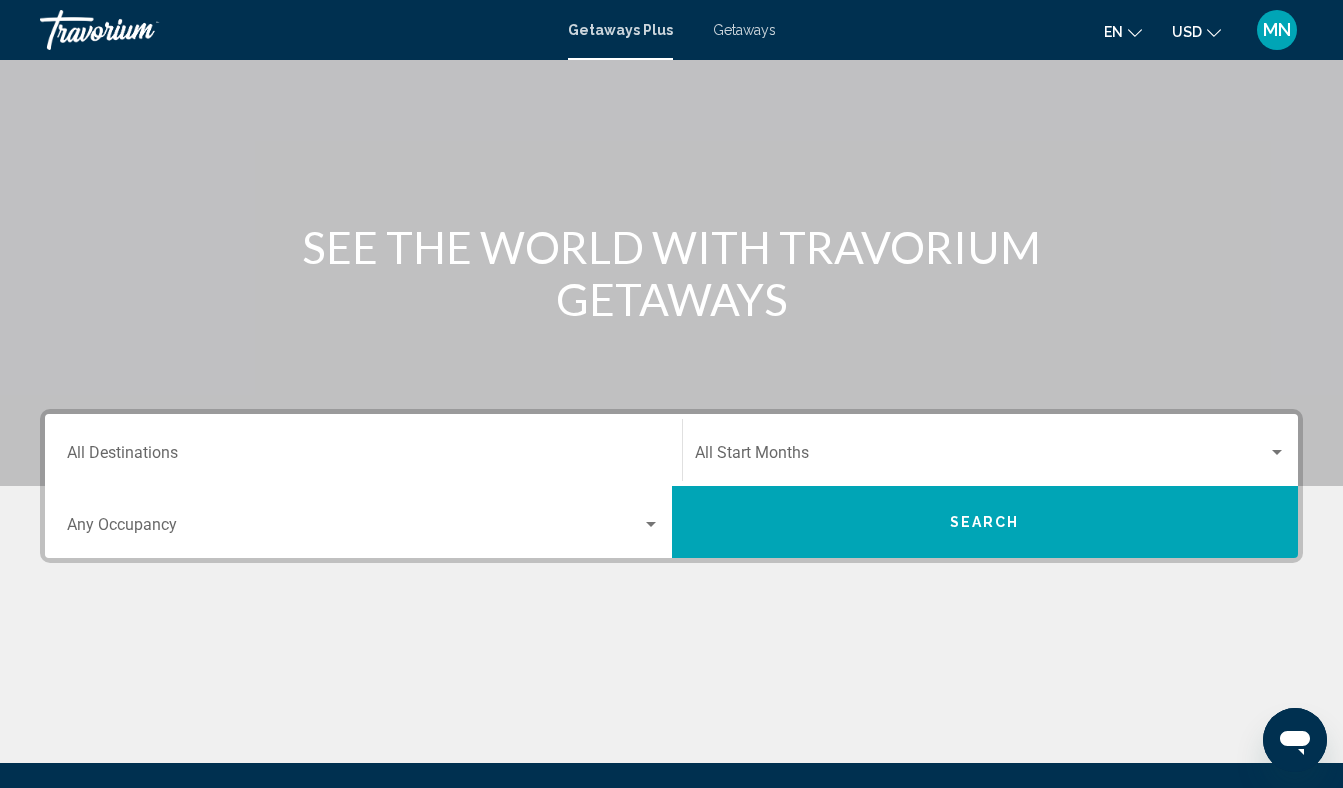 scroll, scrollTop: 334, scrollLeft: 0, axis: vertical 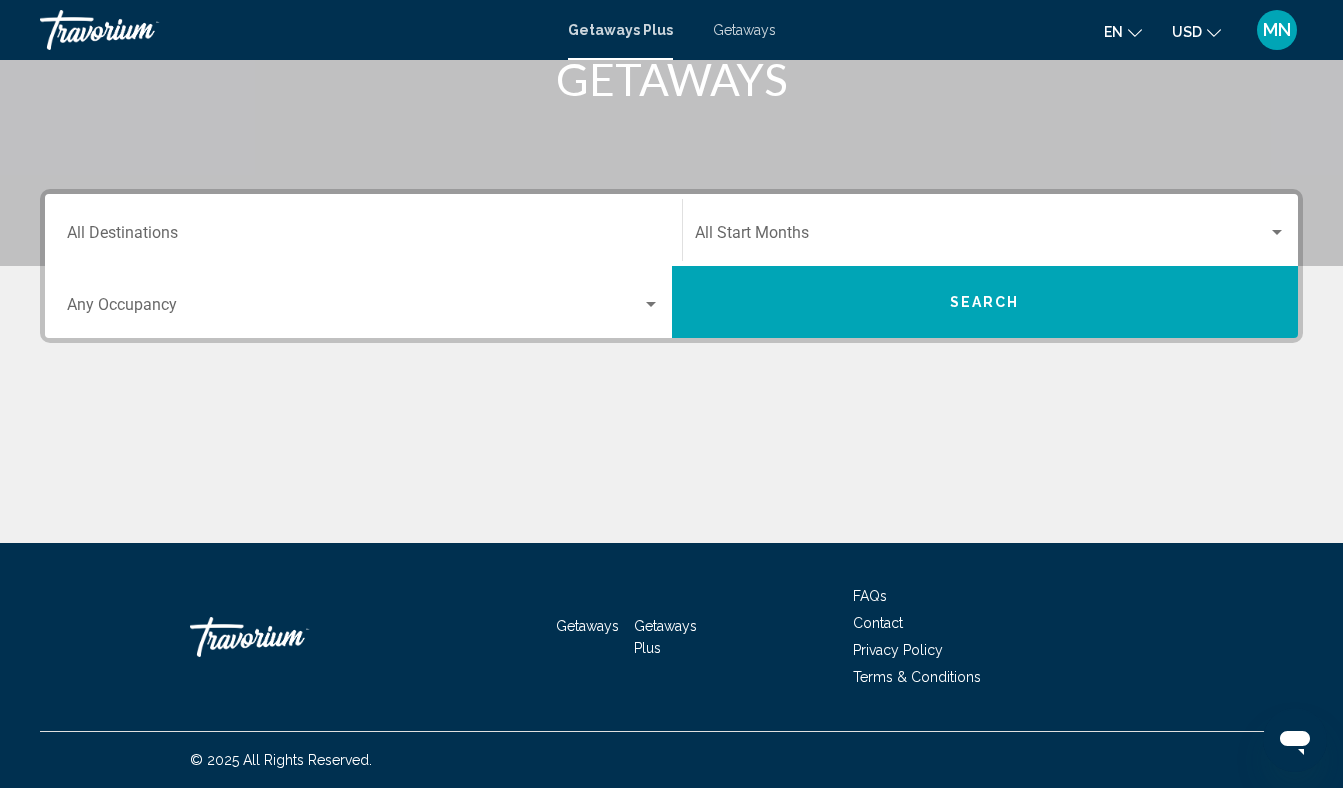 click at bounding box center [354, 309] 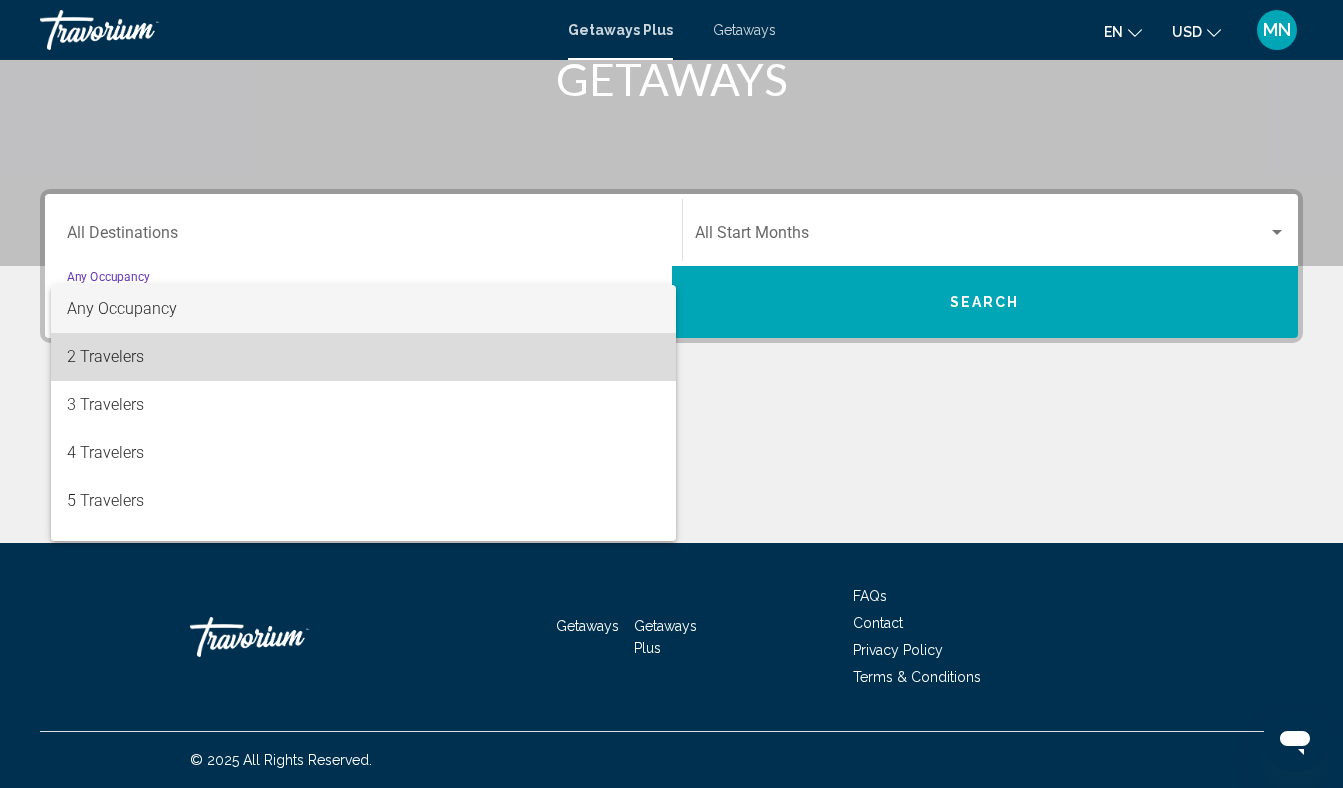 click on "2 Travelers" at bounding box center (363, 357) 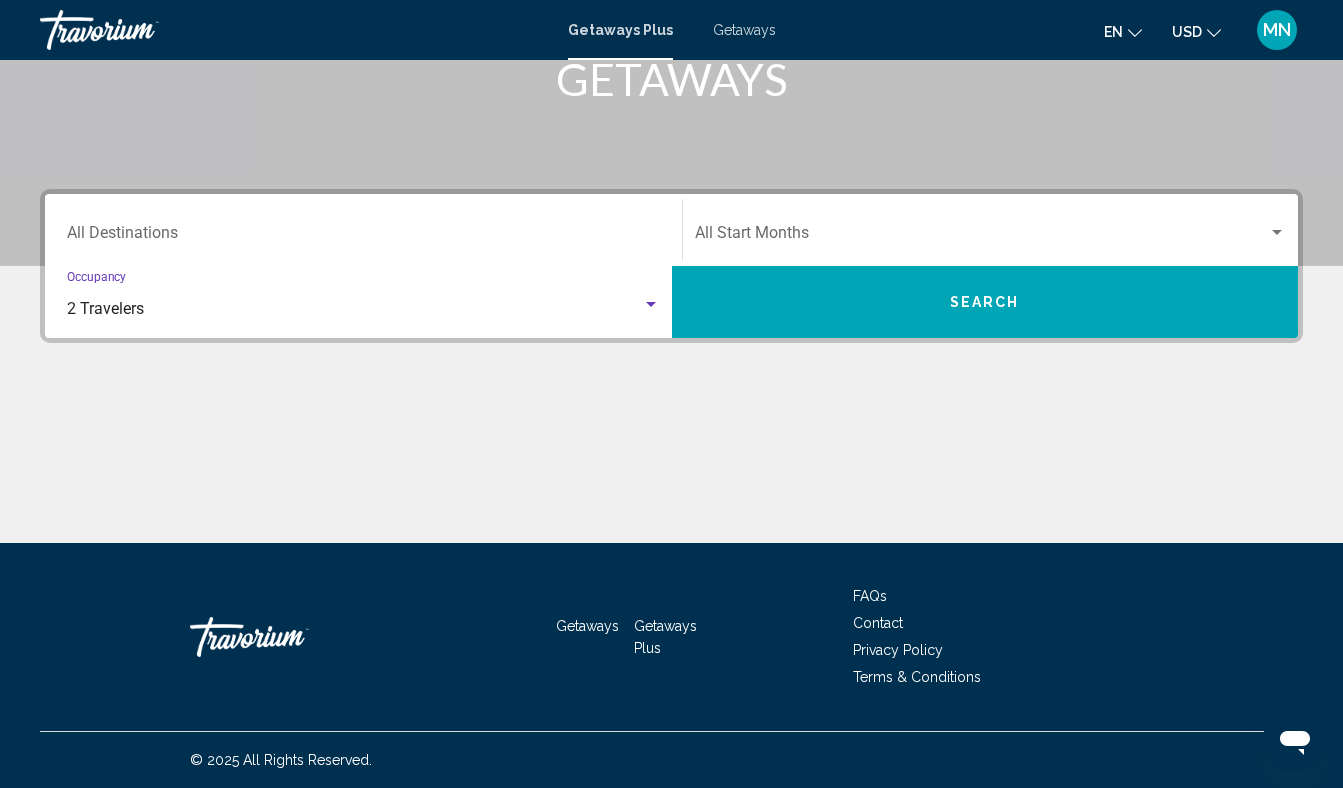 click on "Search" at bounding box center (985, 302) 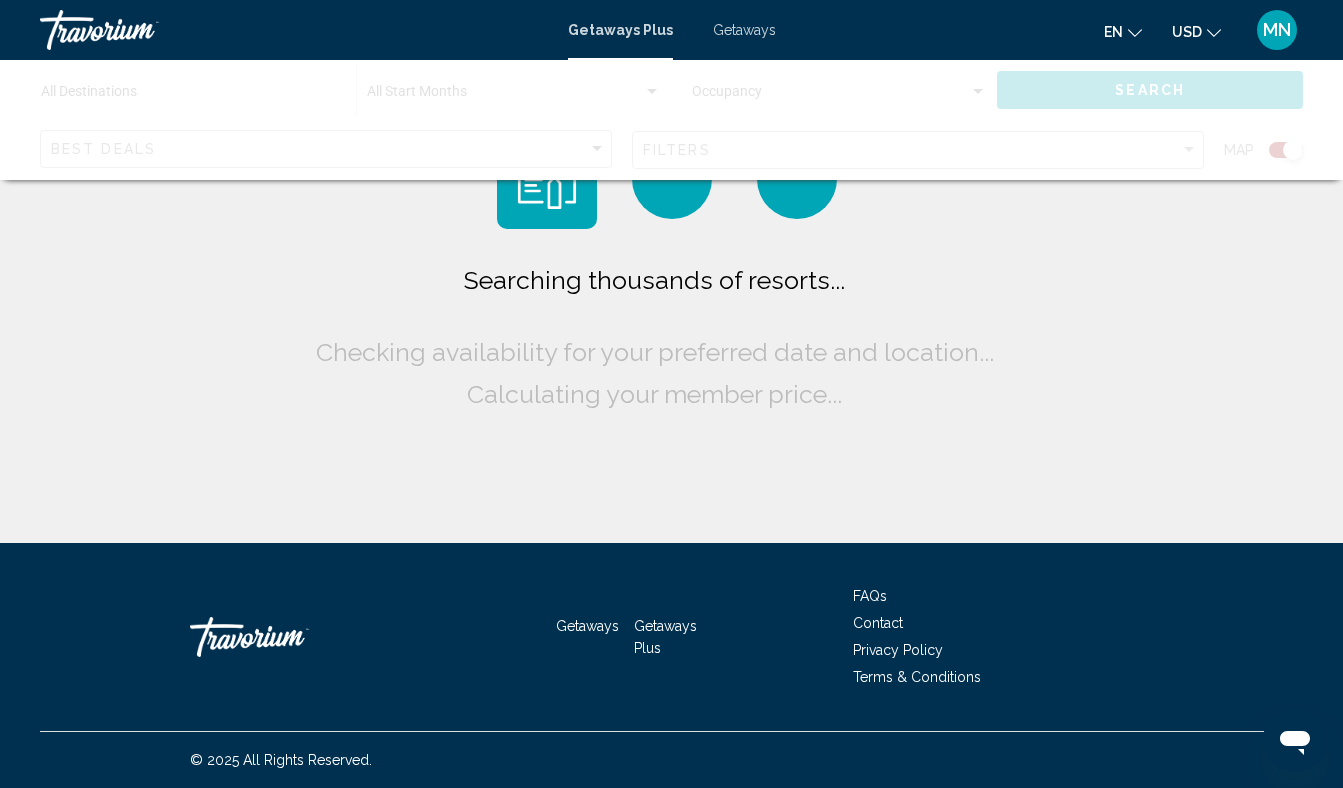 scroll, scrollTop: 0, scrollLeft: 0, axis: both 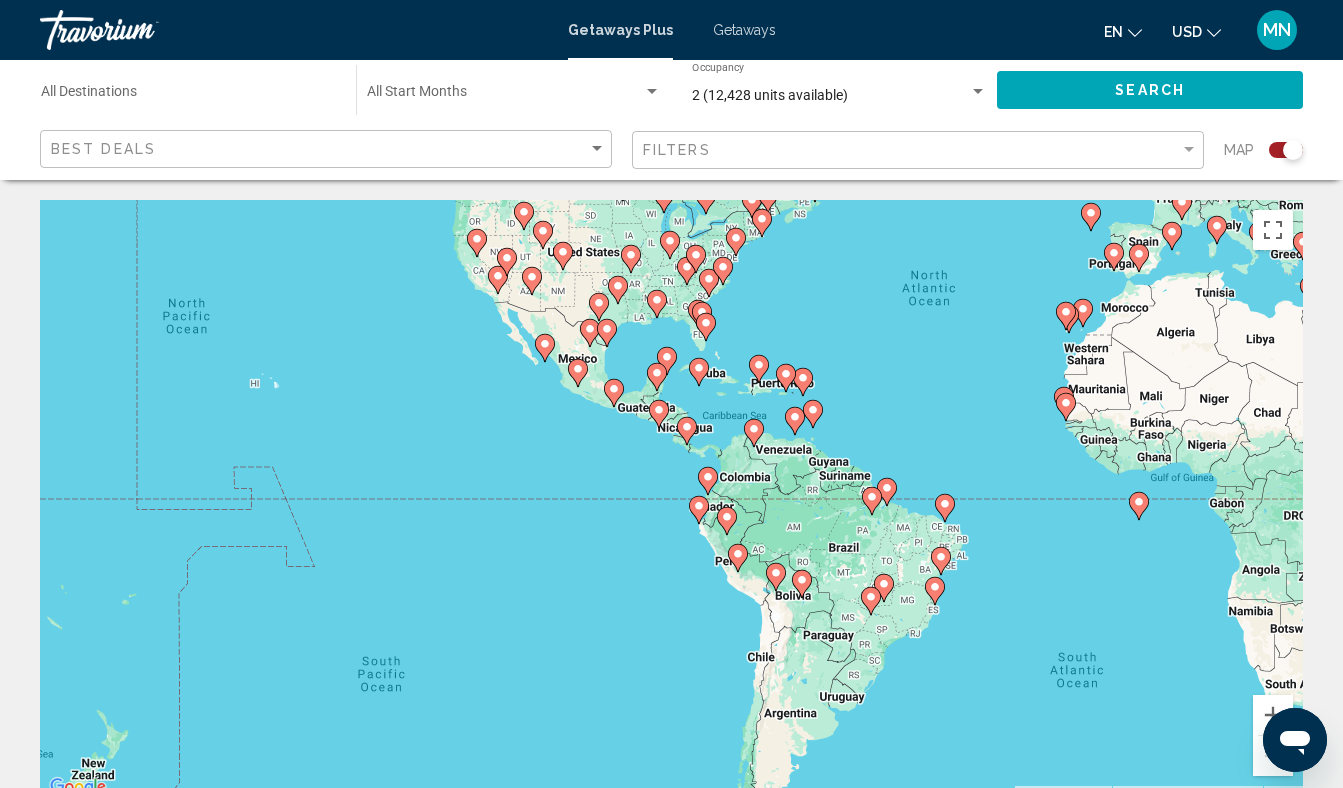 drag, startPoint x: 318, startPoint y: 532, endPoint x: 642, endPoint y: 350, distance: 371.61807 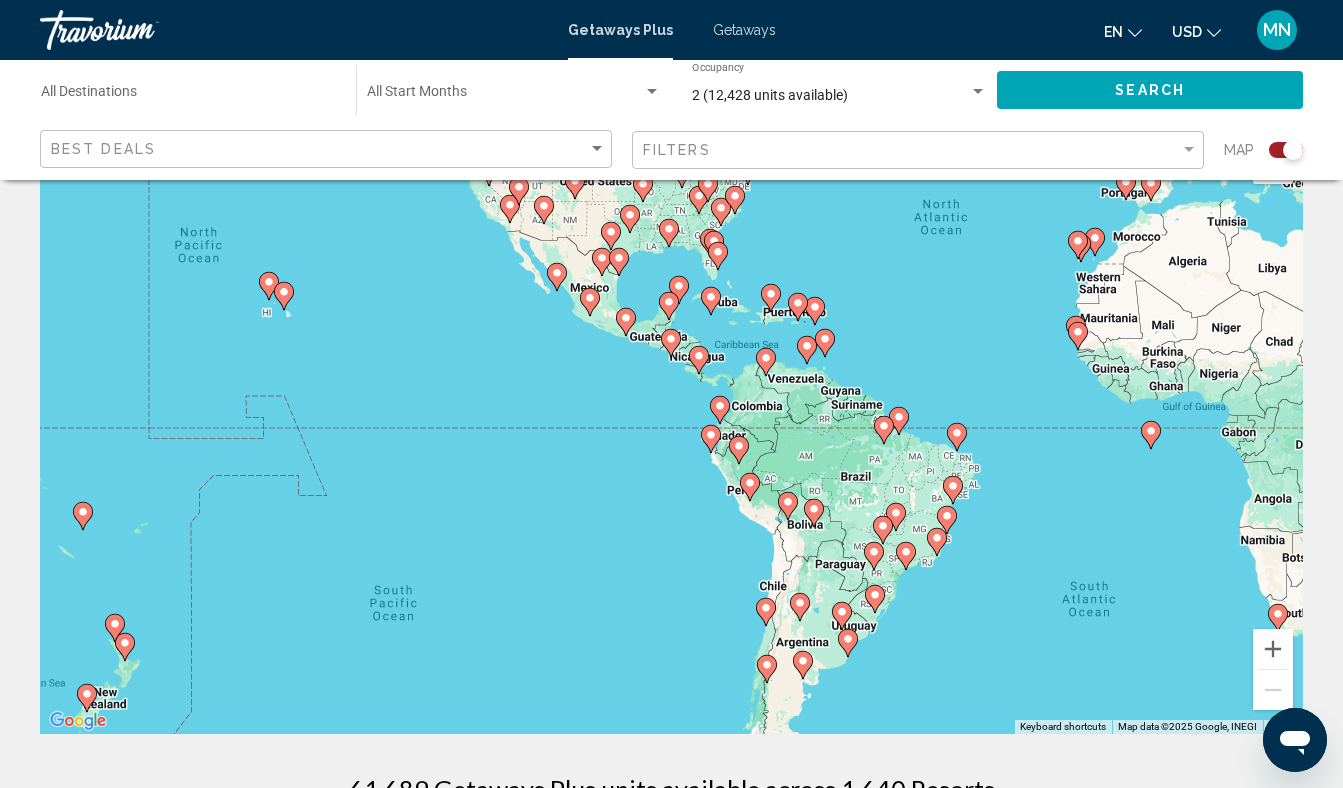 scroll, scrollTop: 72, scrollLeft: 0, axis: vertical 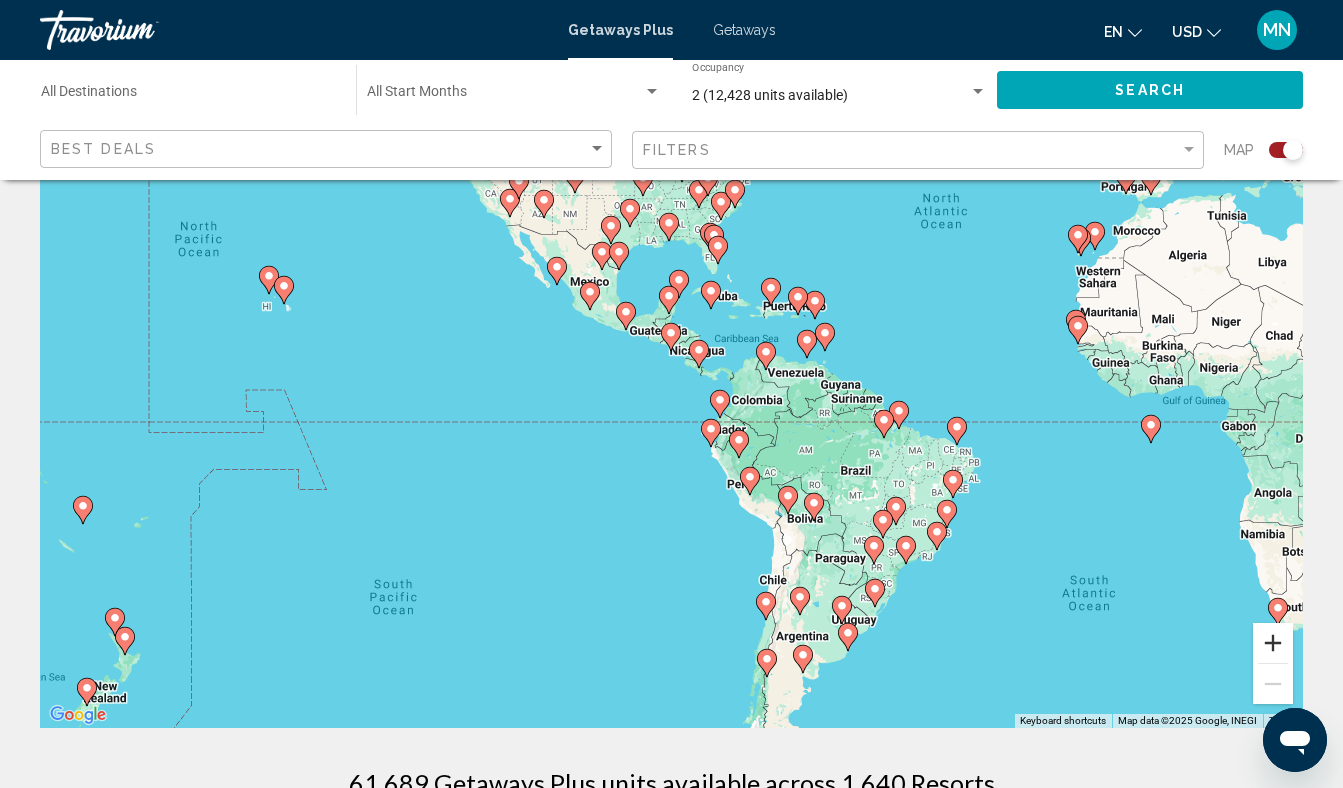 click at bounding box center [1273, 643] 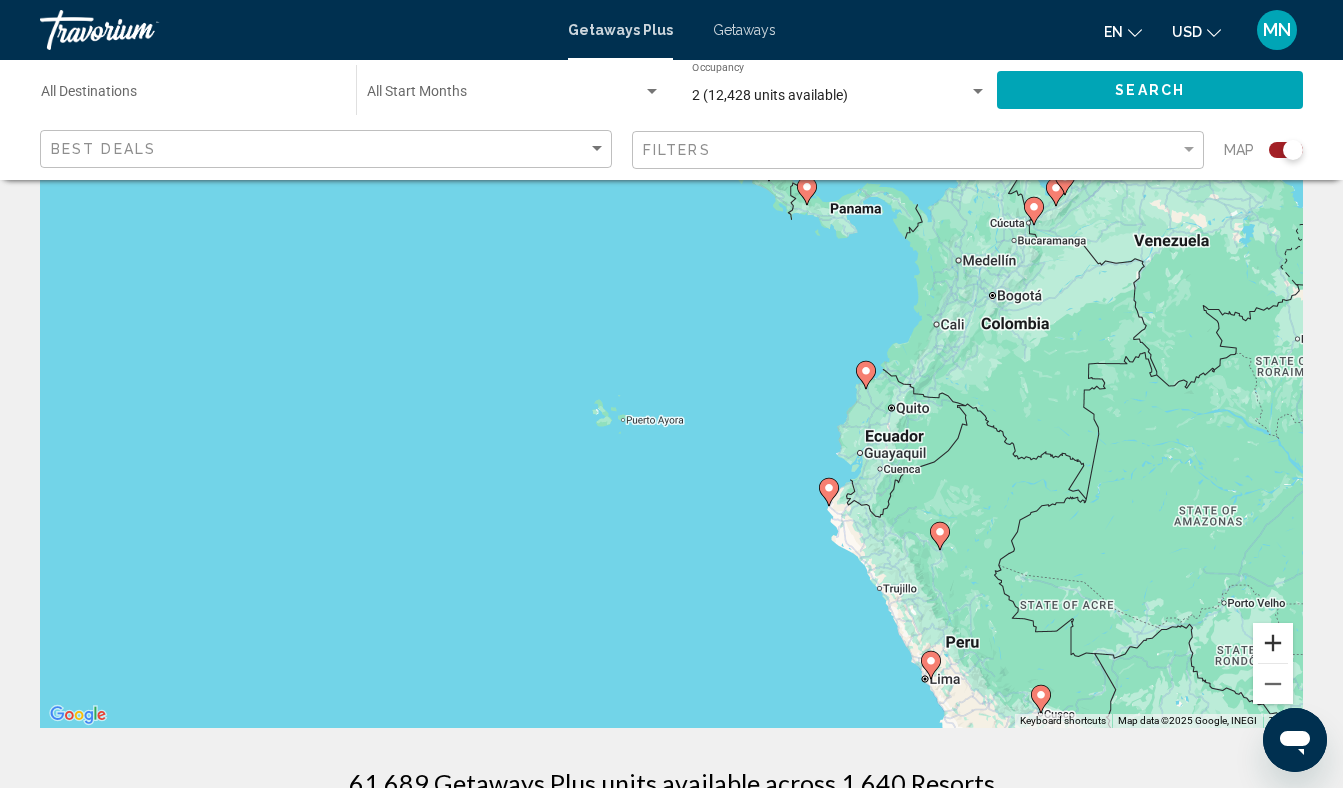 click at bounding box center [1273, 643] 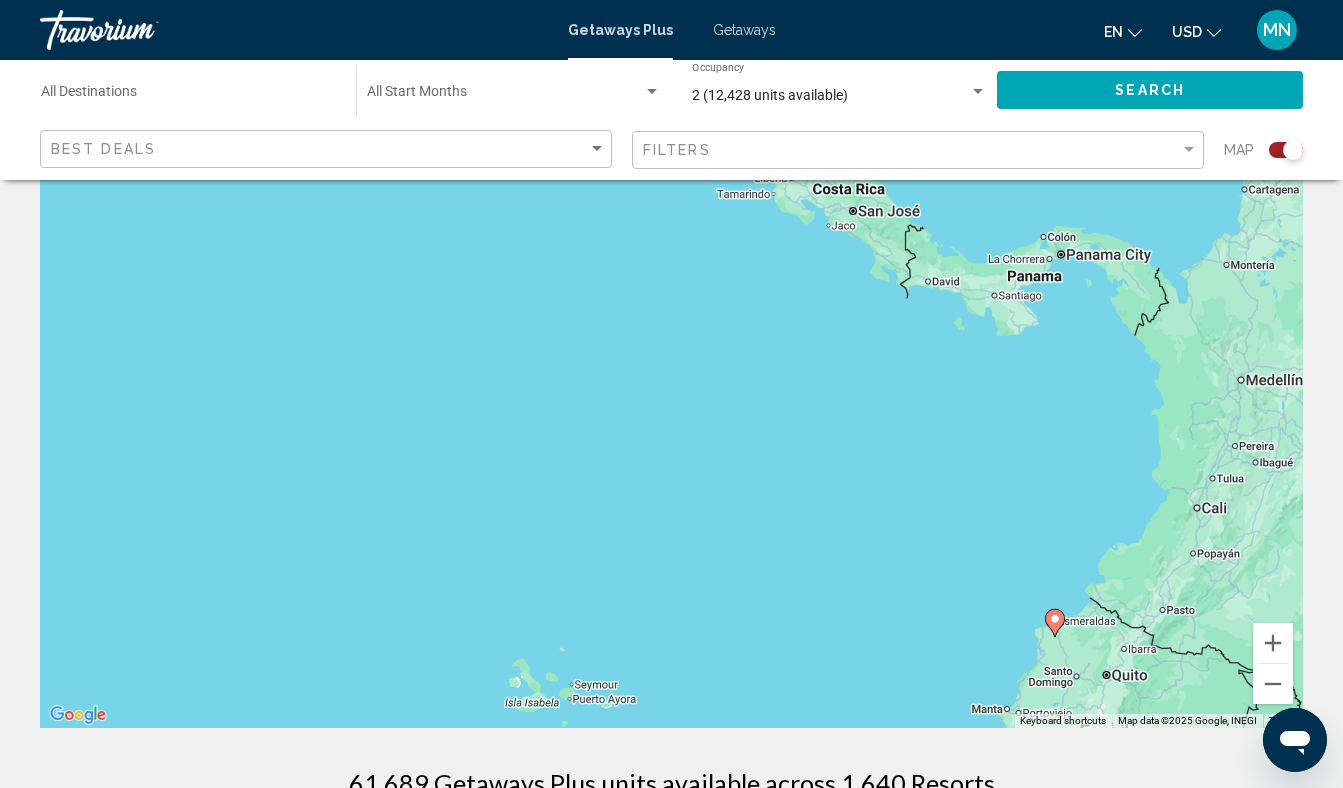 drag, startPoint x: 772, startPoint y: 309, endPoint x: 775, endPoint y: 629, distance: 320.01407 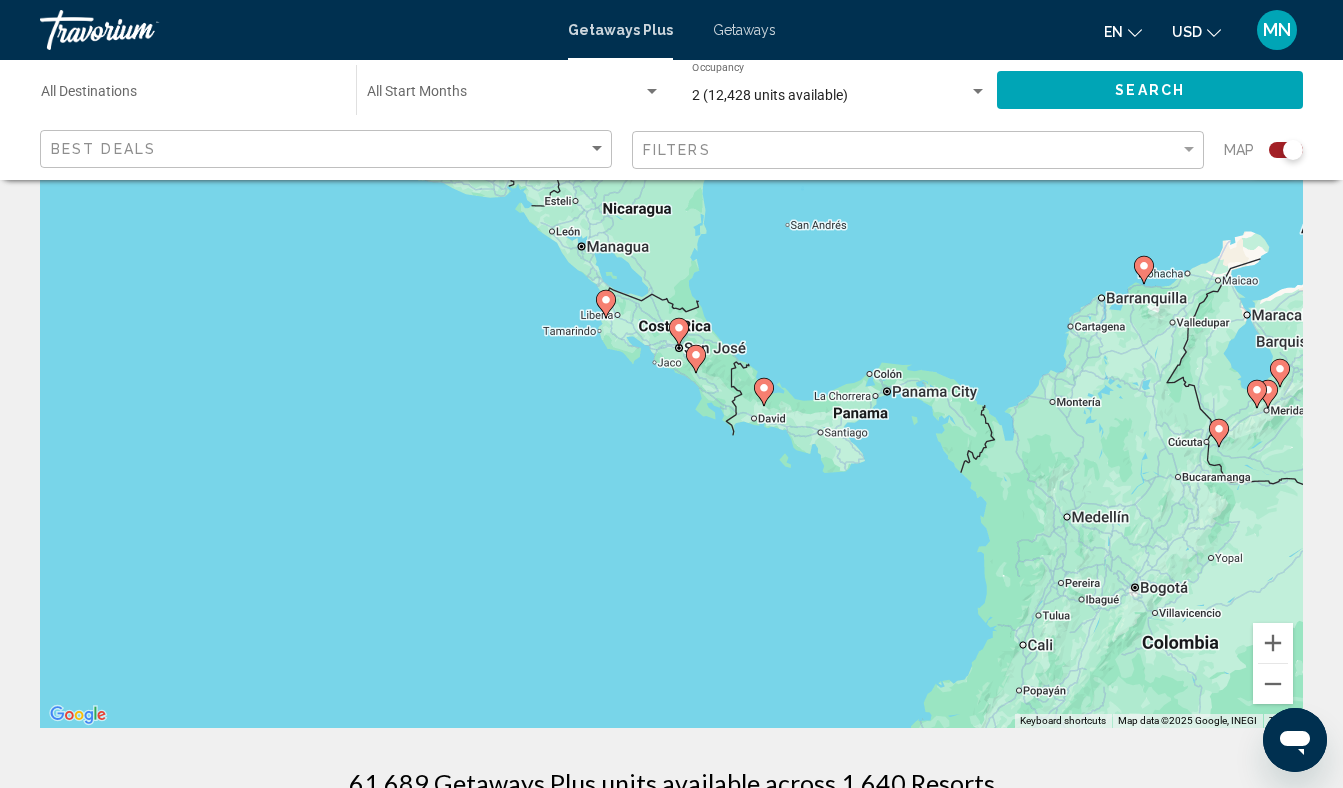 drag, startPoint x: 775, startPoint y: 629, endPoint x: 585, endPoint y: 714, distance: 208.14658 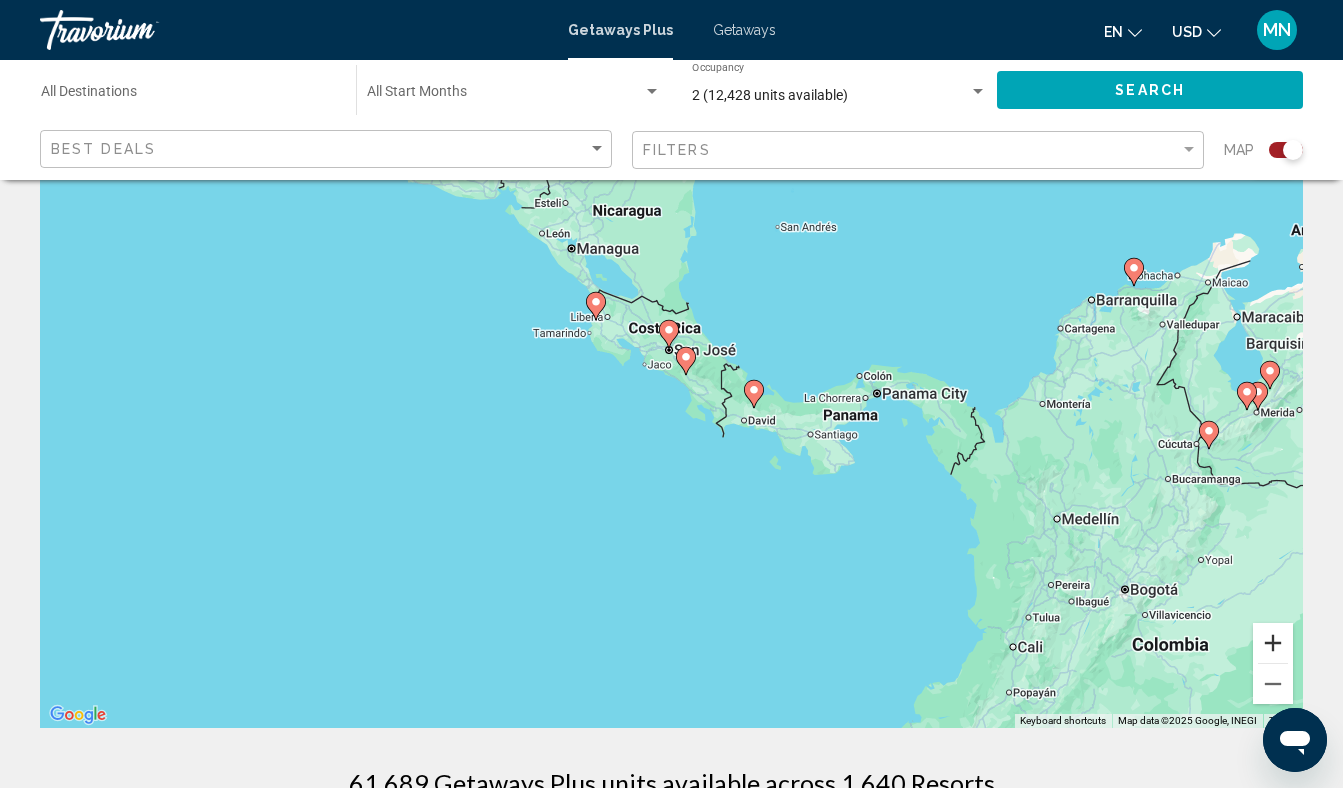 click at bounding box center (1273, 643) 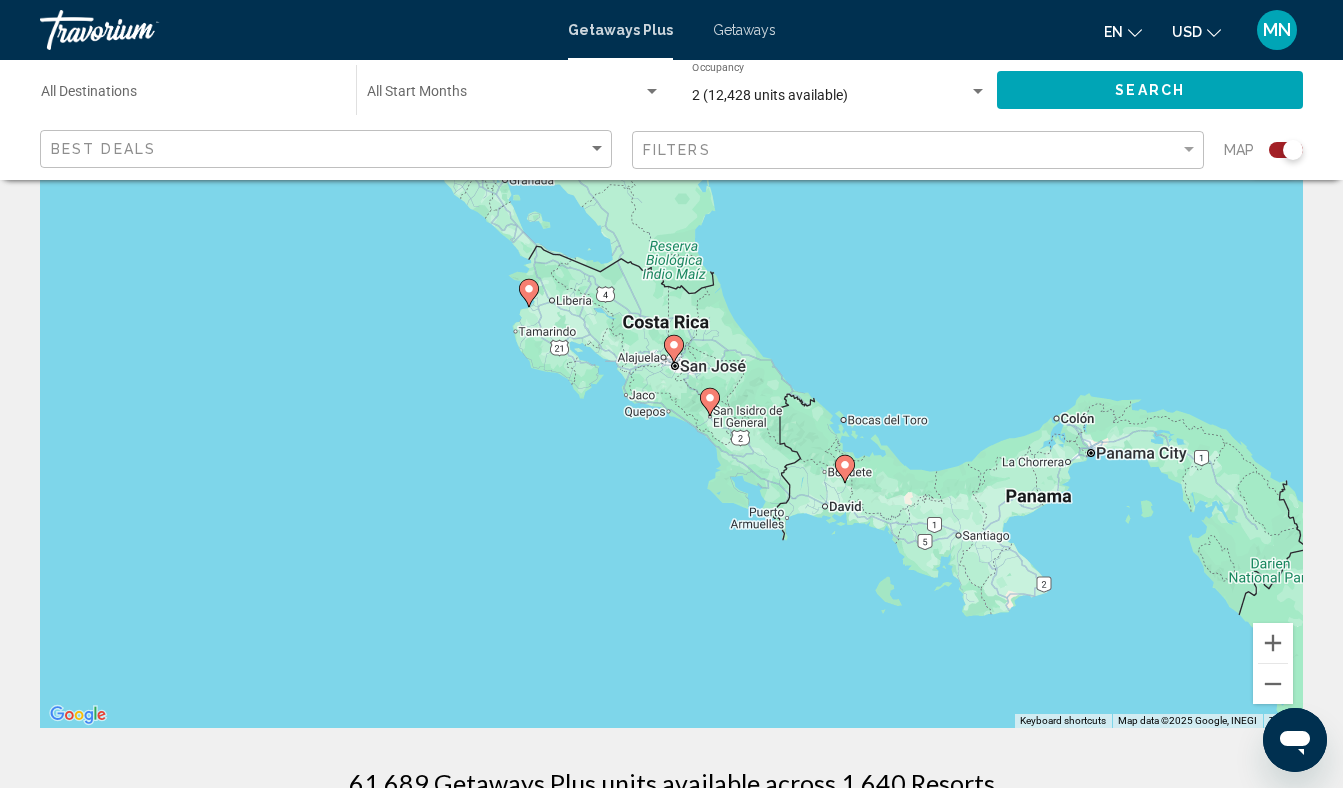 drag, startPoint x: 877, startPoint y: 451, endPoint x: 886, endPoint y: 549, distance: 98.4124 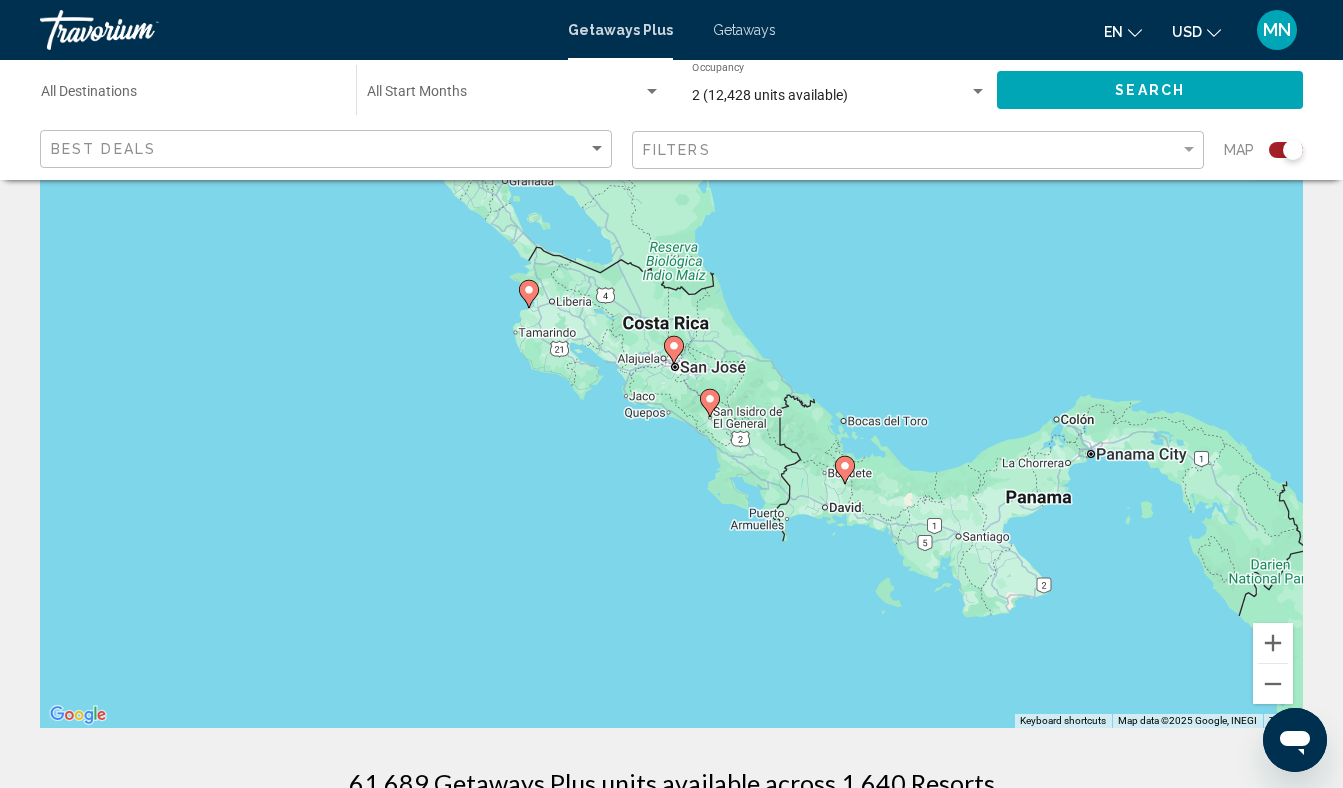 click at bounding box center (845, 466) 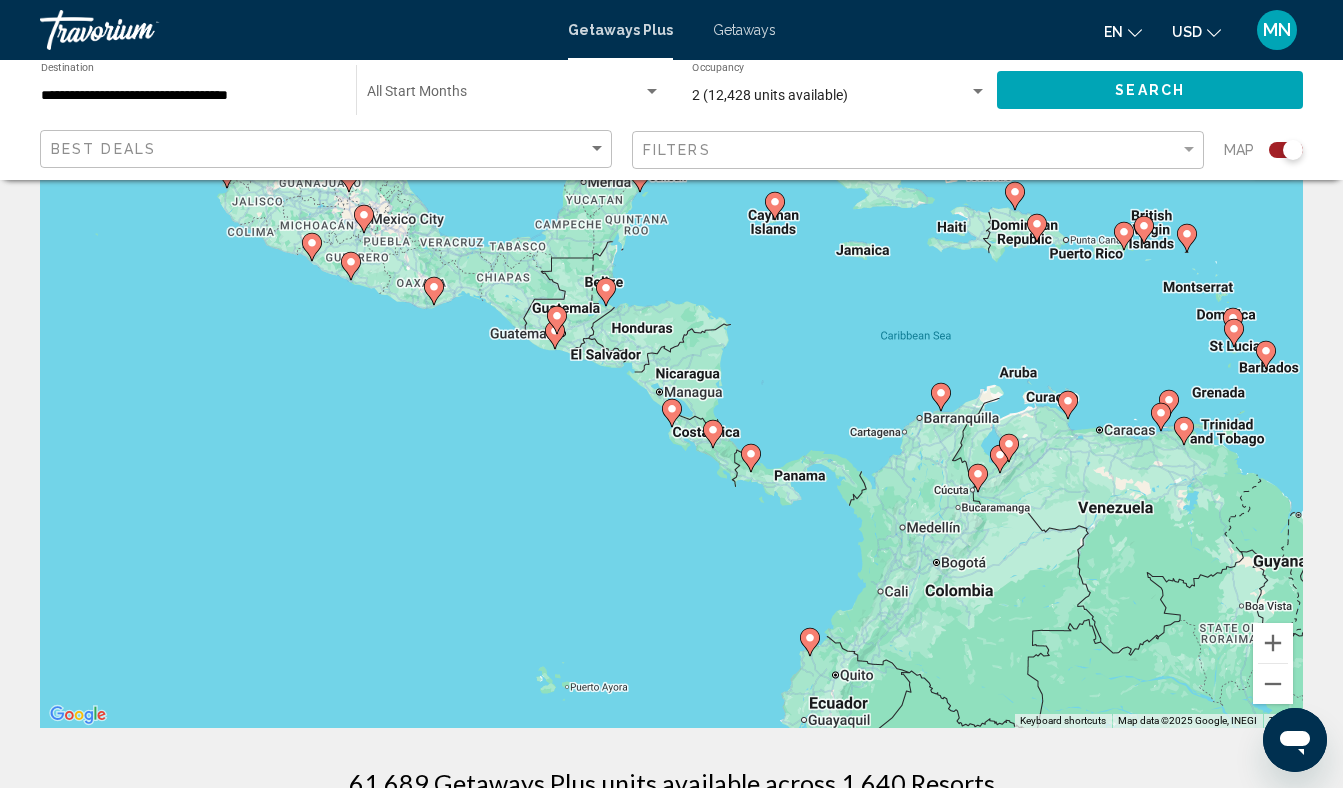 click at bounding box center (227, 170) 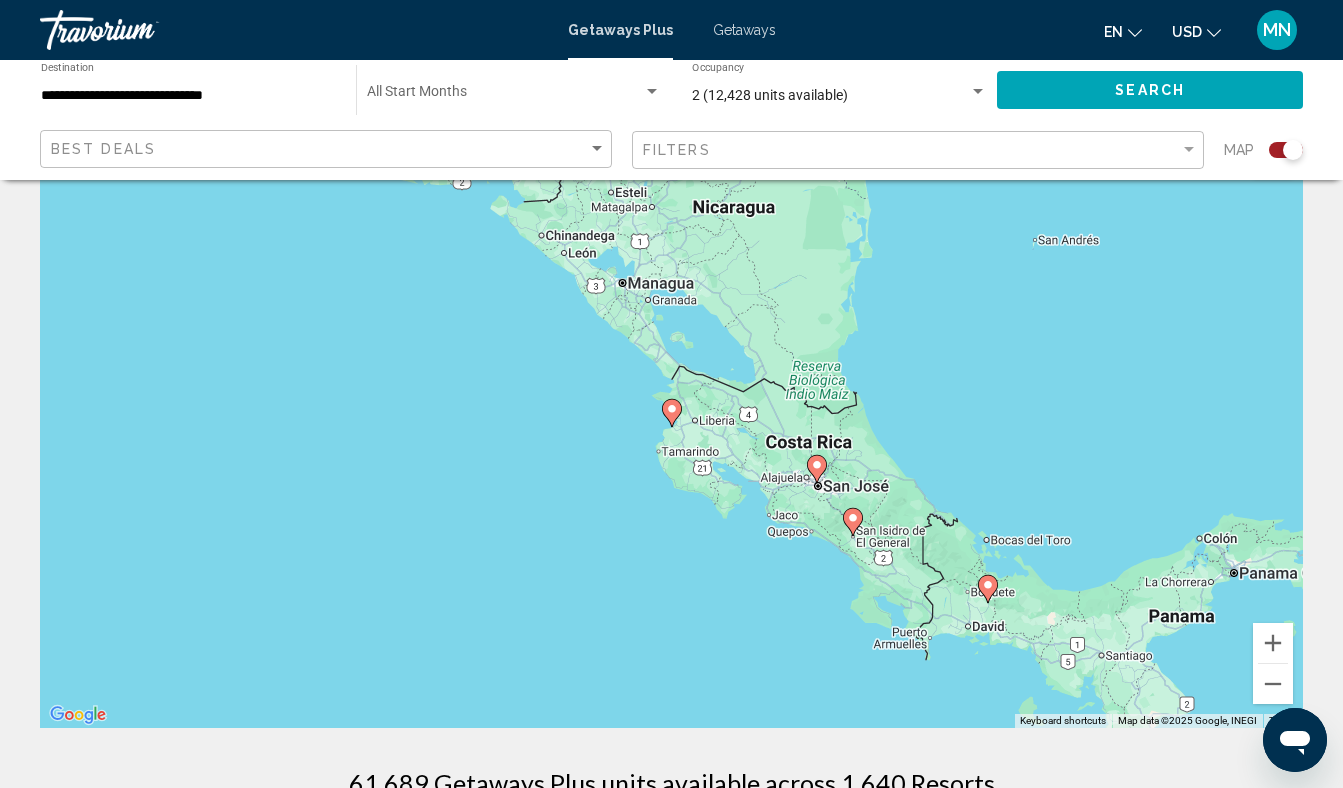 click at bounding box center (205, 94) 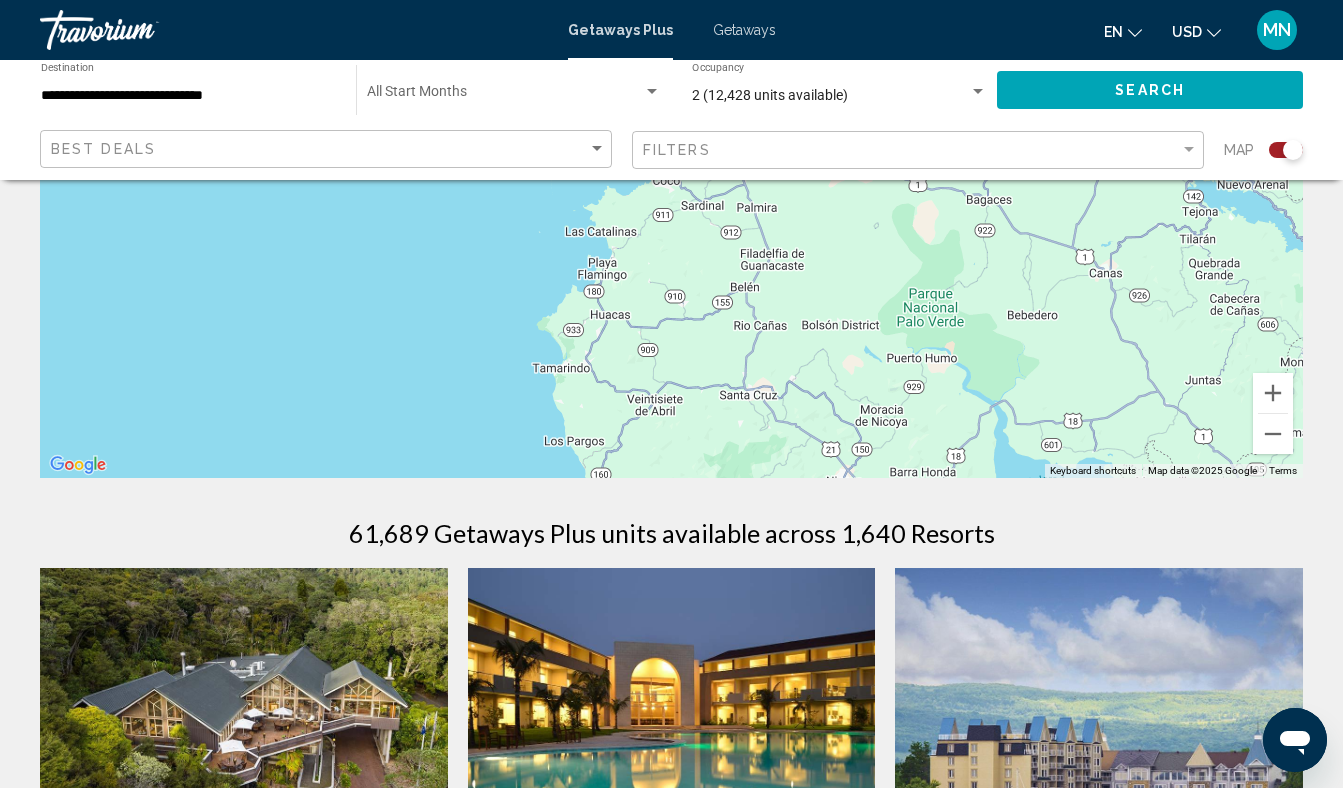 scroll, scrollTop: 237, scrollLeft: 0, axis: vertical 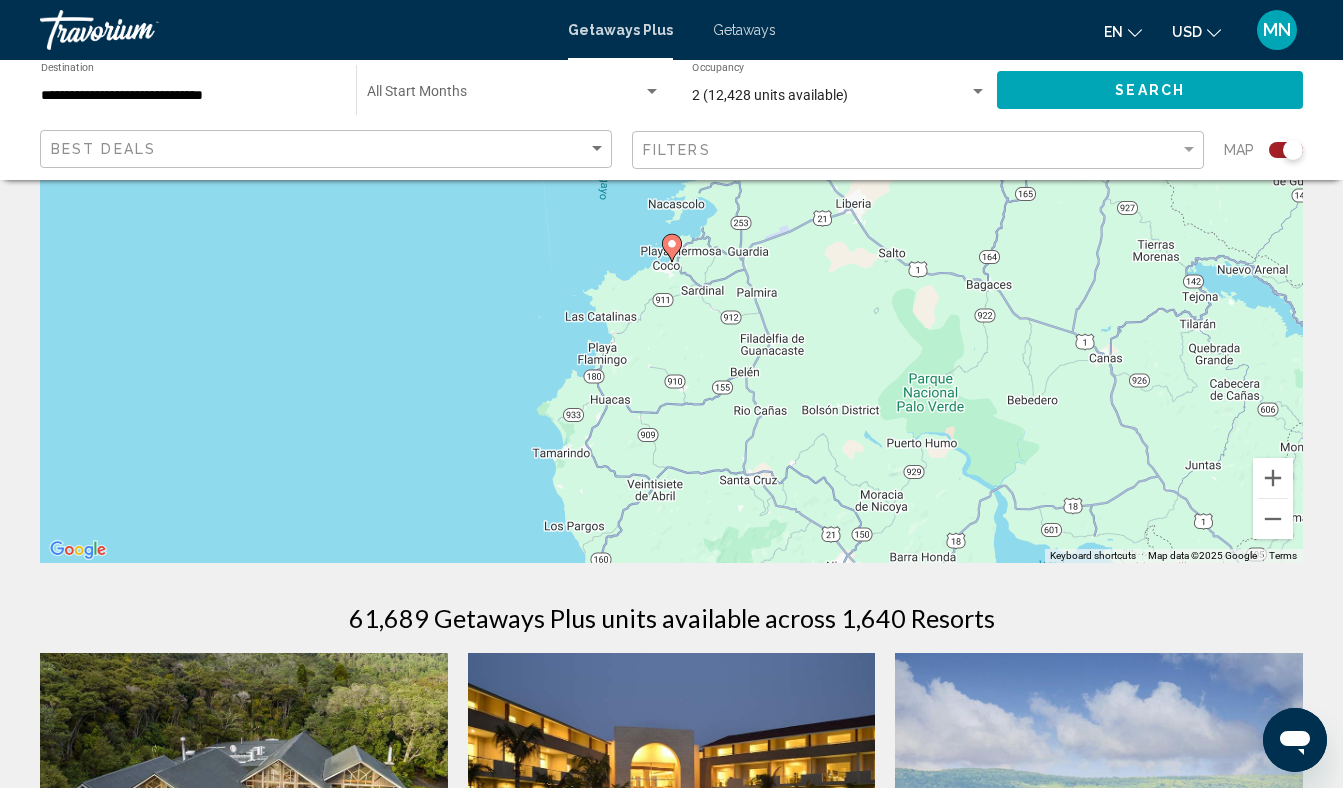 click at bounding box center [672, 244] 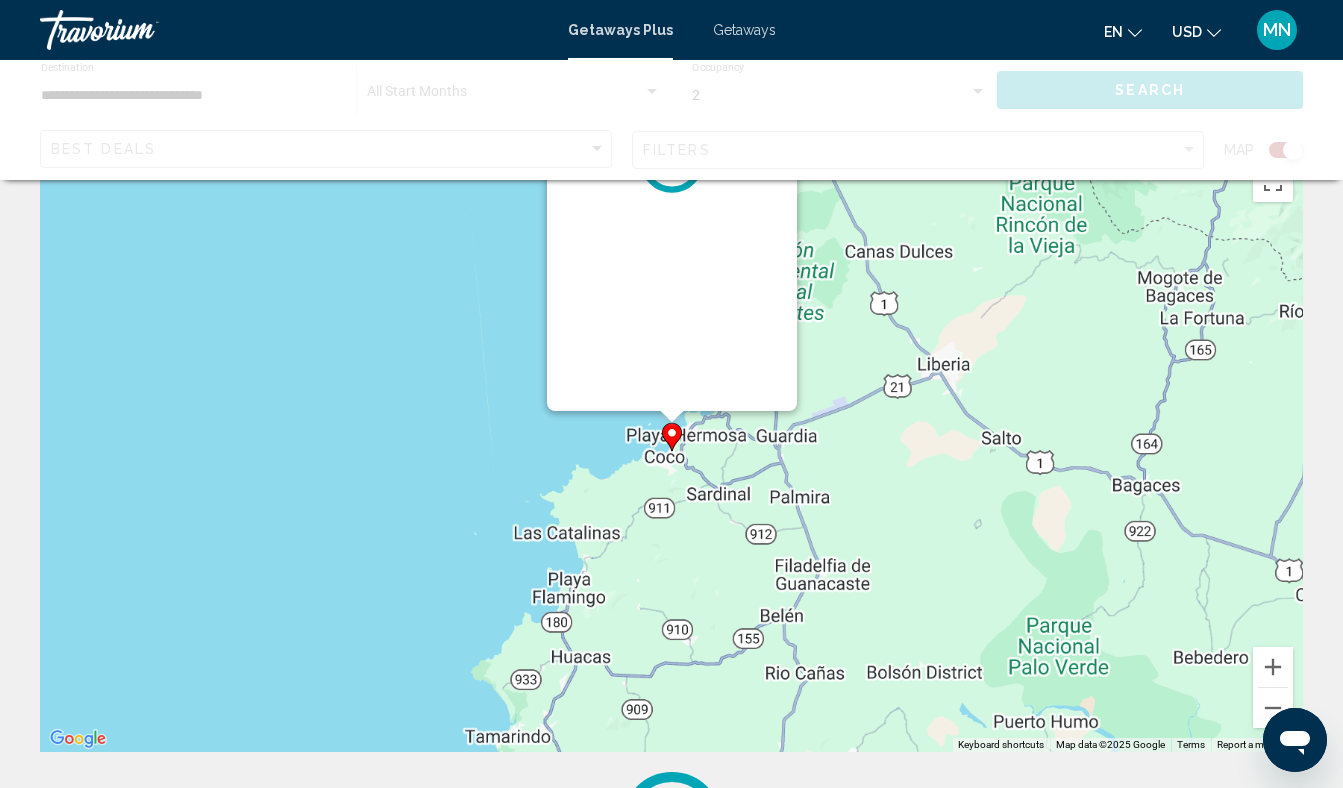 scroll, scrollTop: 0, scrollLeft: 0, axis: both 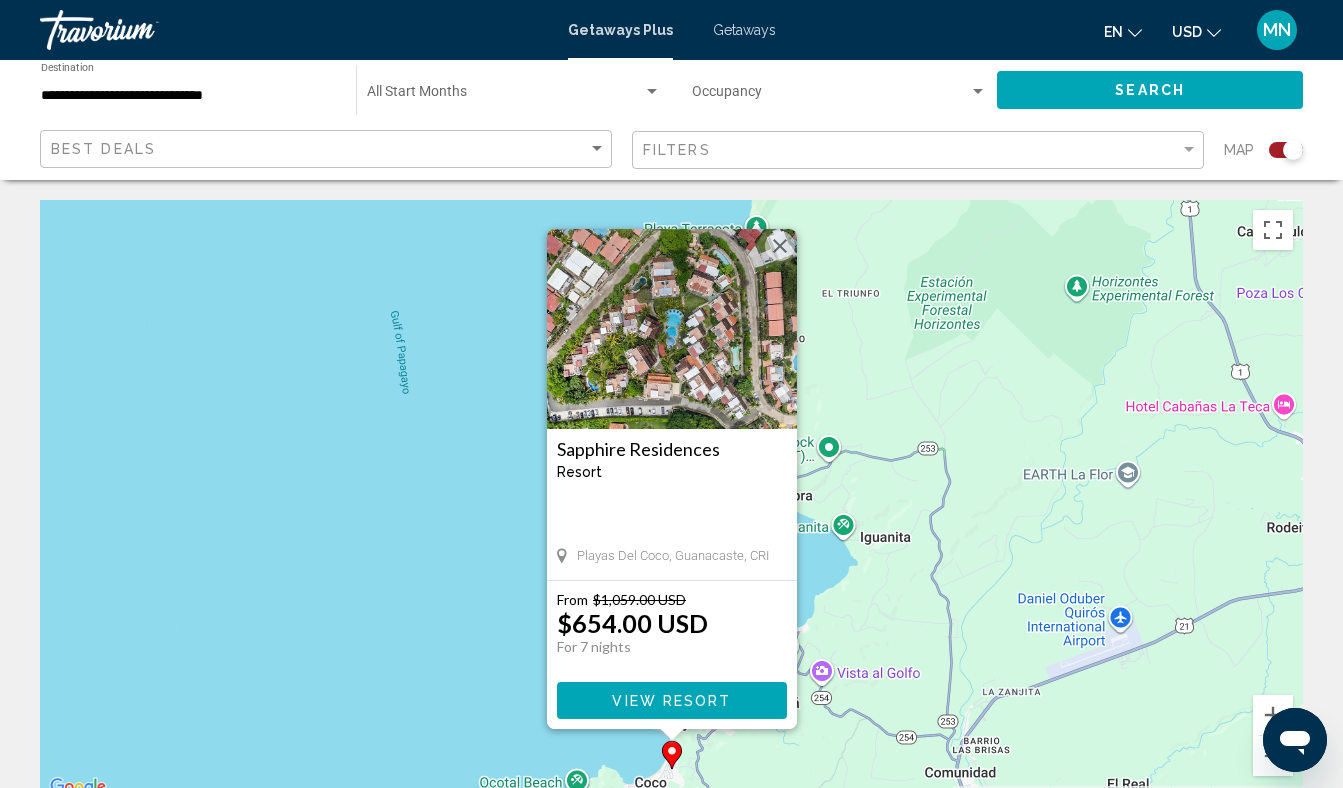 click on "View Resort" at bounding box center [671, 701] 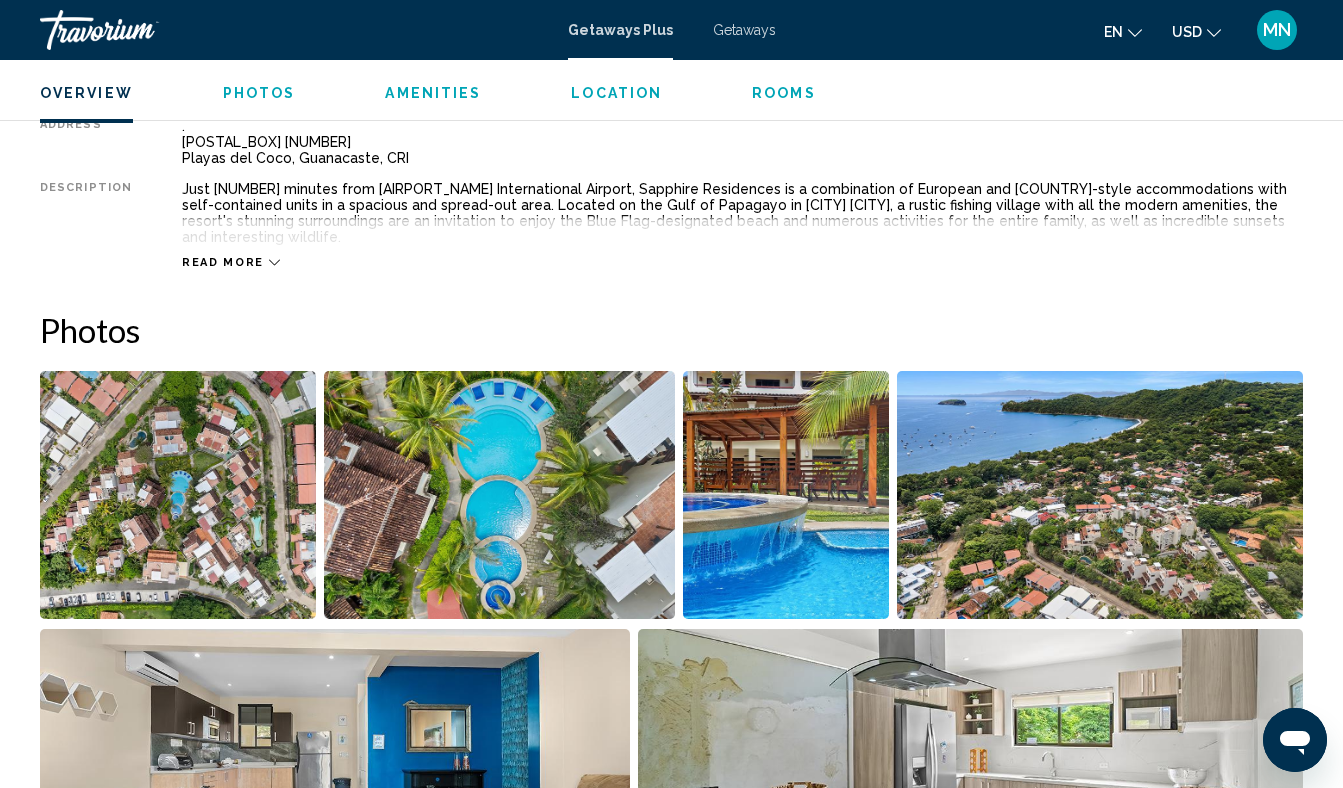 scroll, scrollTop: 1099, scrollLeft: 0, axis: vertical 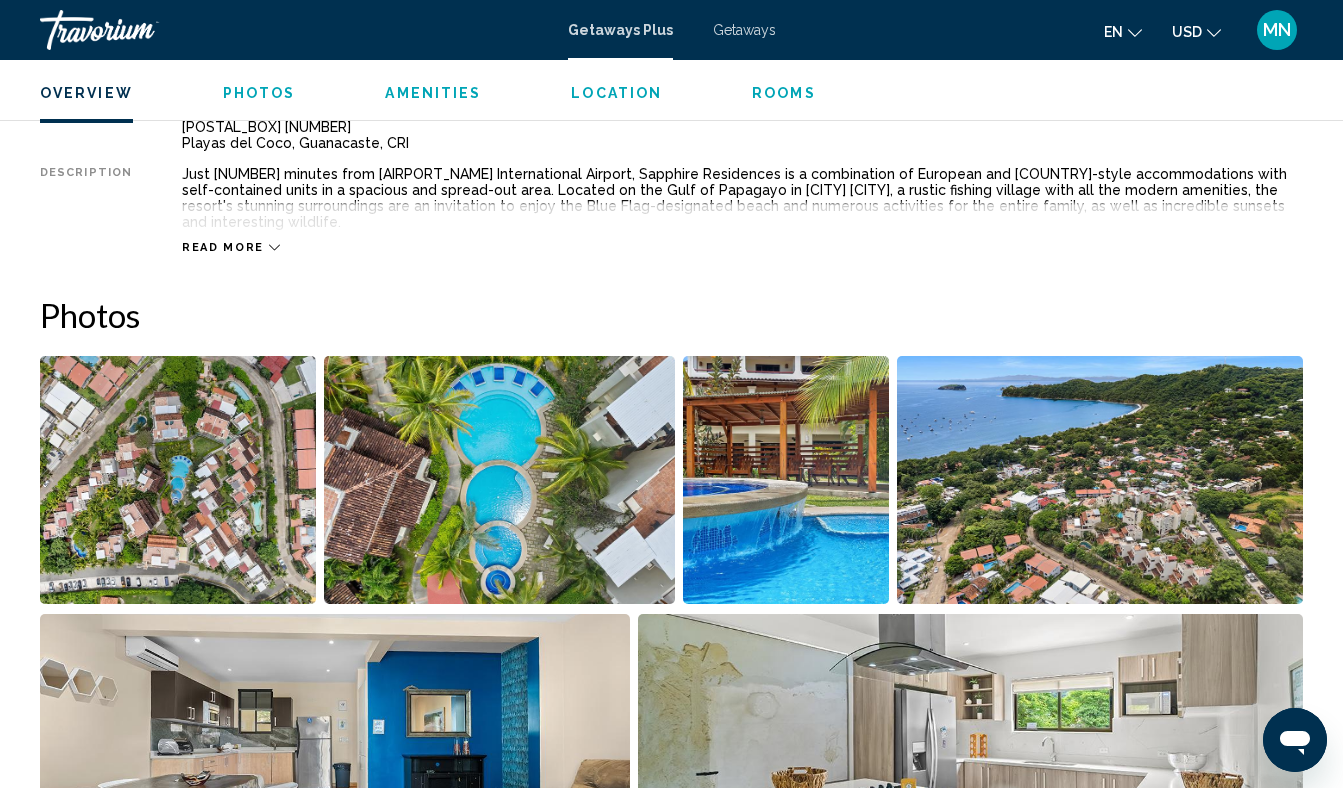 click at bounding box center [786, 480] 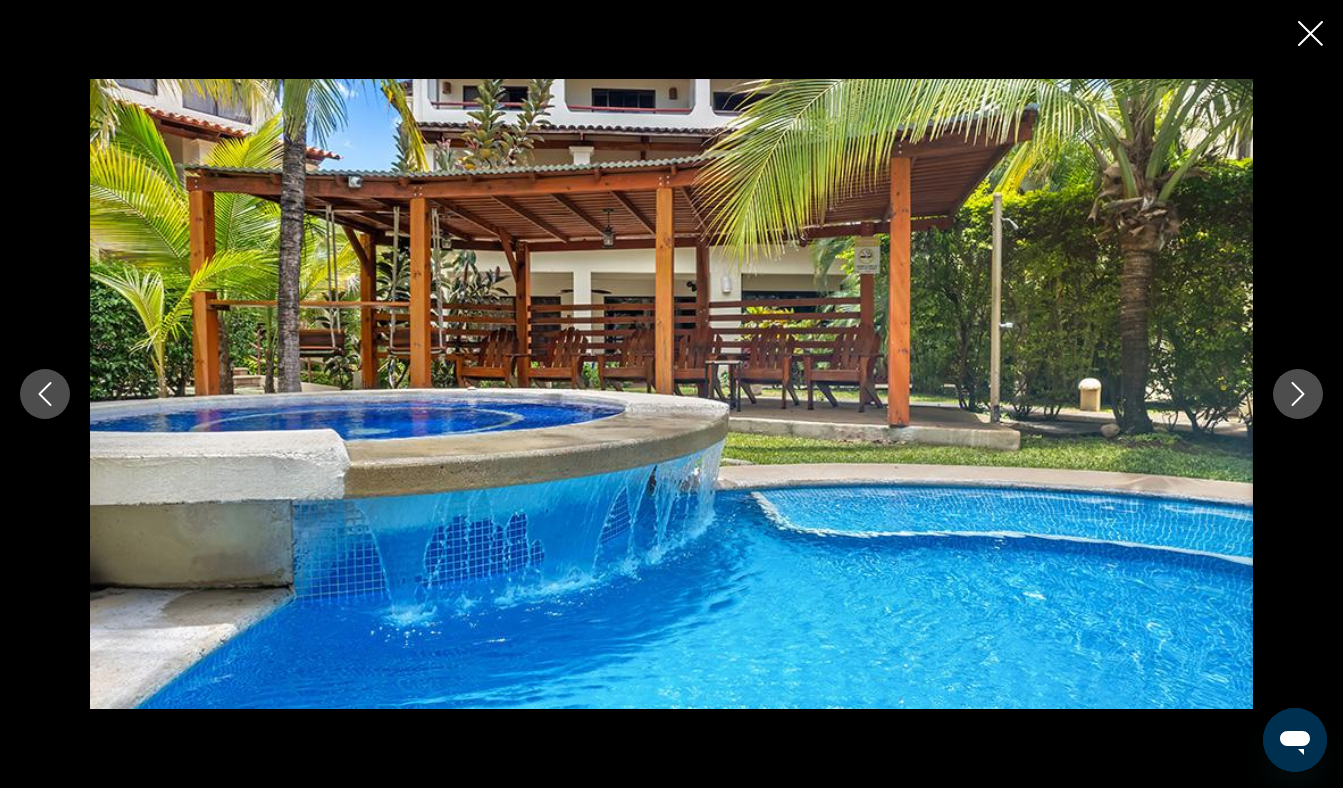 click at bounding box center (1298, 394) 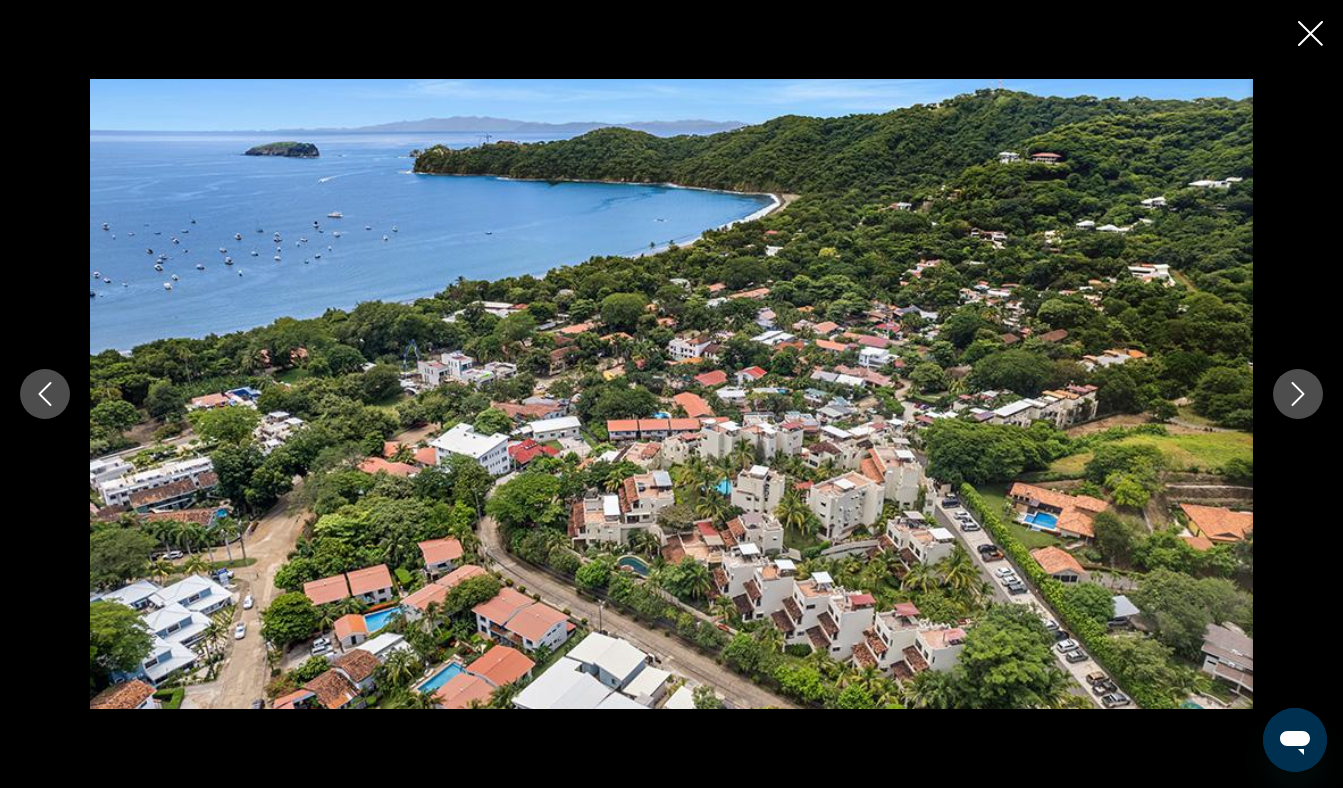 click at bounding box center [1298, 394] 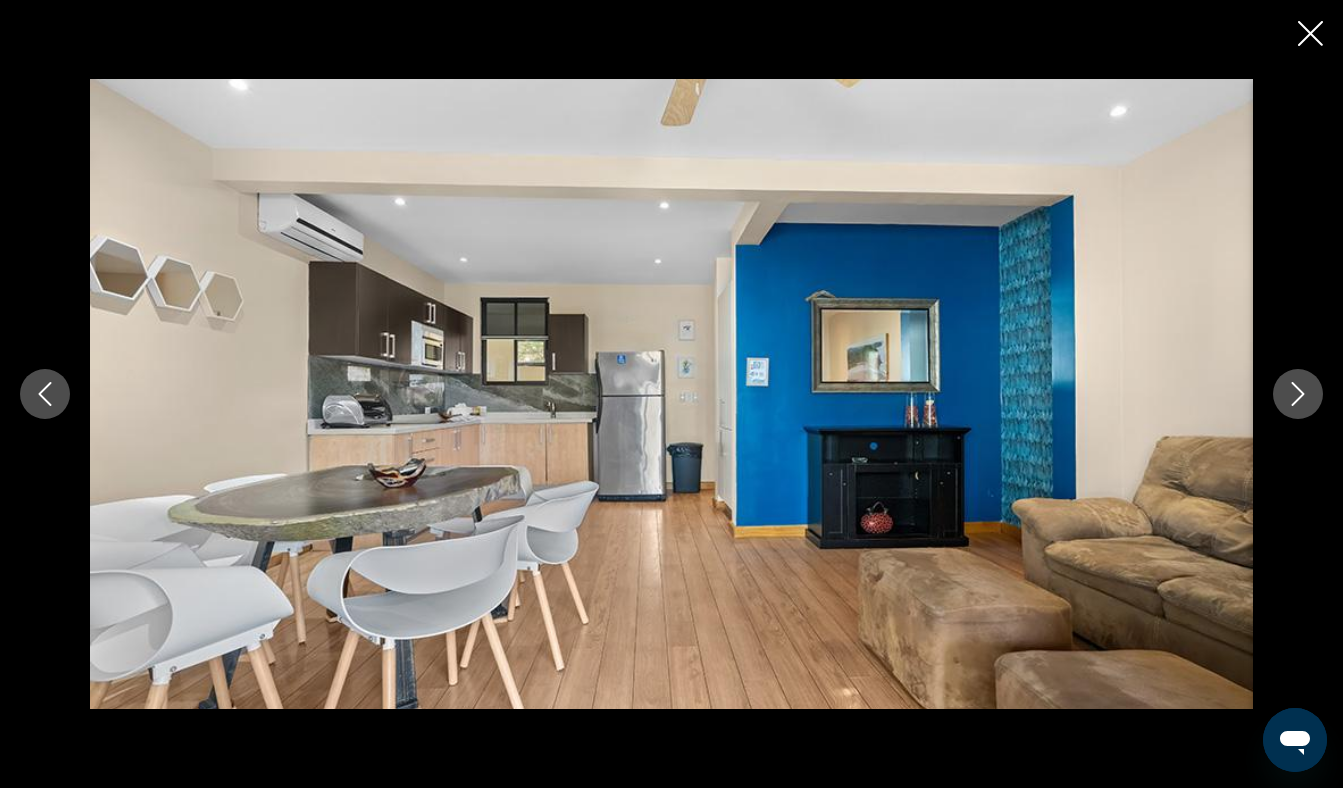 click at bounding box center [1298, 394] 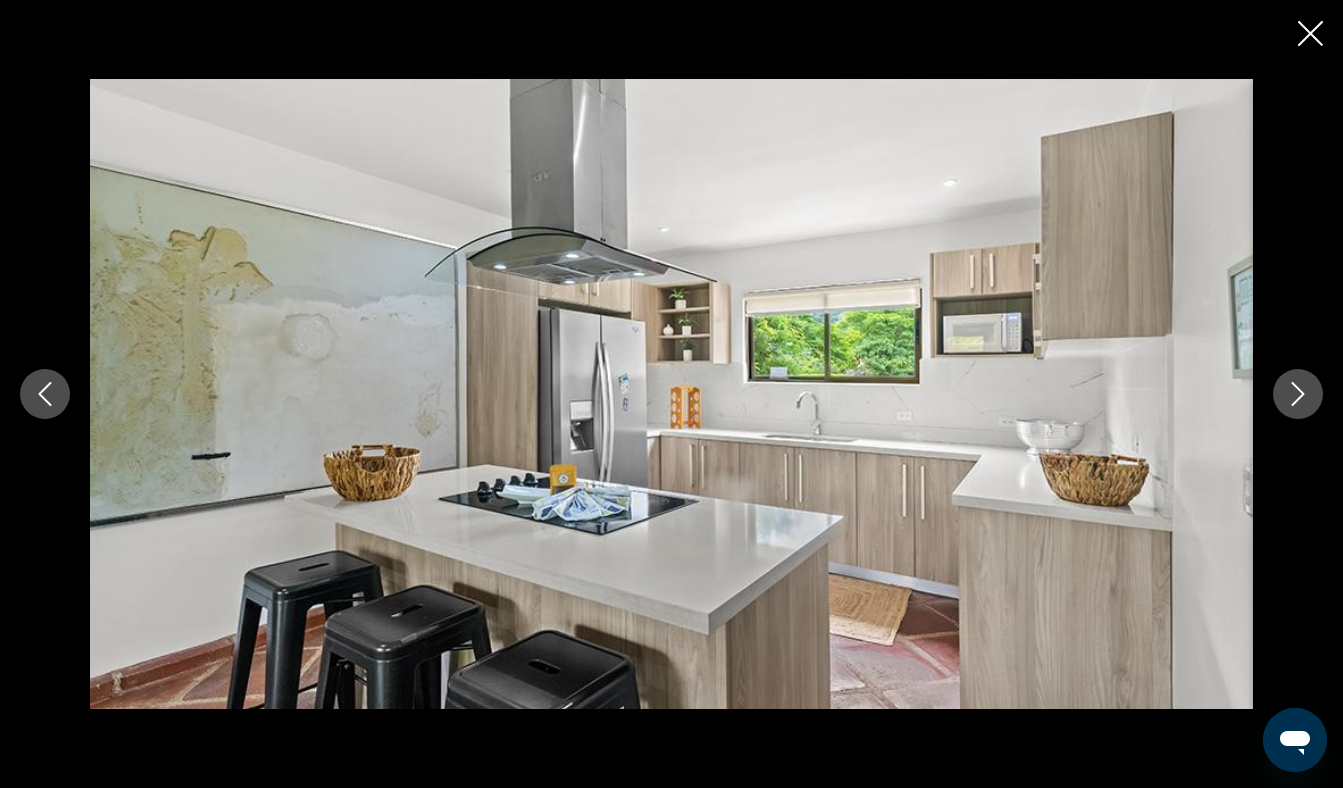 click at bounding box center (1298, 394) 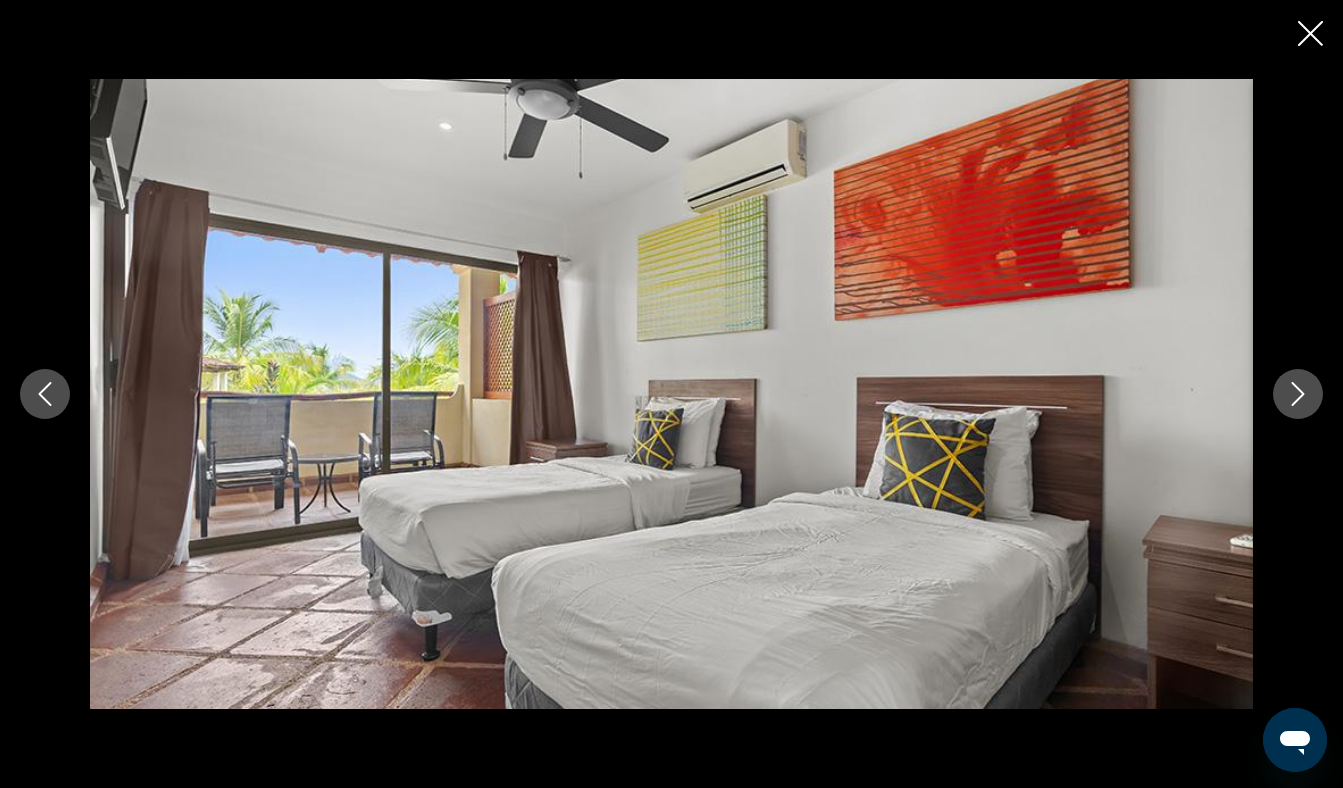 click at bounding box center (1298, 394) 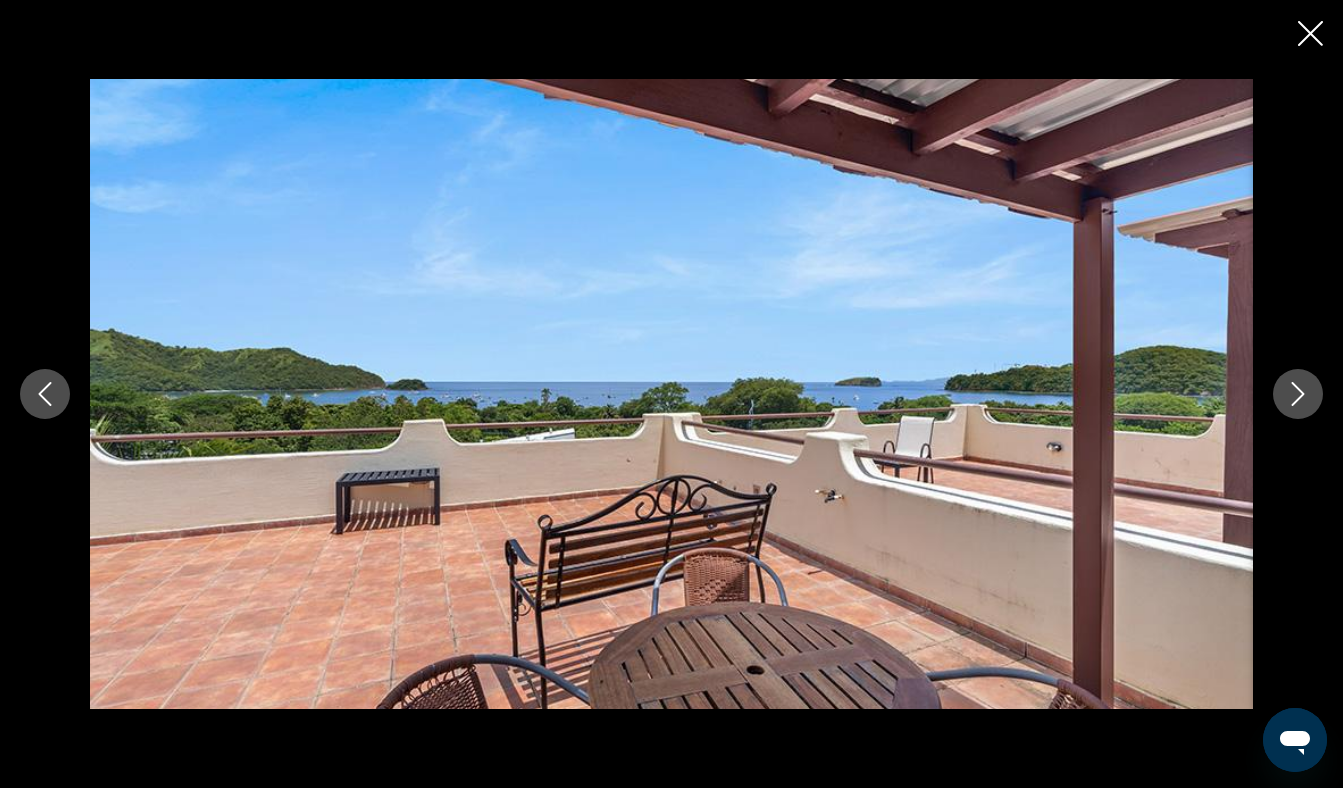 click at bounding box center [1298, 394] 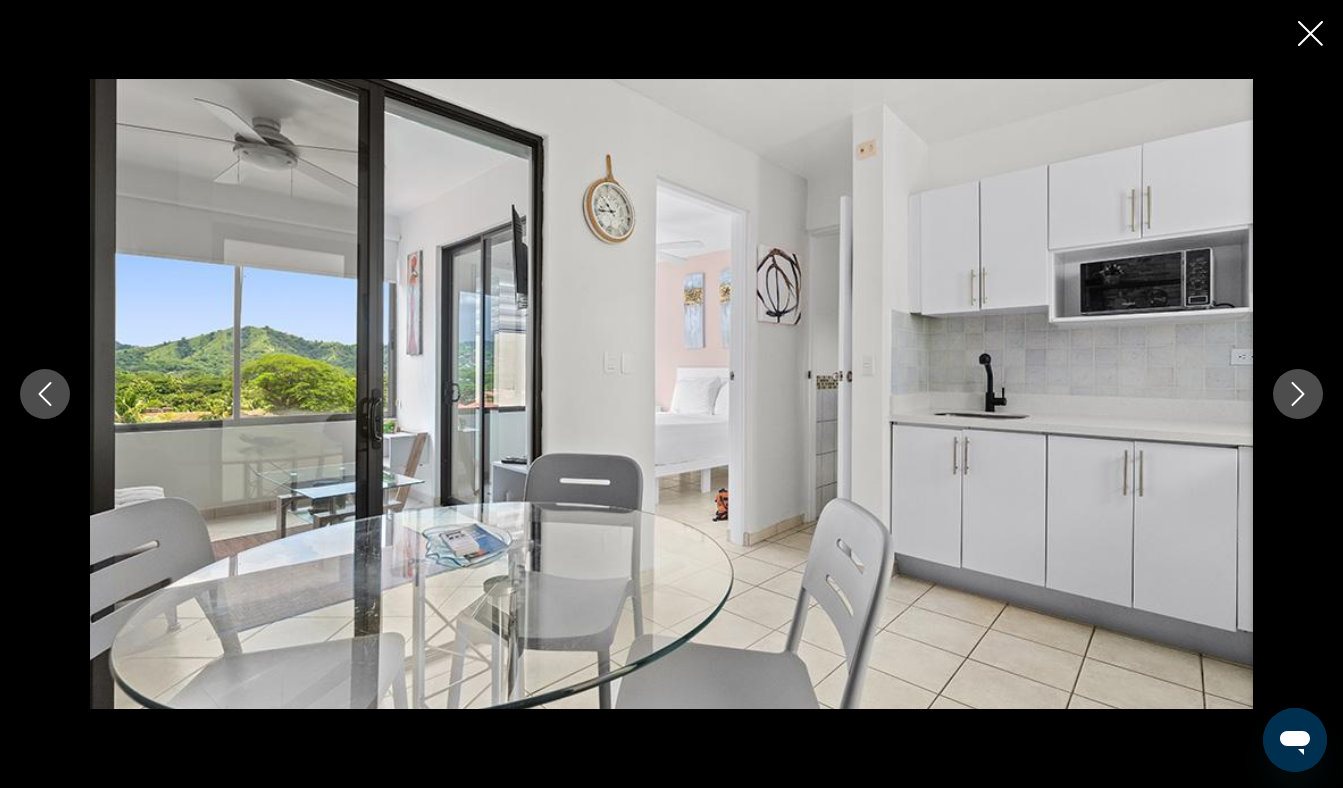 click at bounding box center [1298, 394] 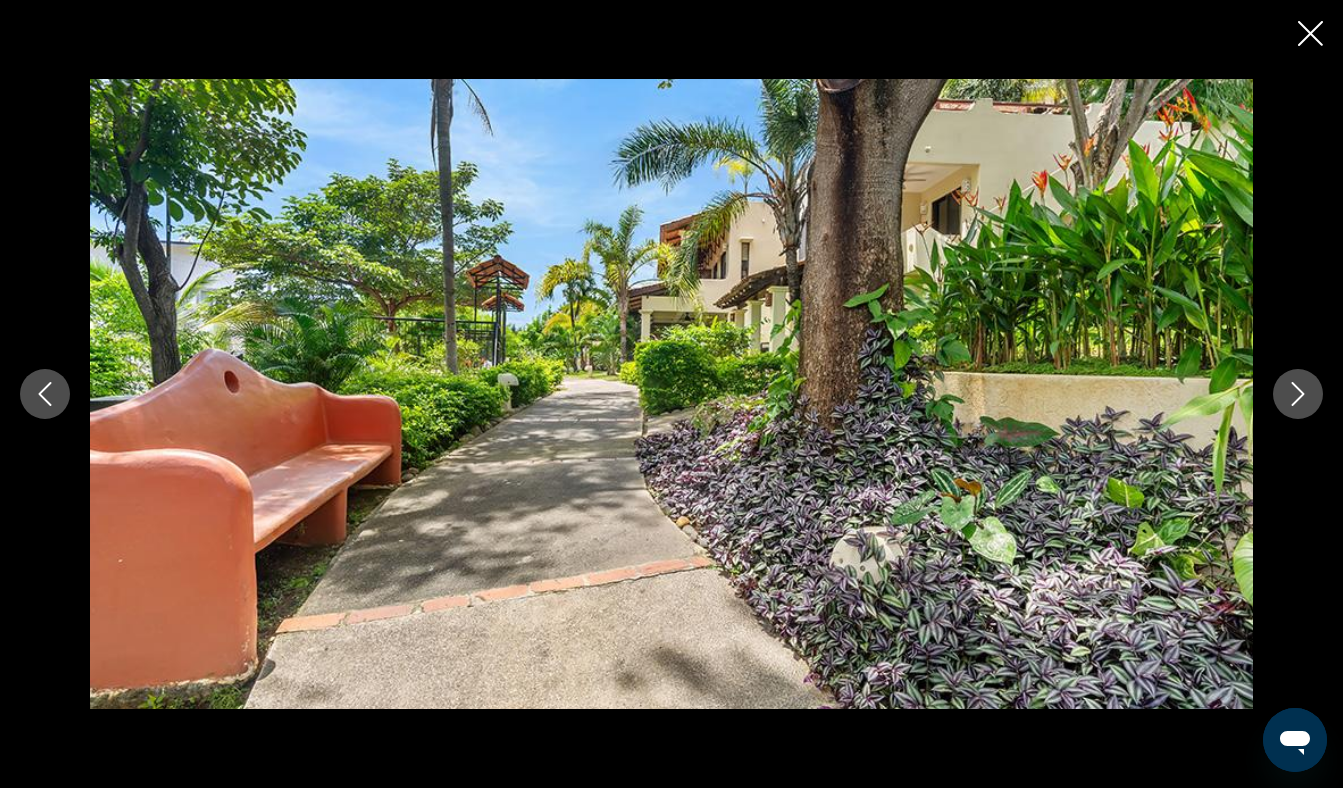 click at bounding box center (1298, 394) 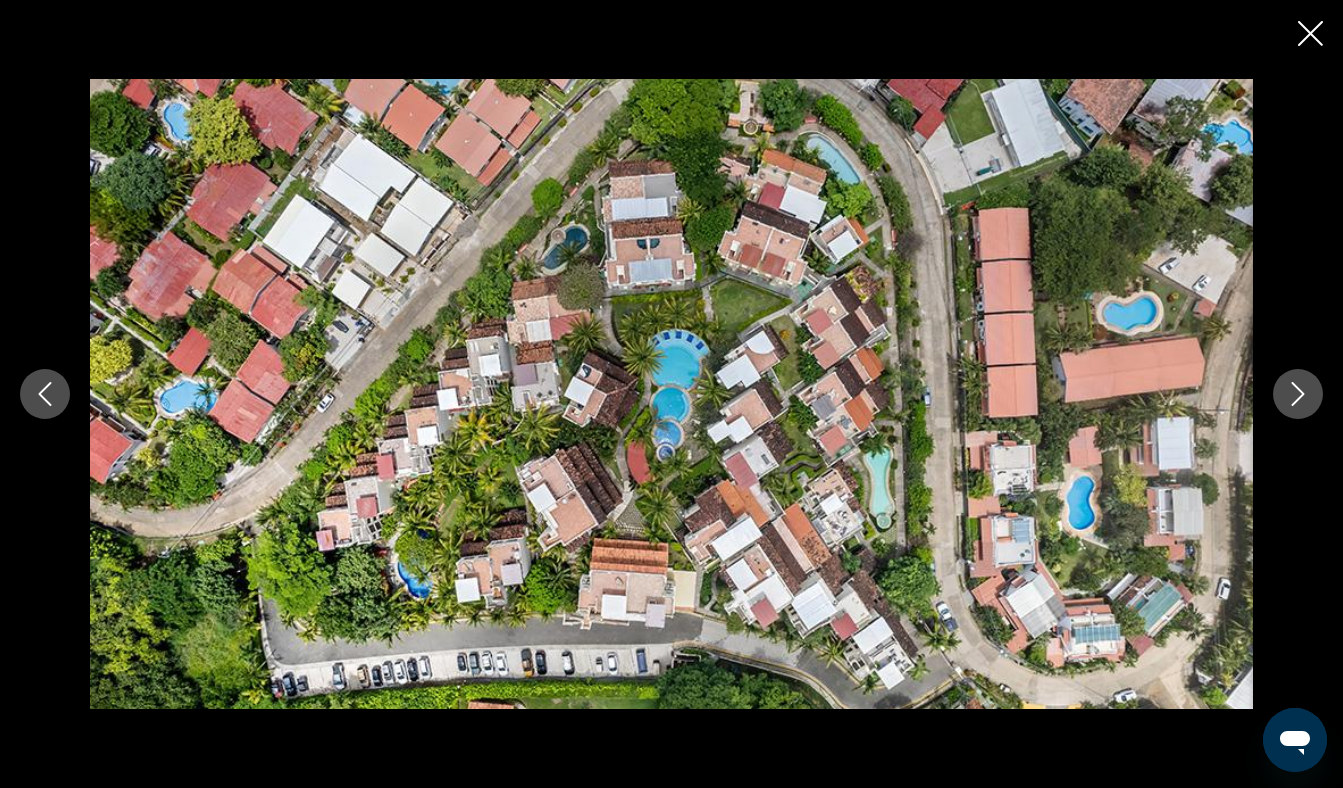 click at bounding box center [1310, 33] 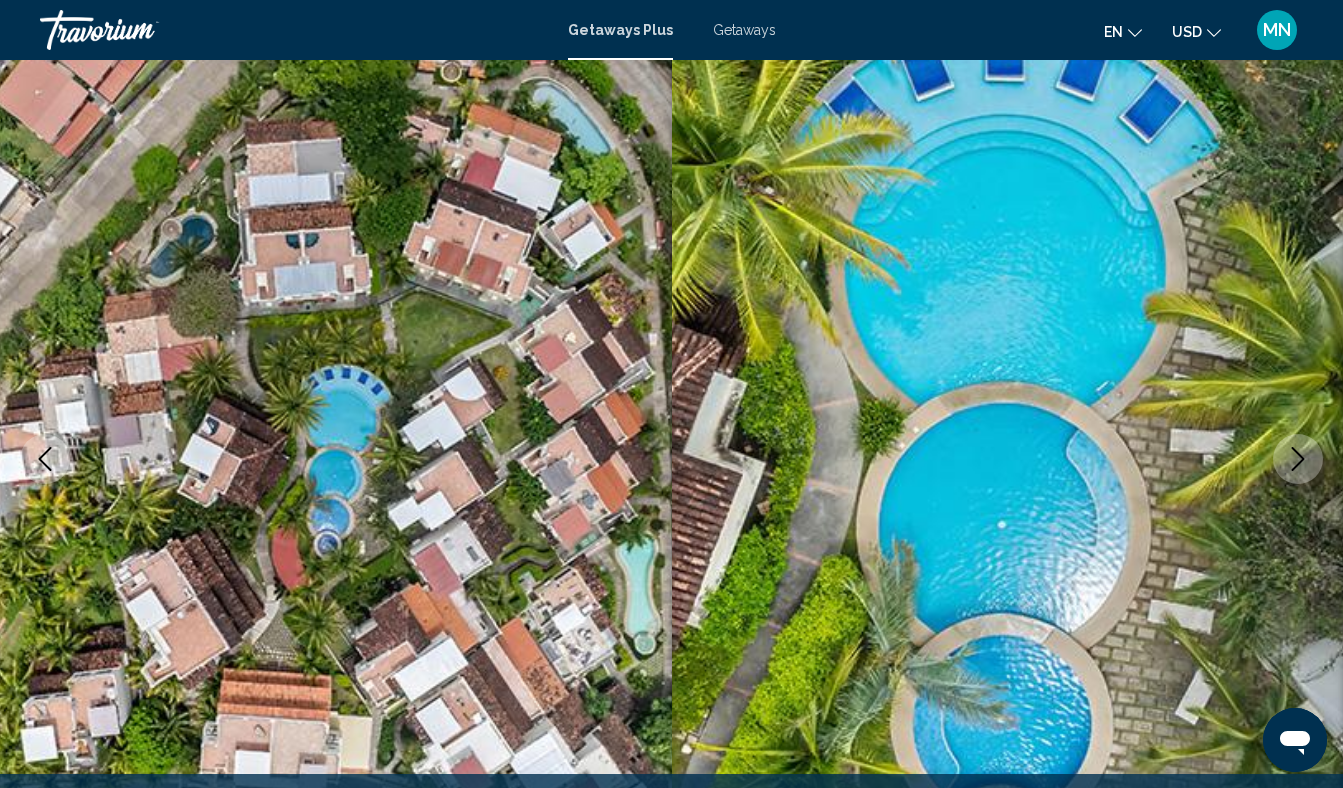 scroll, scrollTop: 0, scrollLeft: 0, axis: both 